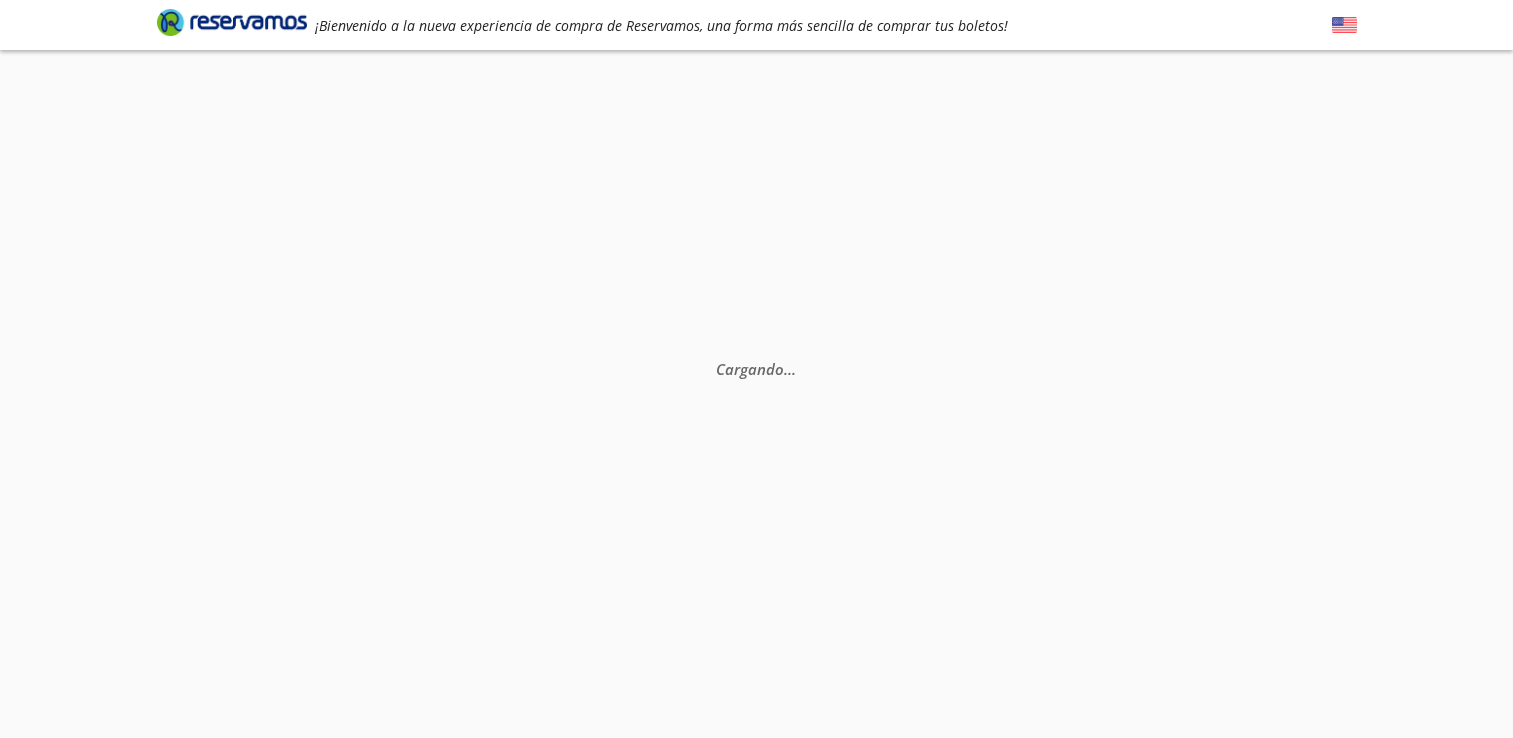 scroll, scrollTop: 0, scrollLeft: 0, axis: both 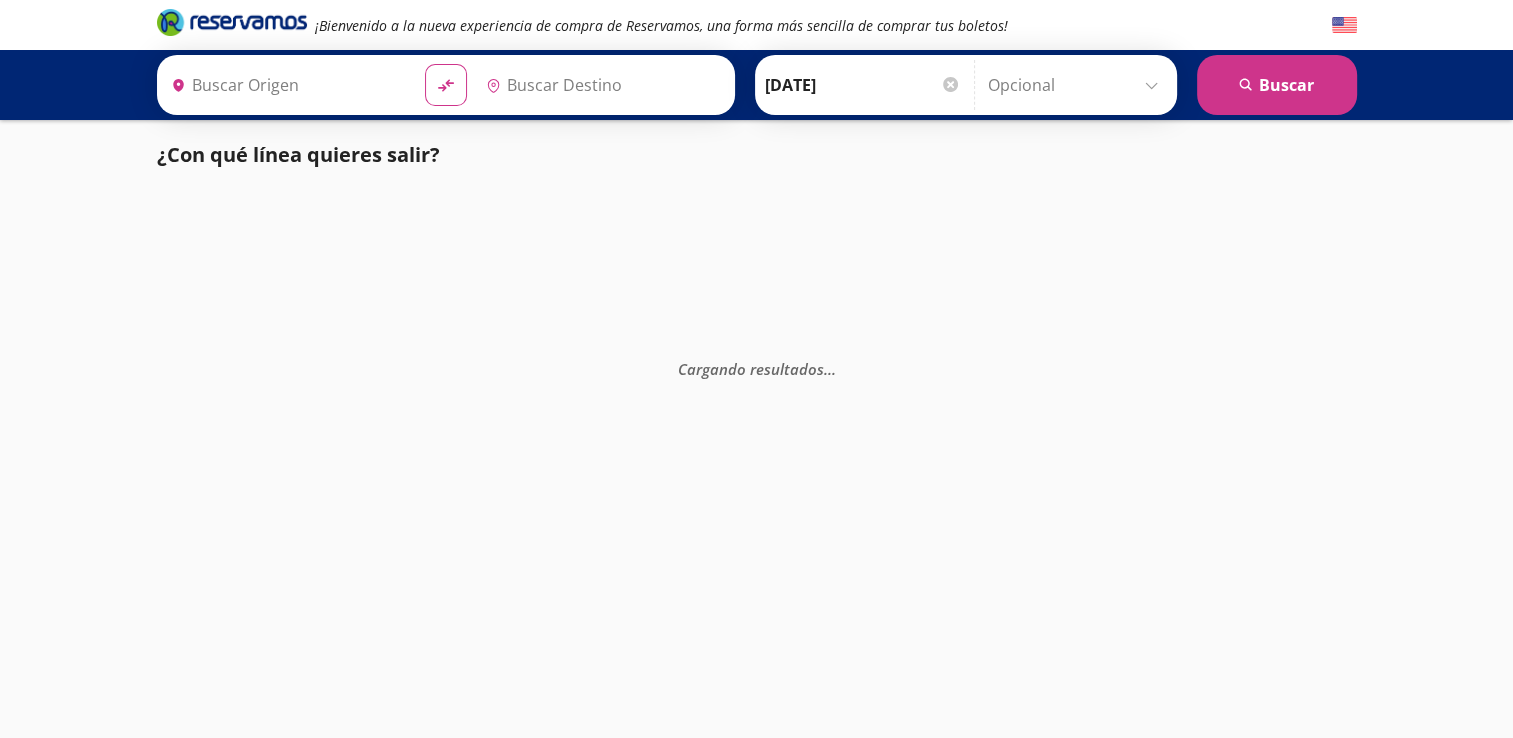 type on "[GEOGRAPHIC_DATA], [GEOGRAPHIC_DATA]" 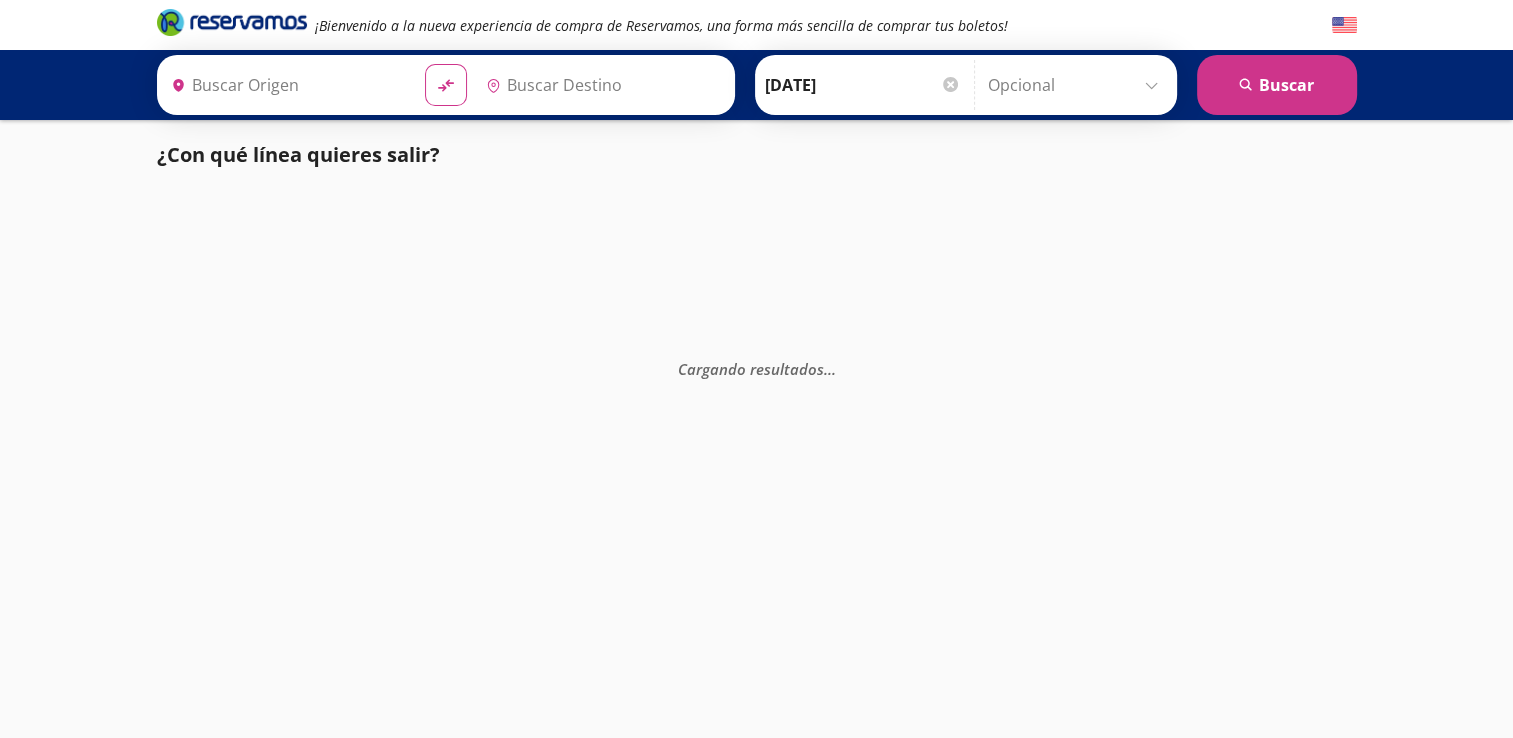 type on "Iguala, [GEOGRAPHIC_DATA]" 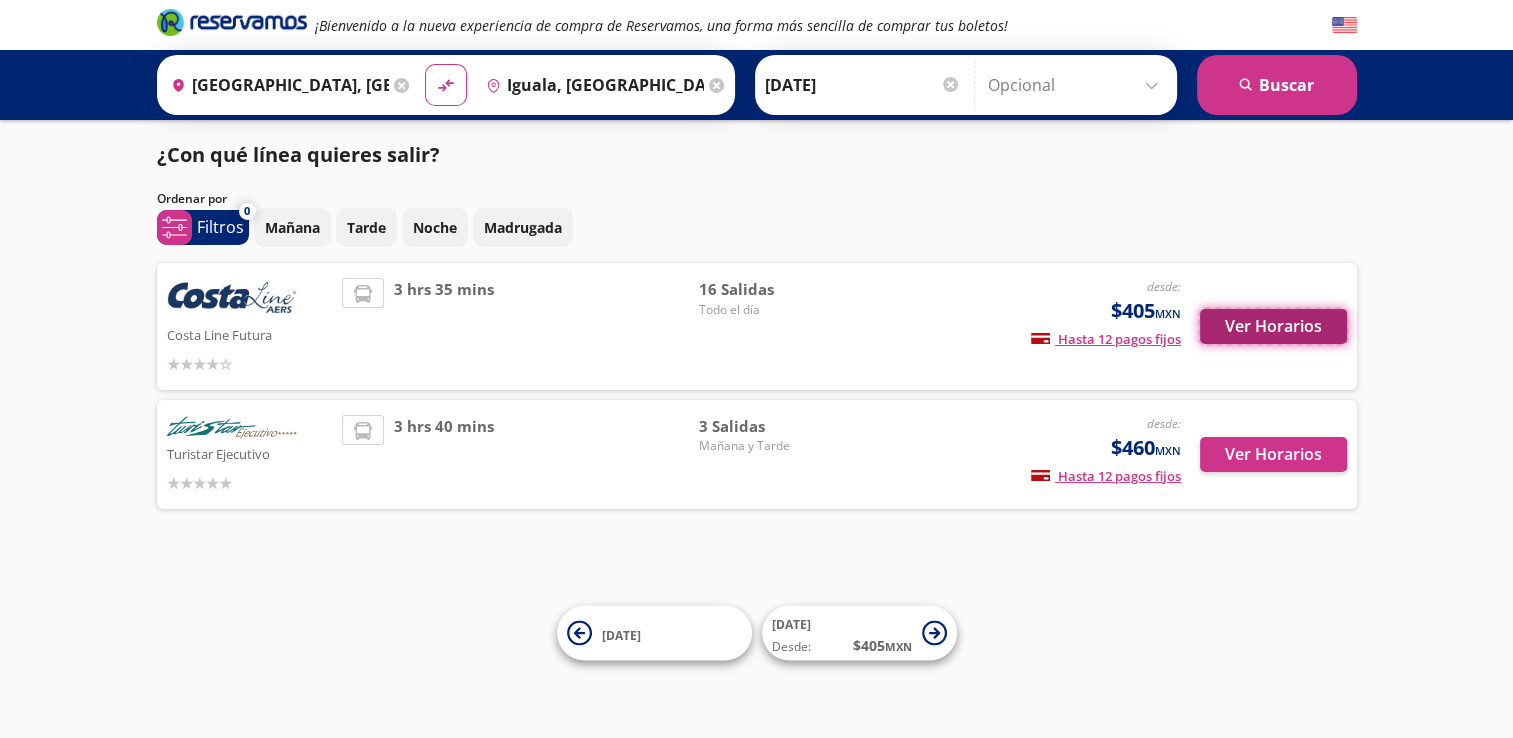 click on "Ver Horarios" at bounding box center (1273, 326) 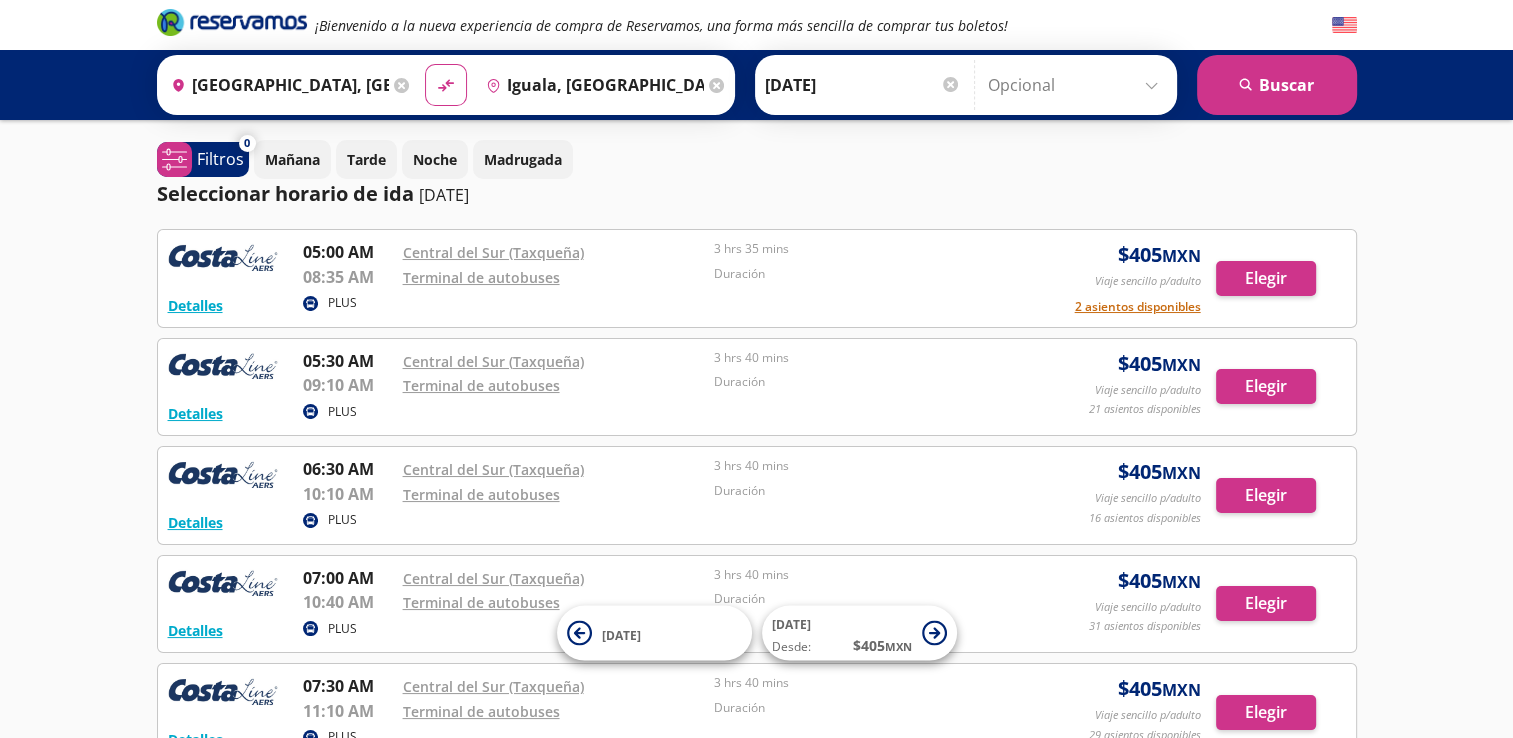 scroll, scrollTop: 40, scrollLeft: 0, axis: vertical 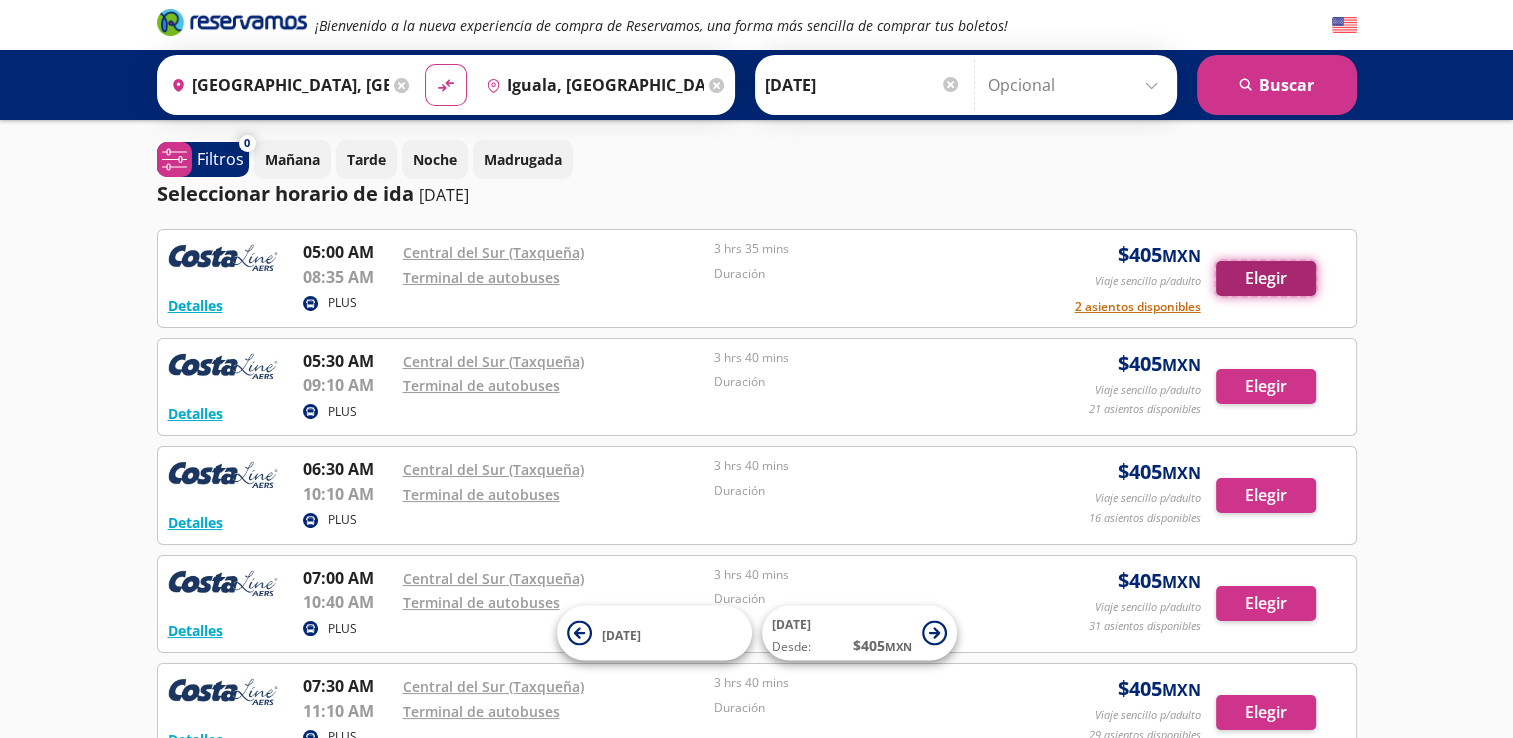 click on "Elegir" at bounding box center [1266, 278] 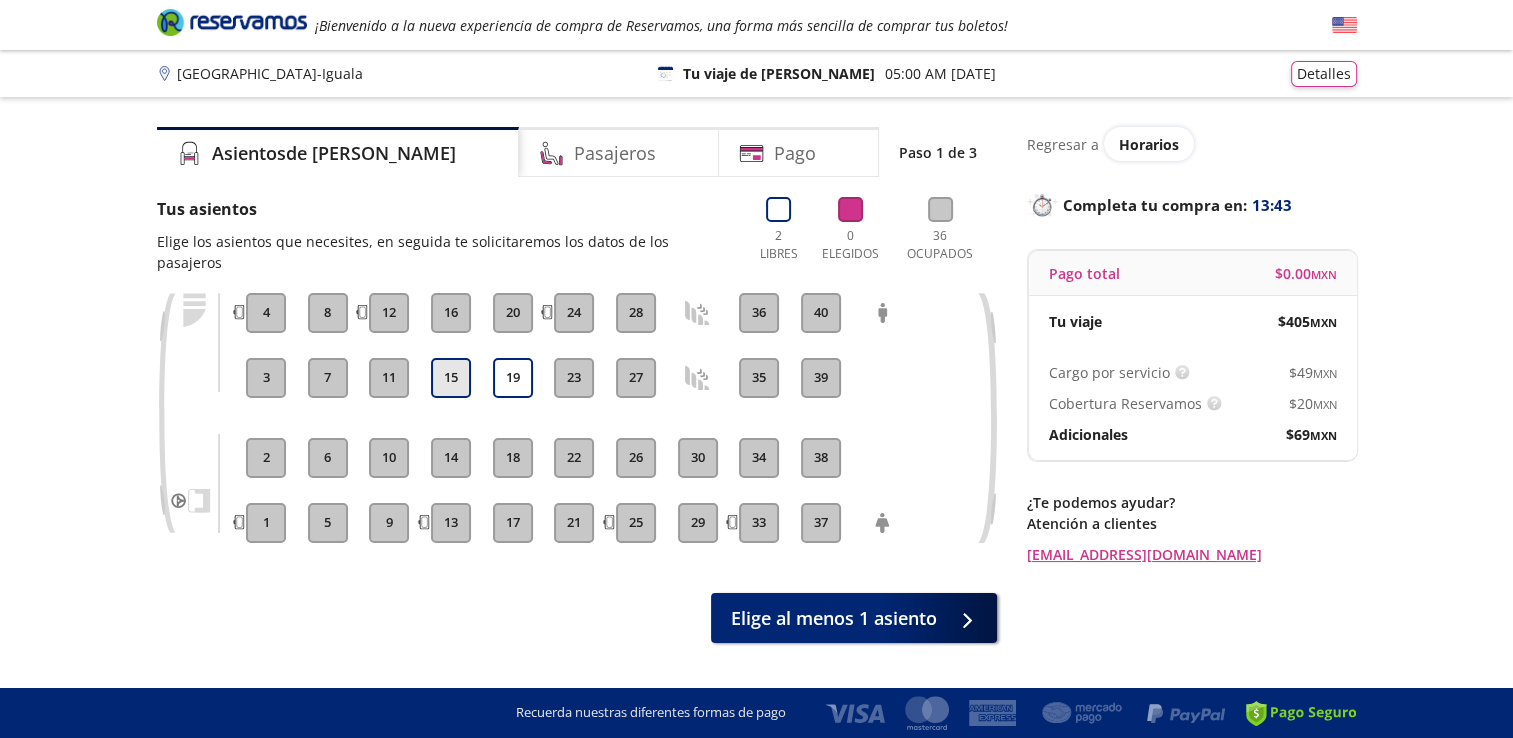 click on "15" at bounding box center (451, 378) 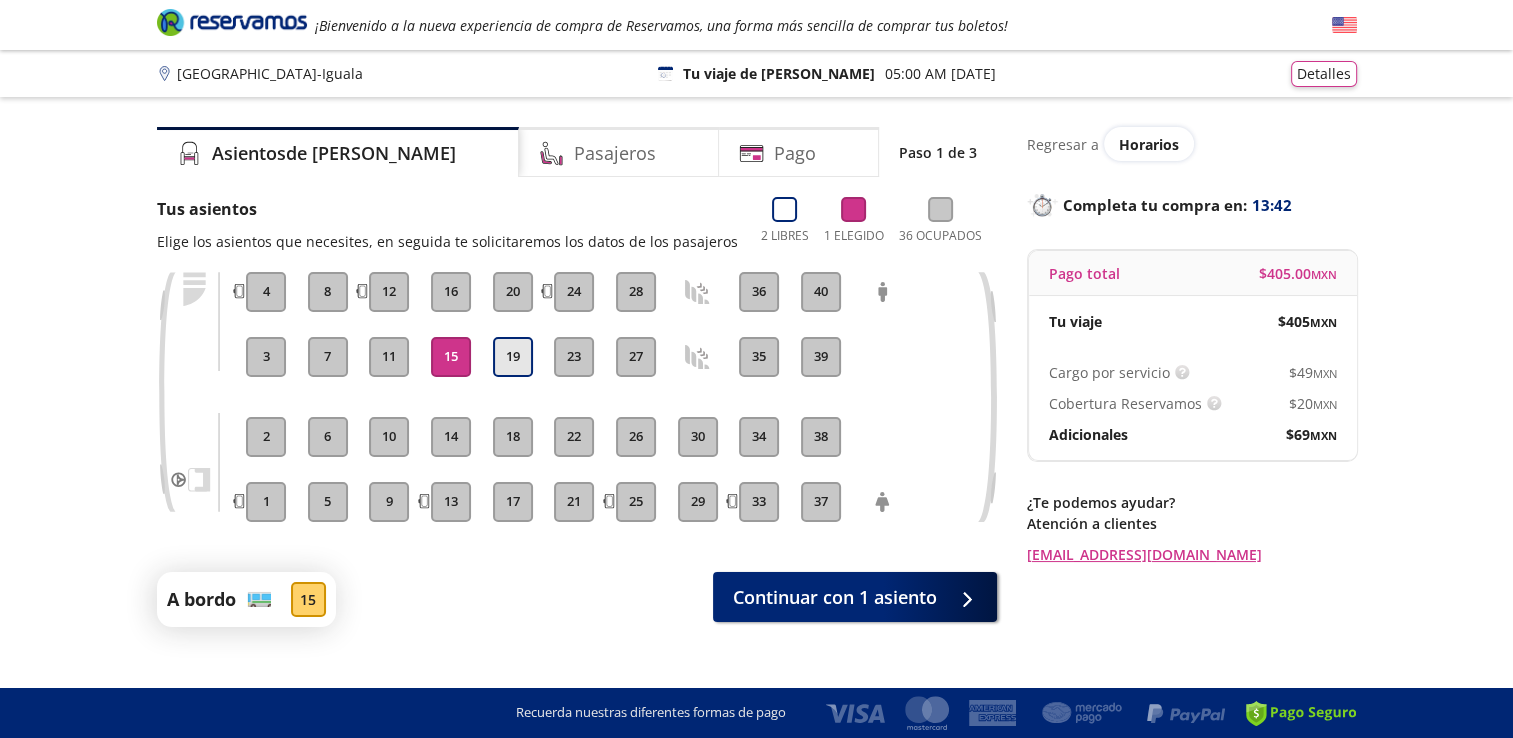 click on "19" at bounding box center [513, 357] 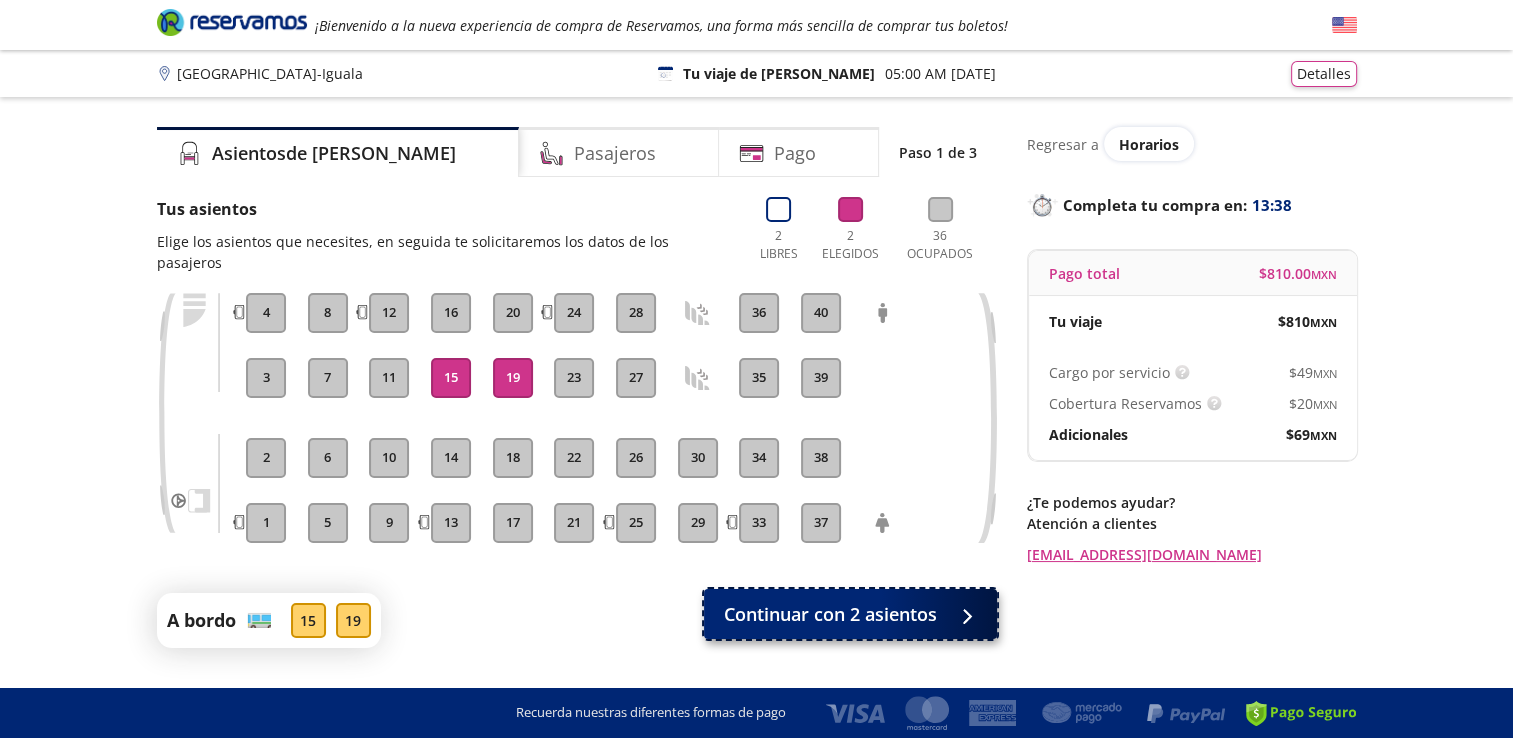 click on "Continuar con 2 asientos" at bounding box center [830, 614] 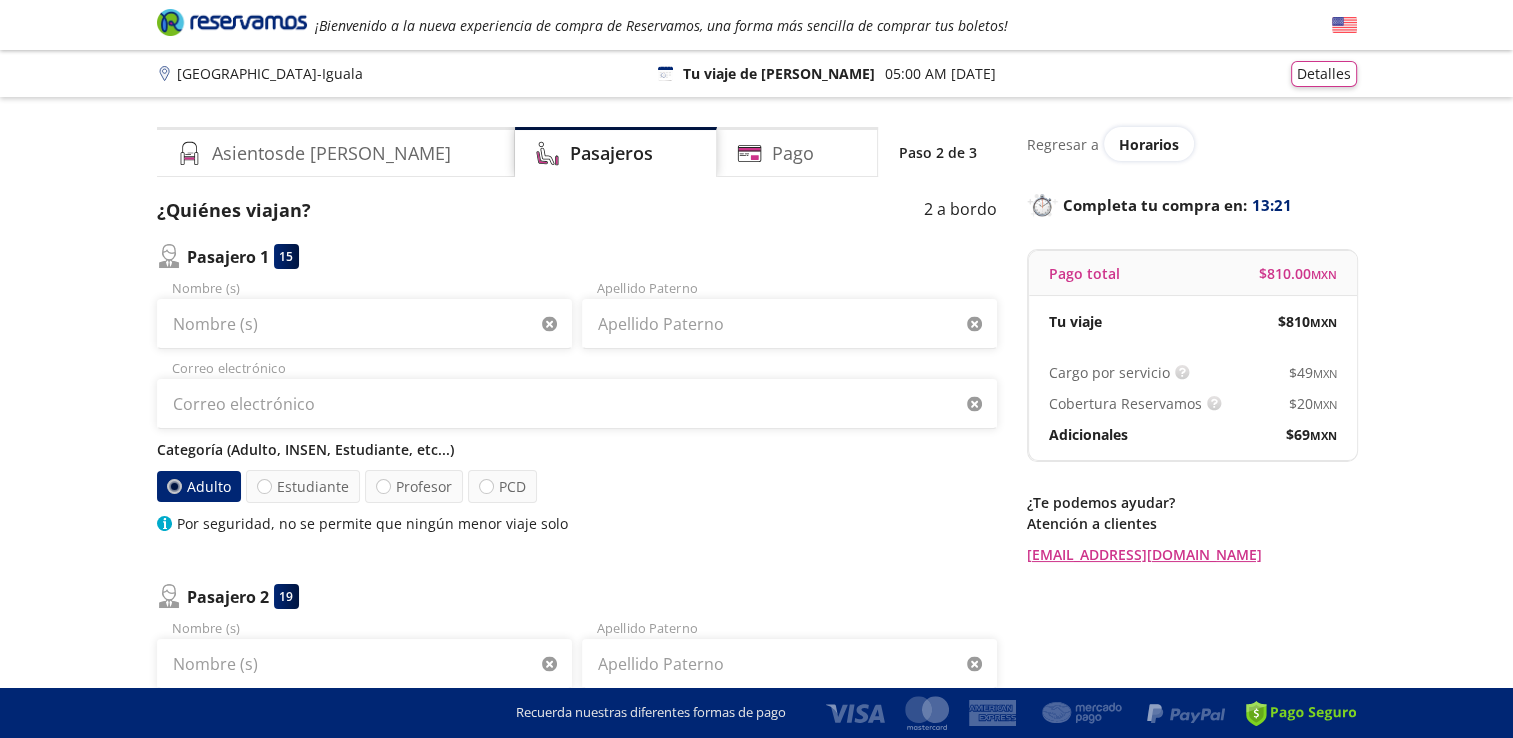 click at bounding box center (173, 486) 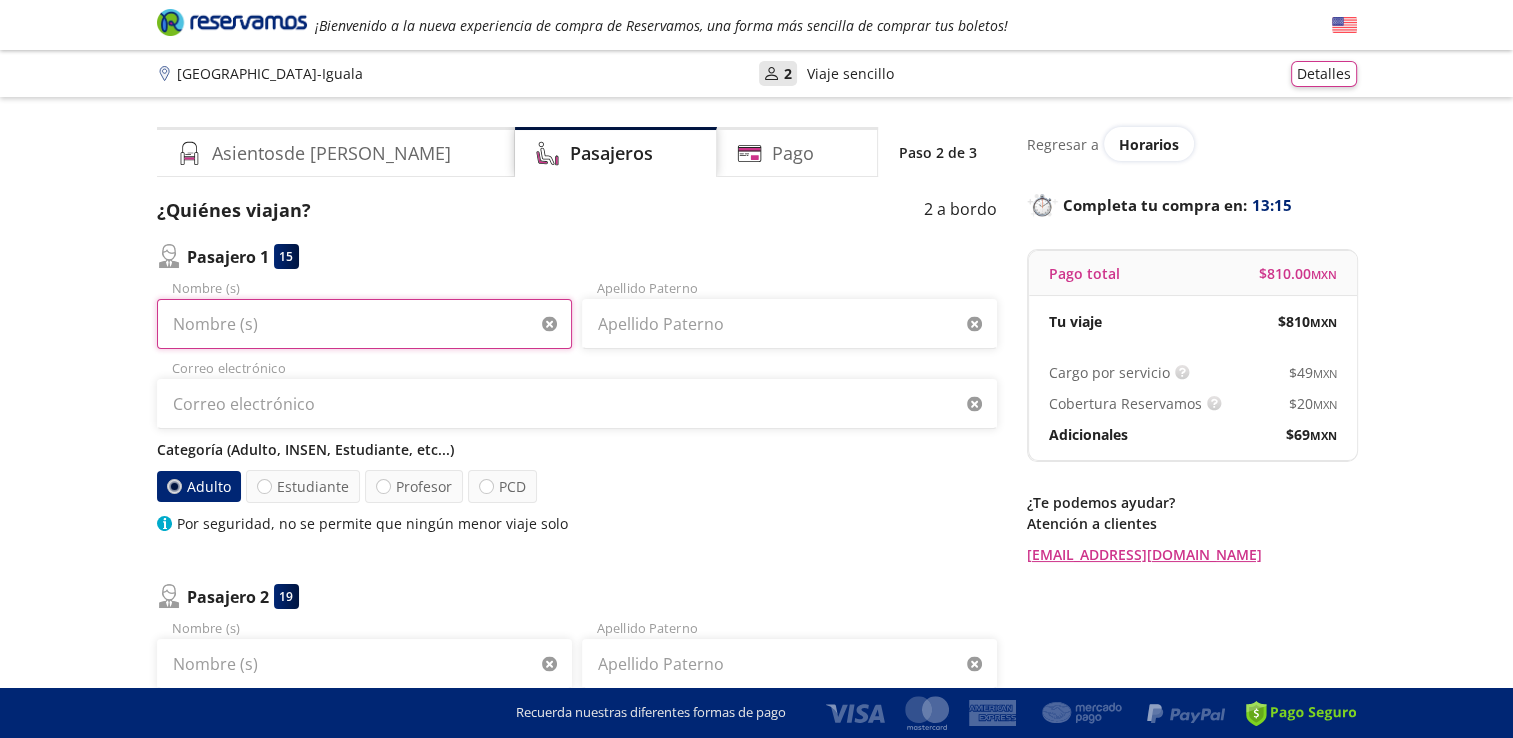 click on "Nombre (s)" at bounding box center [364, 324] 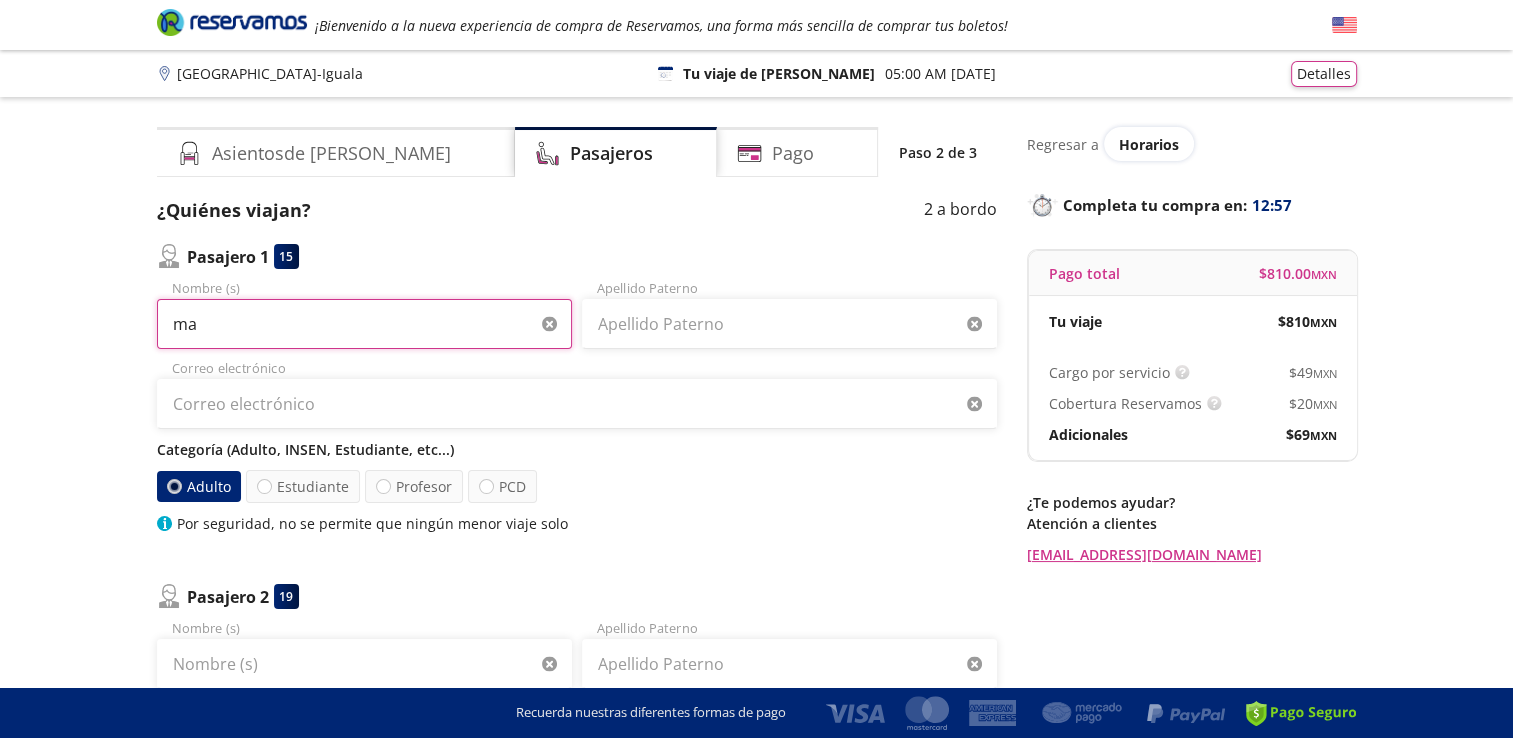 type on "m" 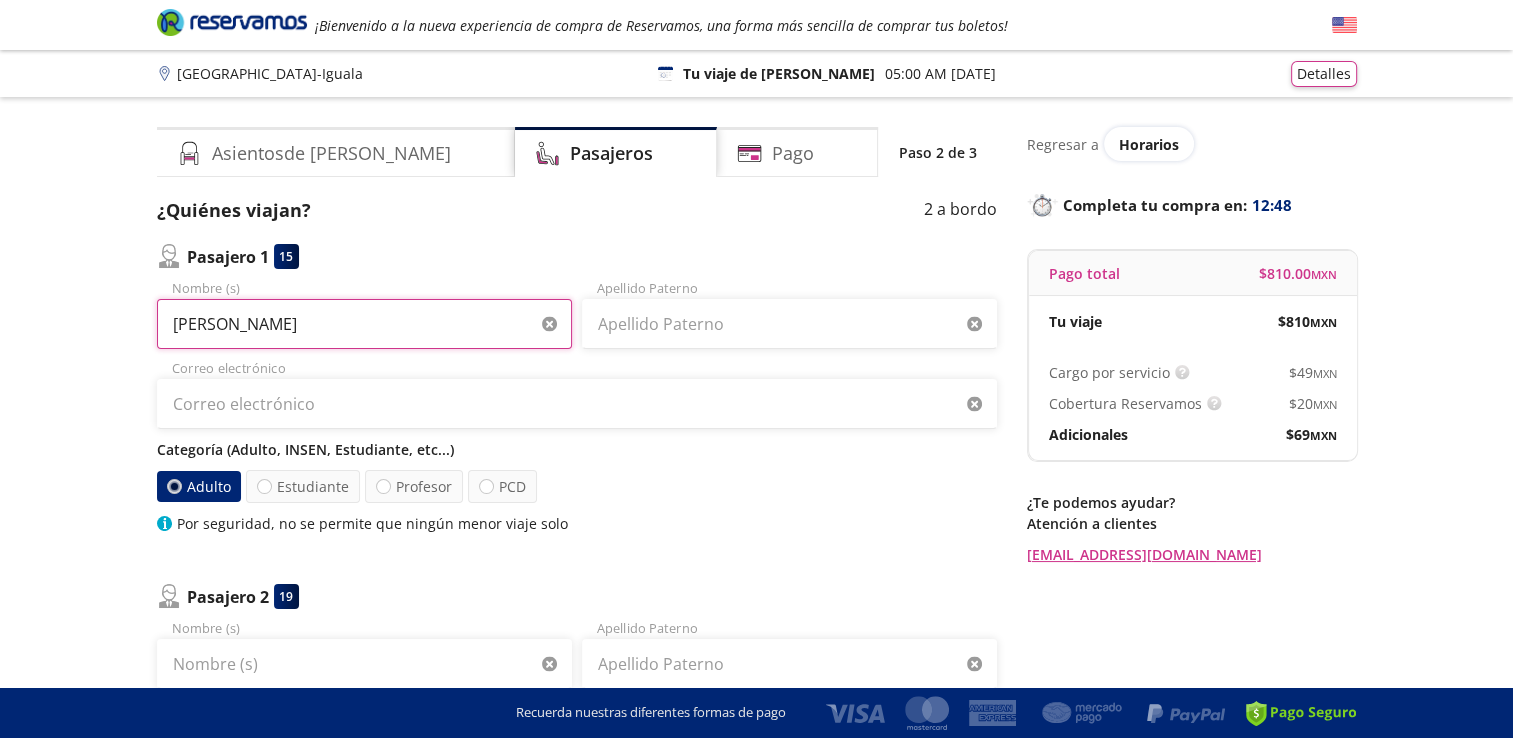 type on "[PERSON_NAME] del [PERSON_NAME]" 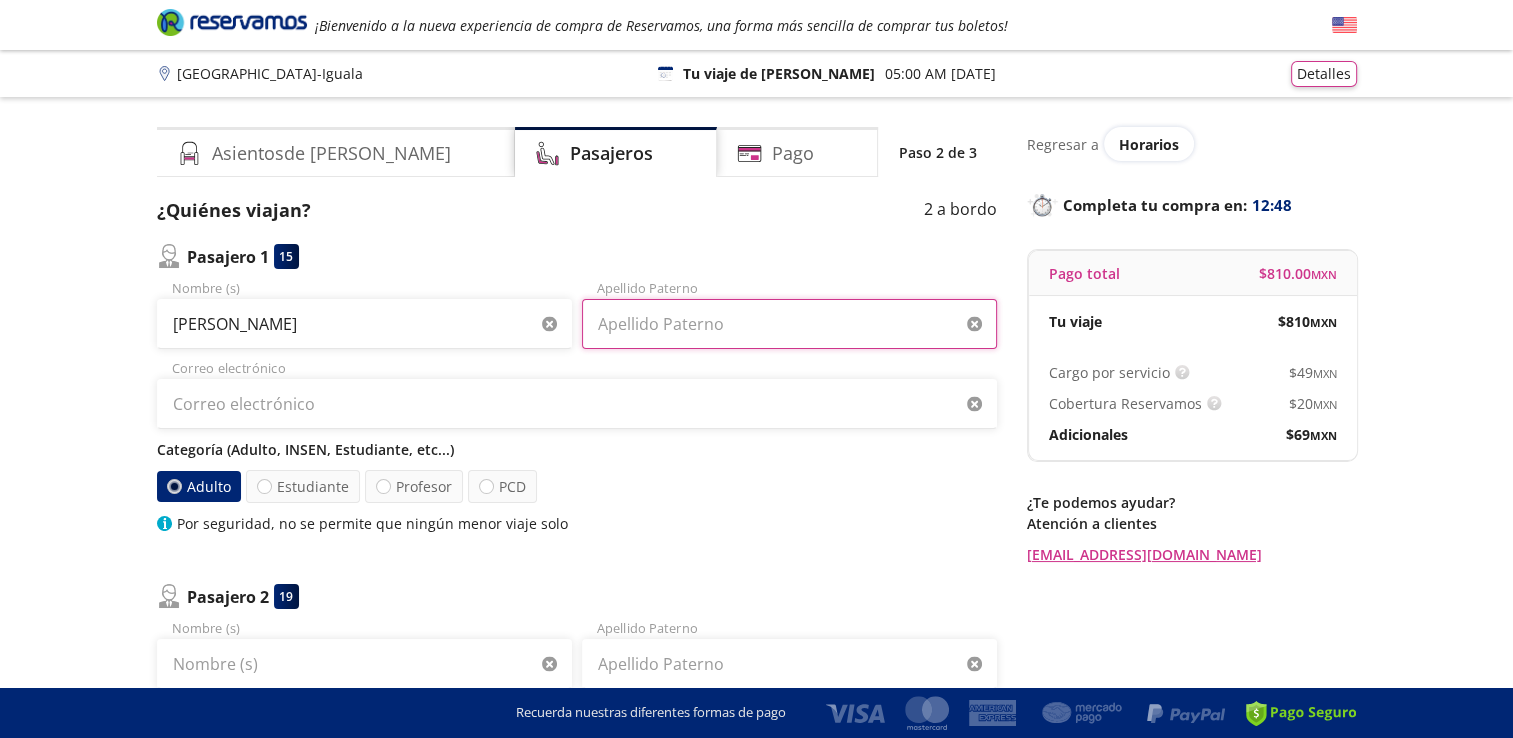 click on "Apellido Paterno" at bounding box center [789, 324] 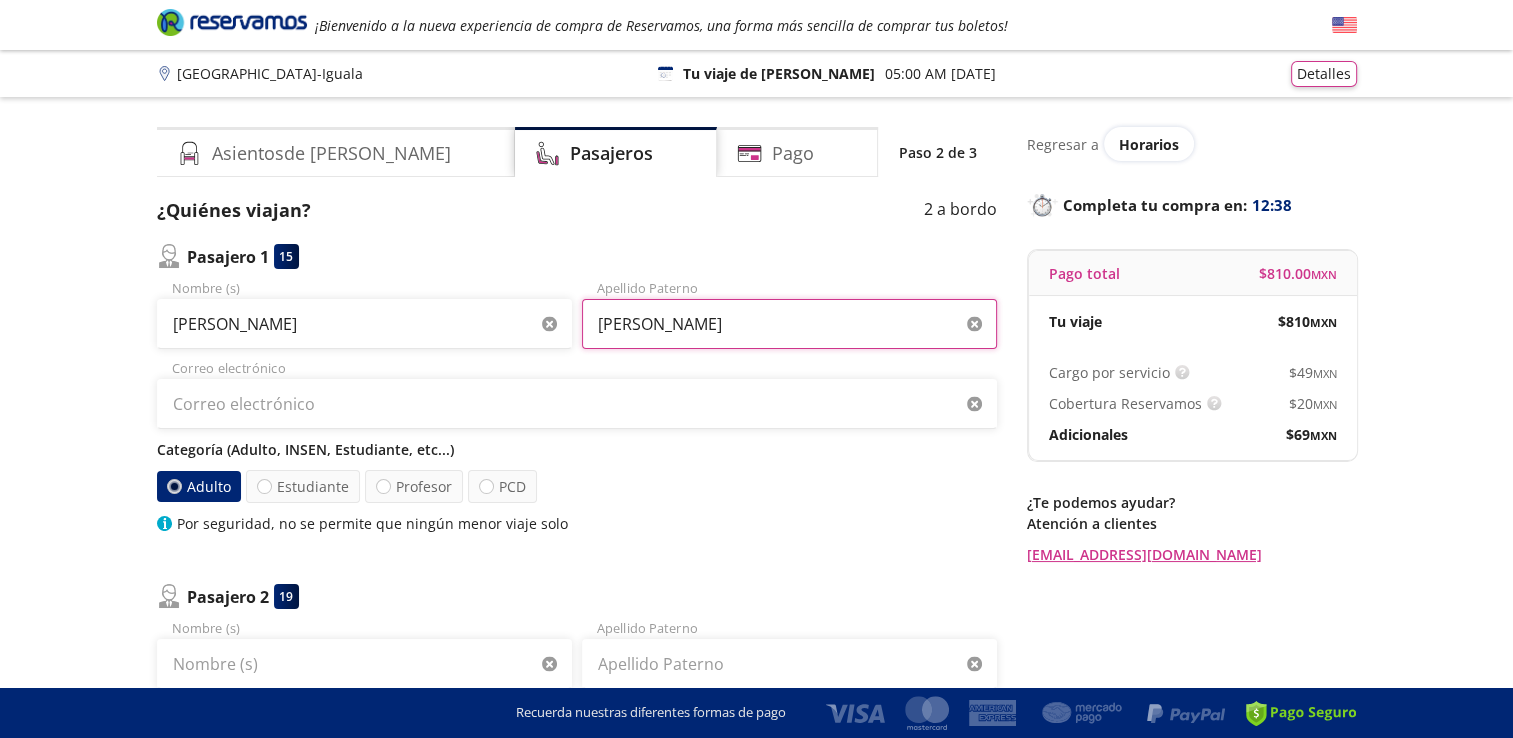type on "[PERSON_NAME]" 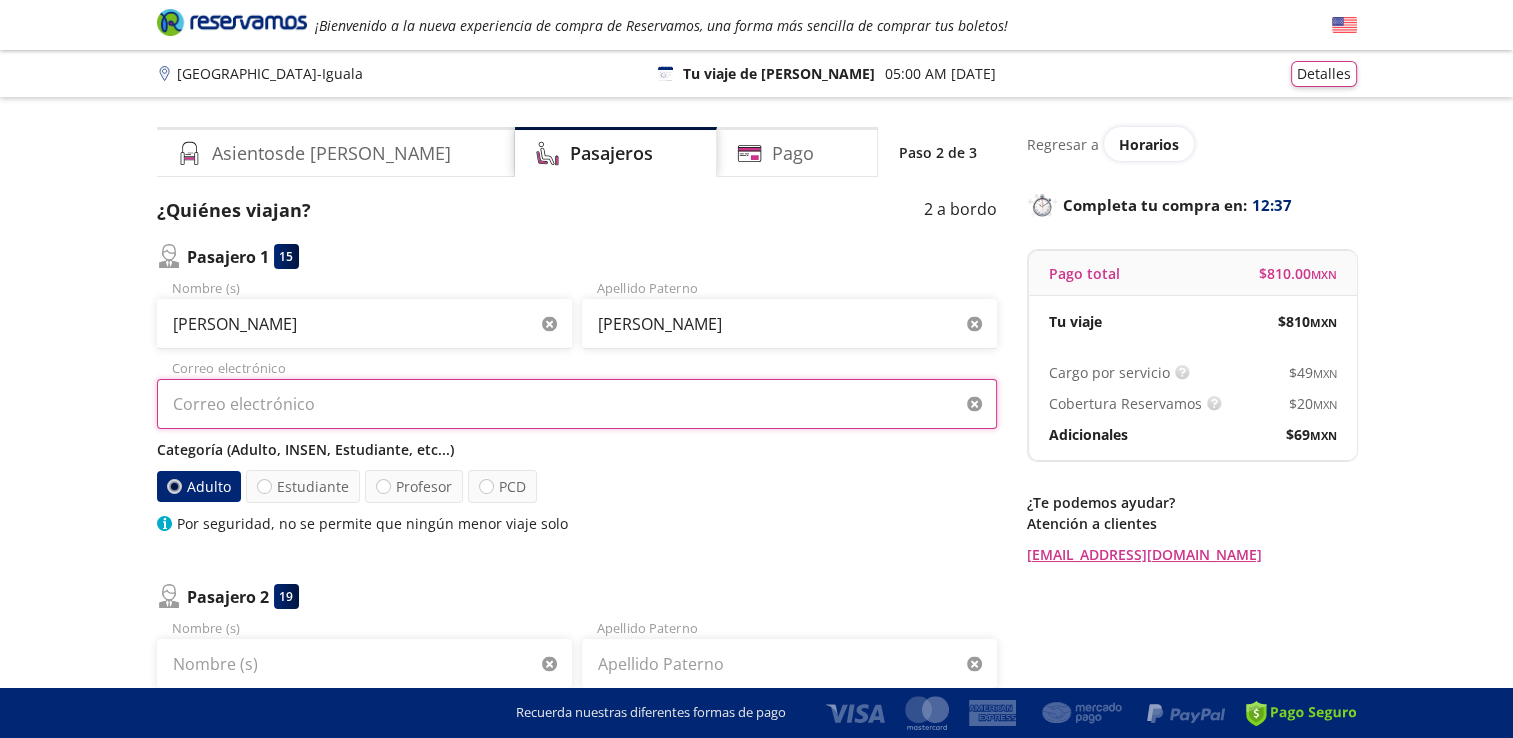 click on "Correo electrónico" at bounding box center [577, 404] 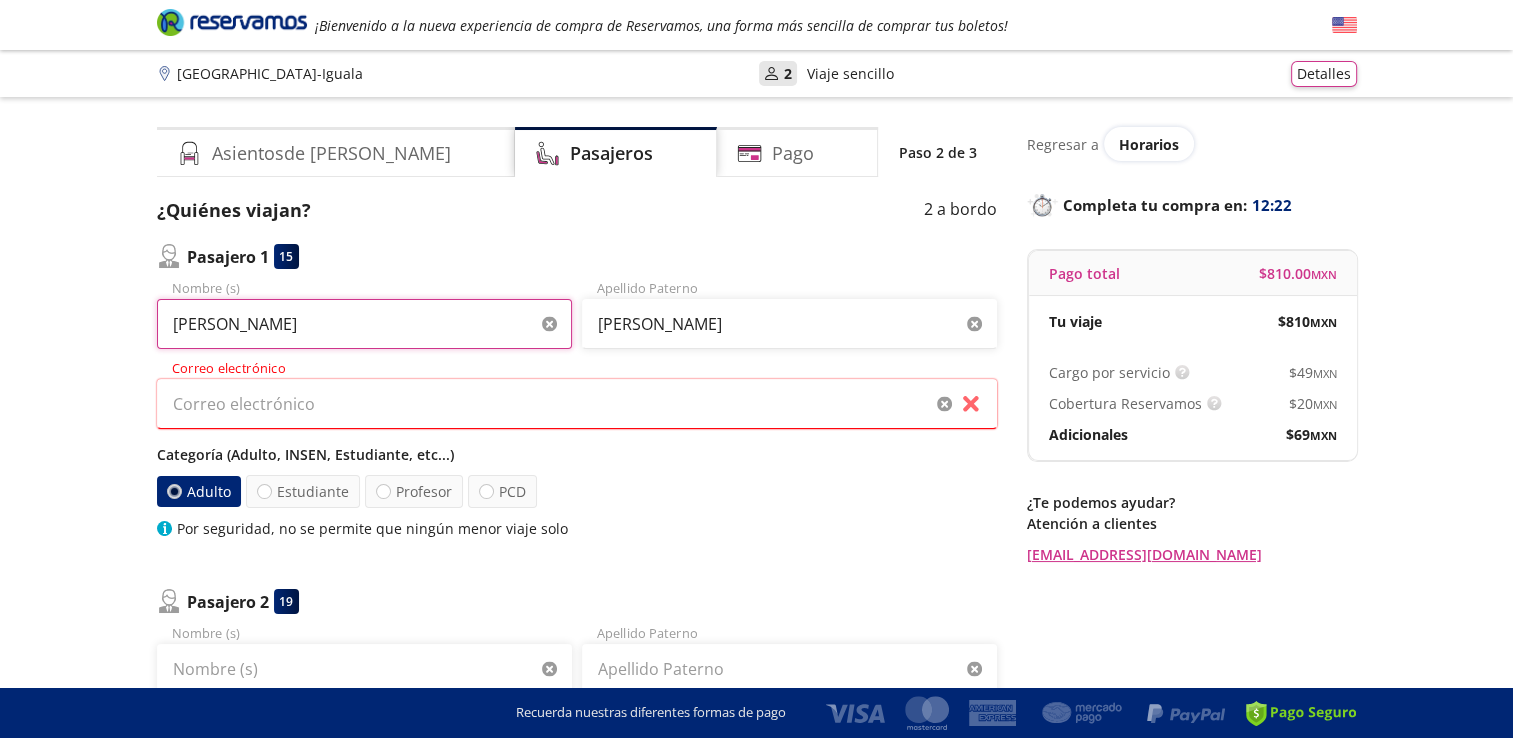 click on "[PERSON_NAME] del [PERSON_NAME]" at bounding box center [364, 324] 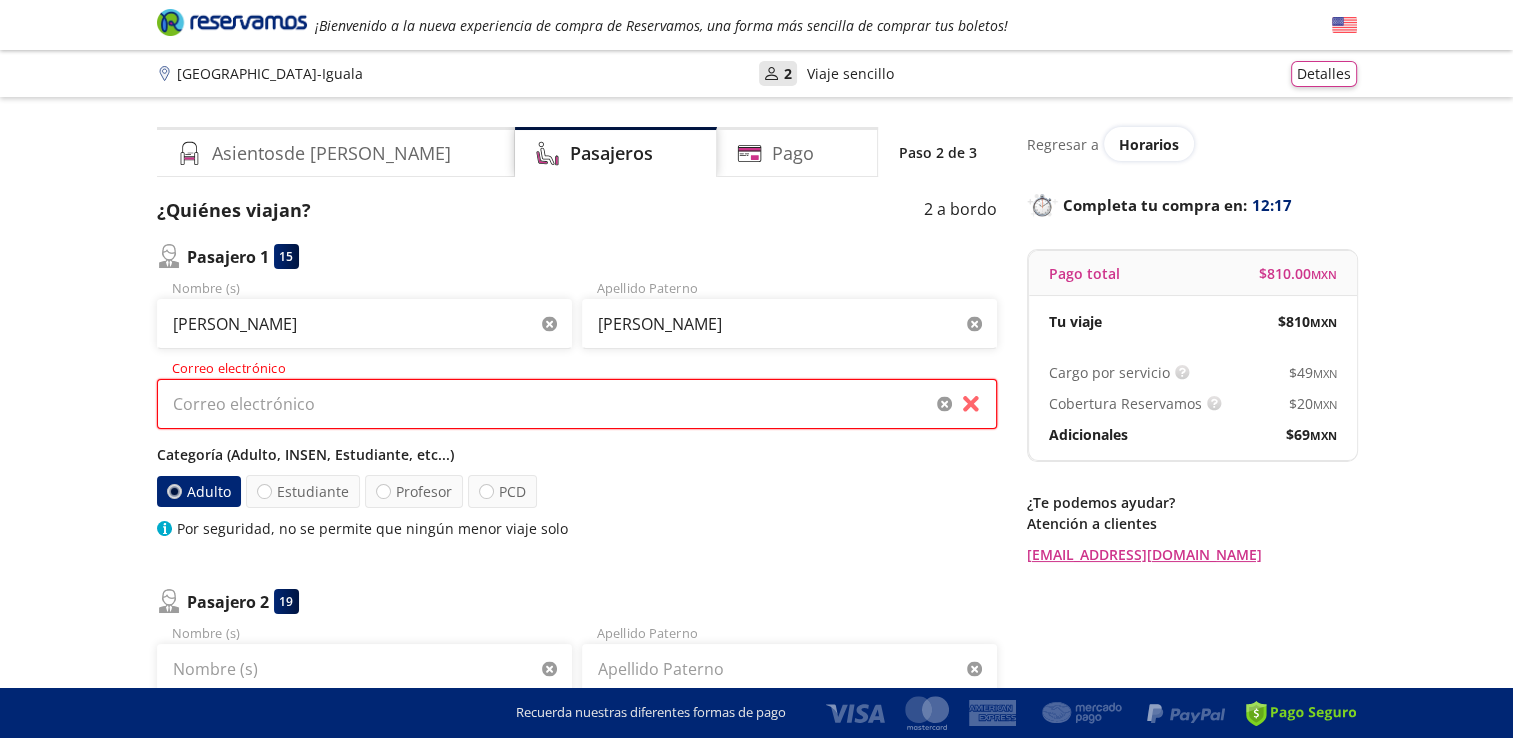 click on "Correo electrónico" at bounding box center (577, 404) 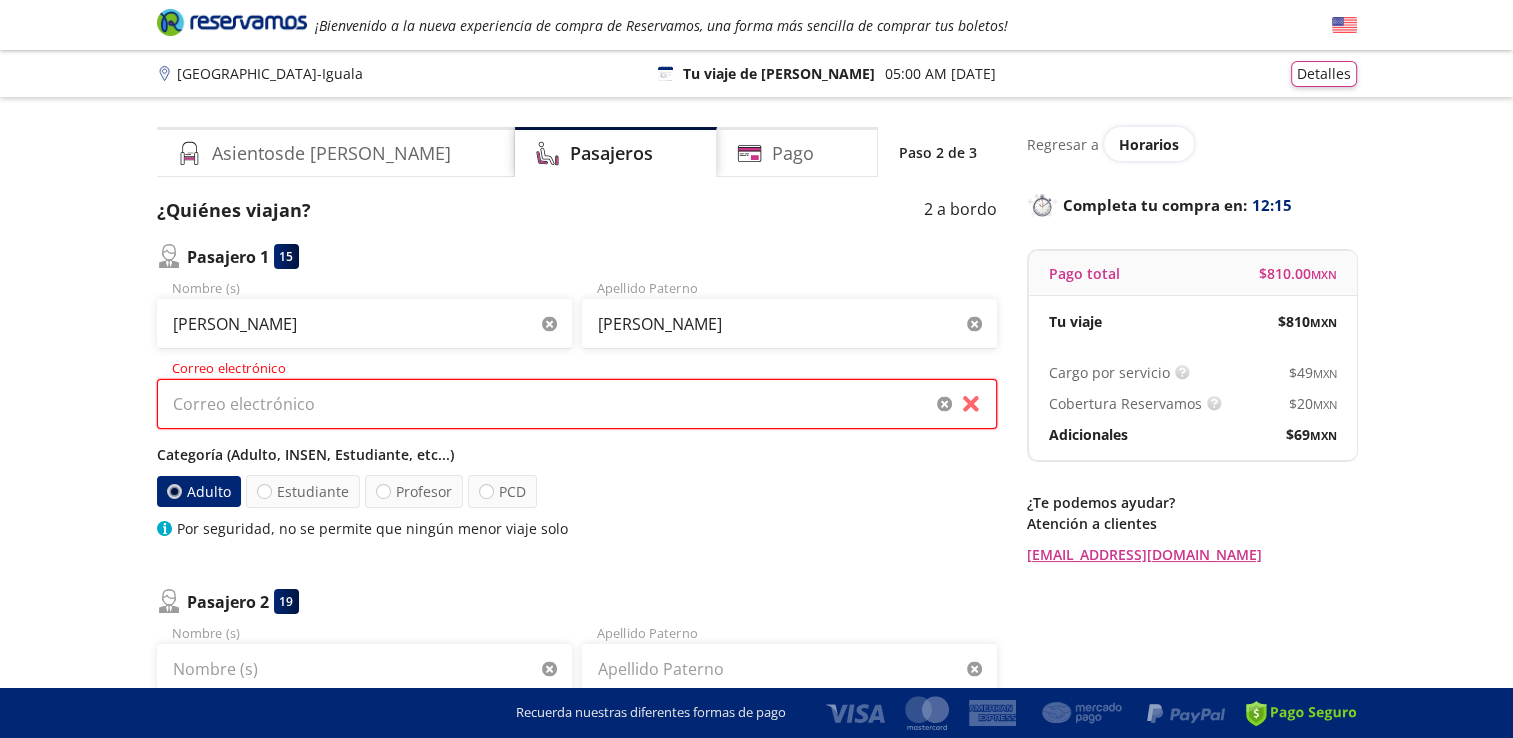 type on "[EMAIL_ADDRESS][DOMAIN_NAME]" 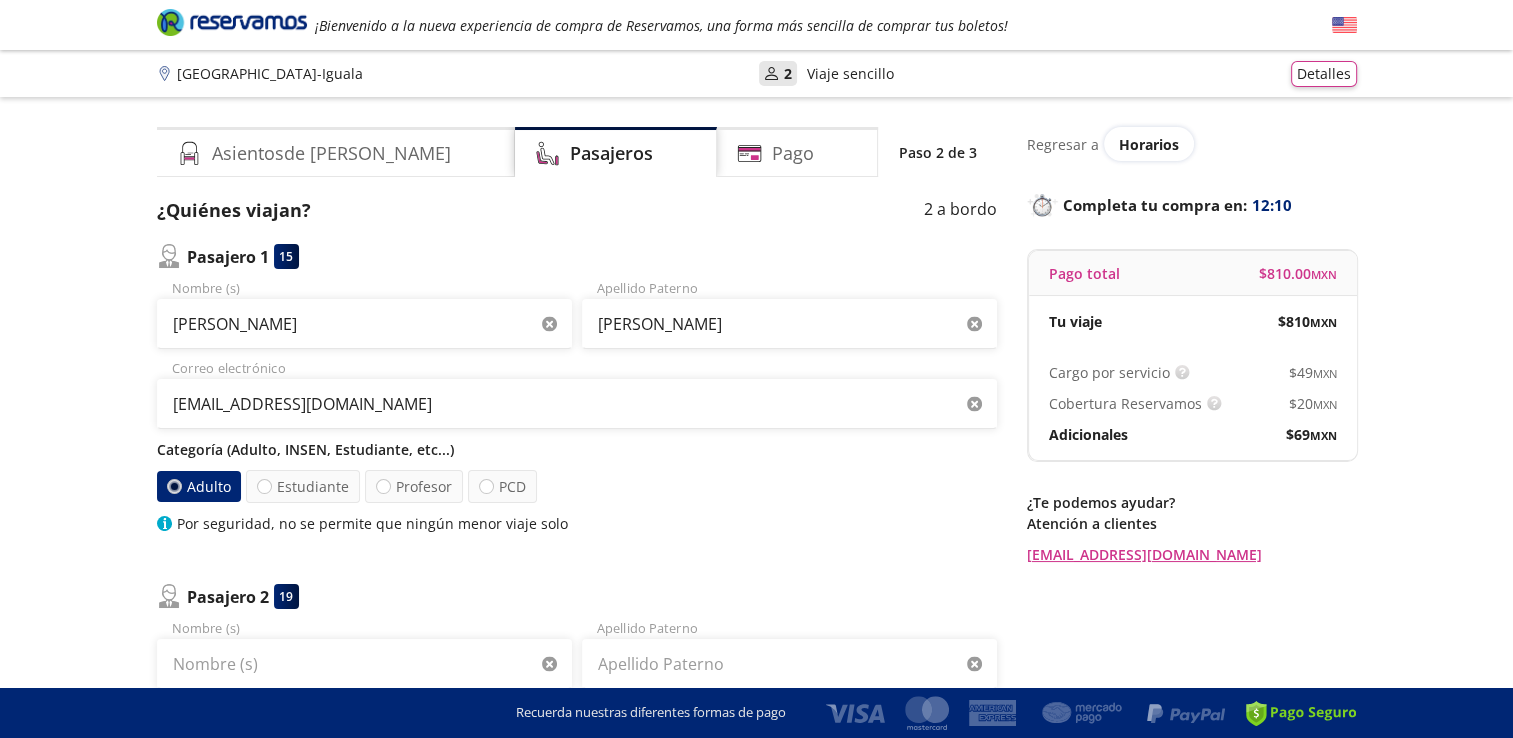 drag, startPoint x: 1510, startPoint y: 387, endPoint x: 1506, endPoint y: 451, distance: 64.12488 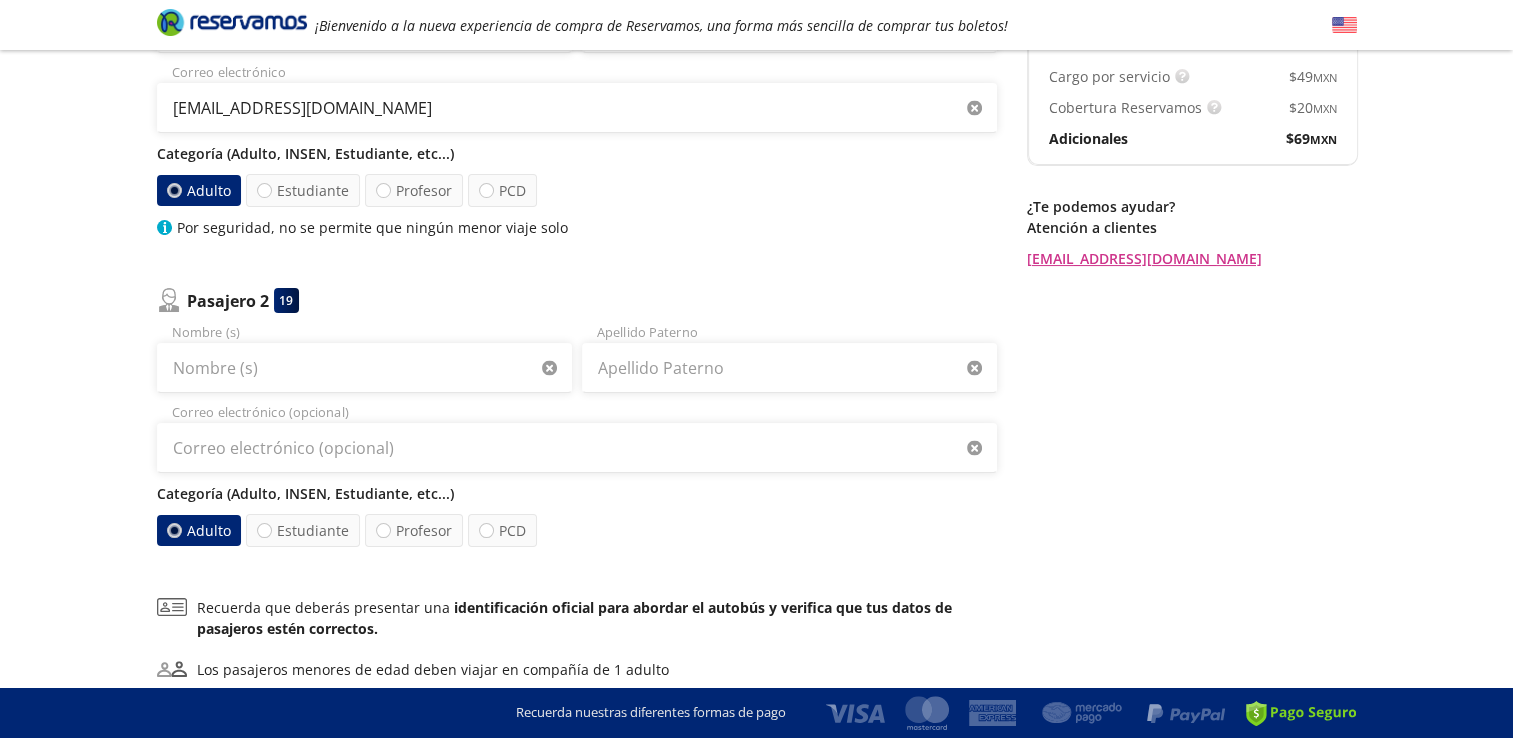 scroll, scrollTop: 300, scrollLeft: 0, axis: vertical 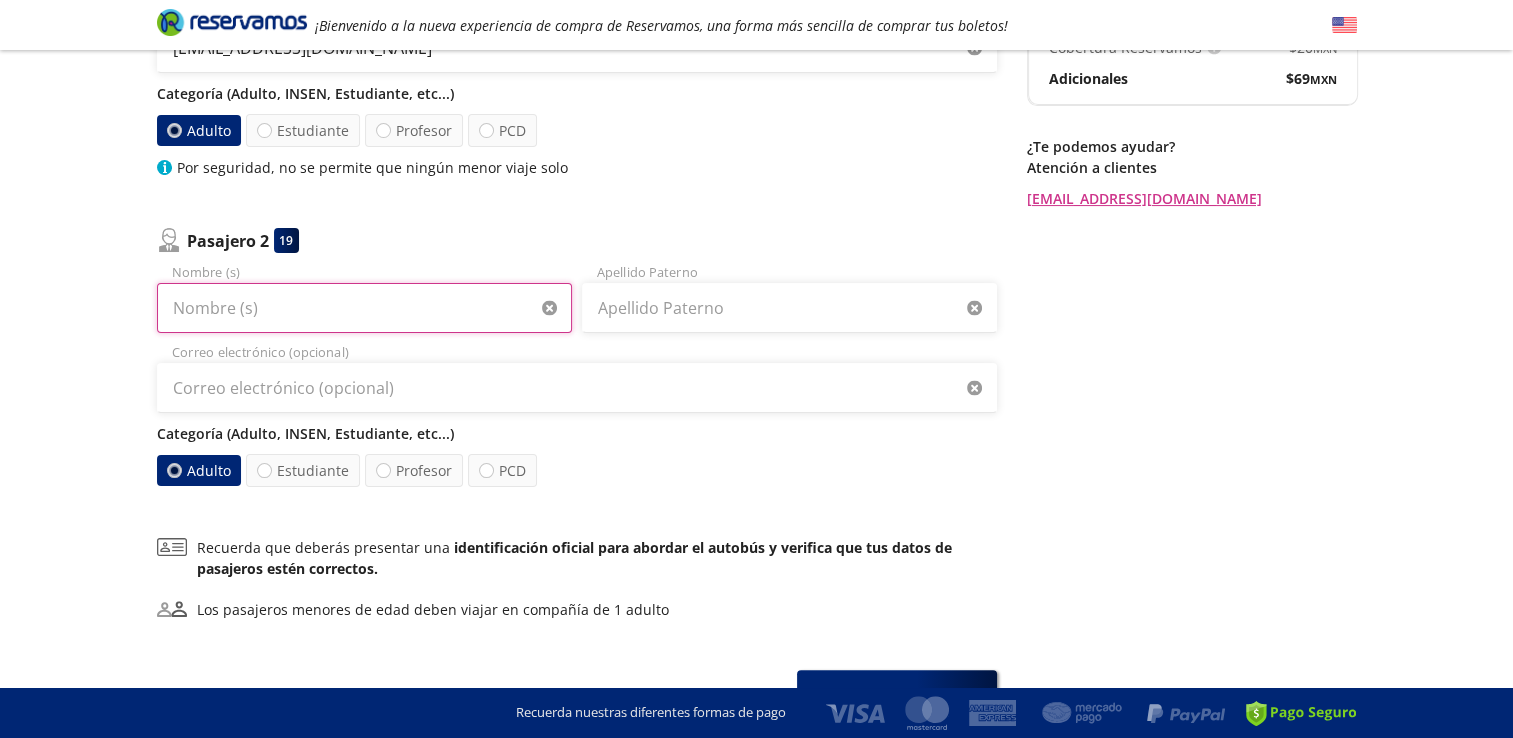 click on "Nombre (s)" at bounding box center (364, 308) 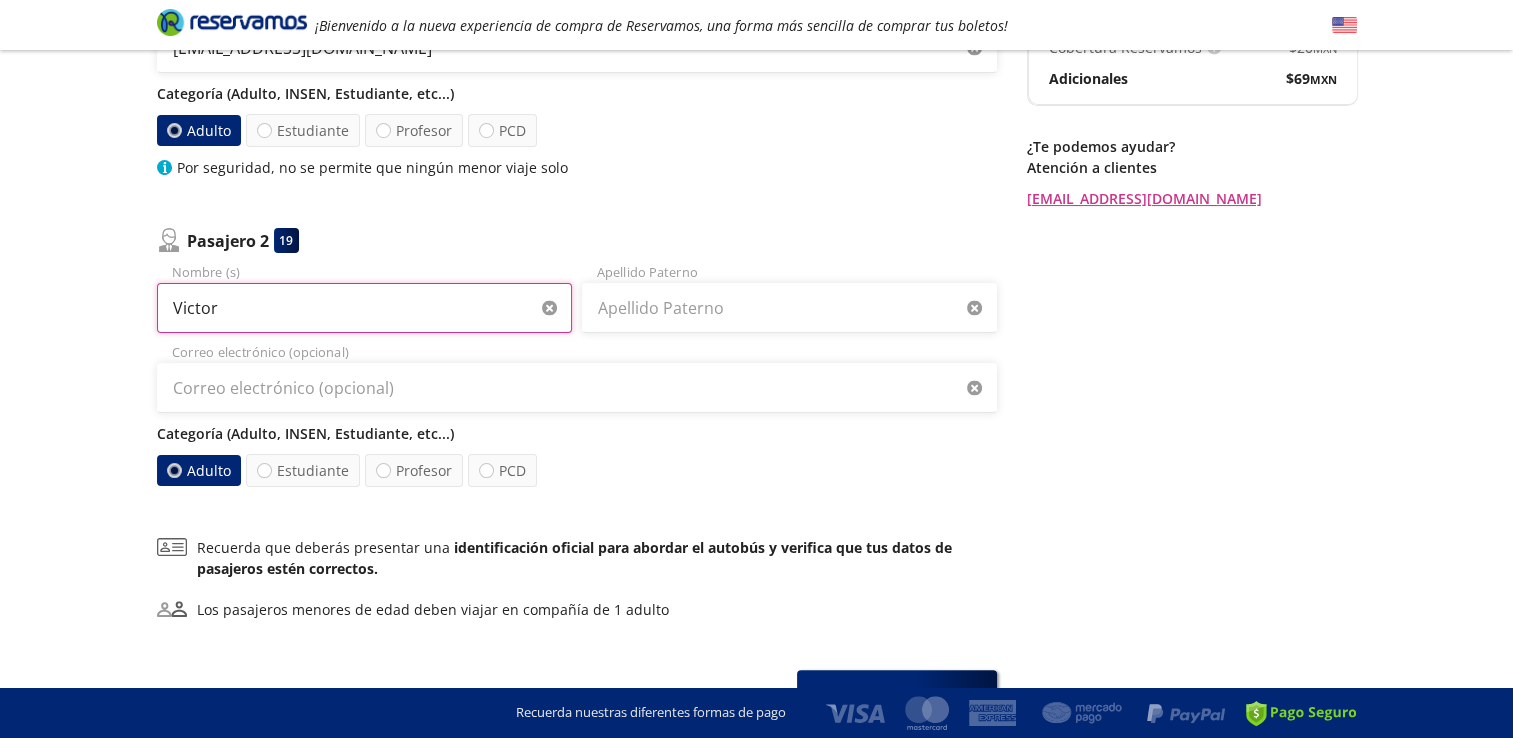 type on "Victor" 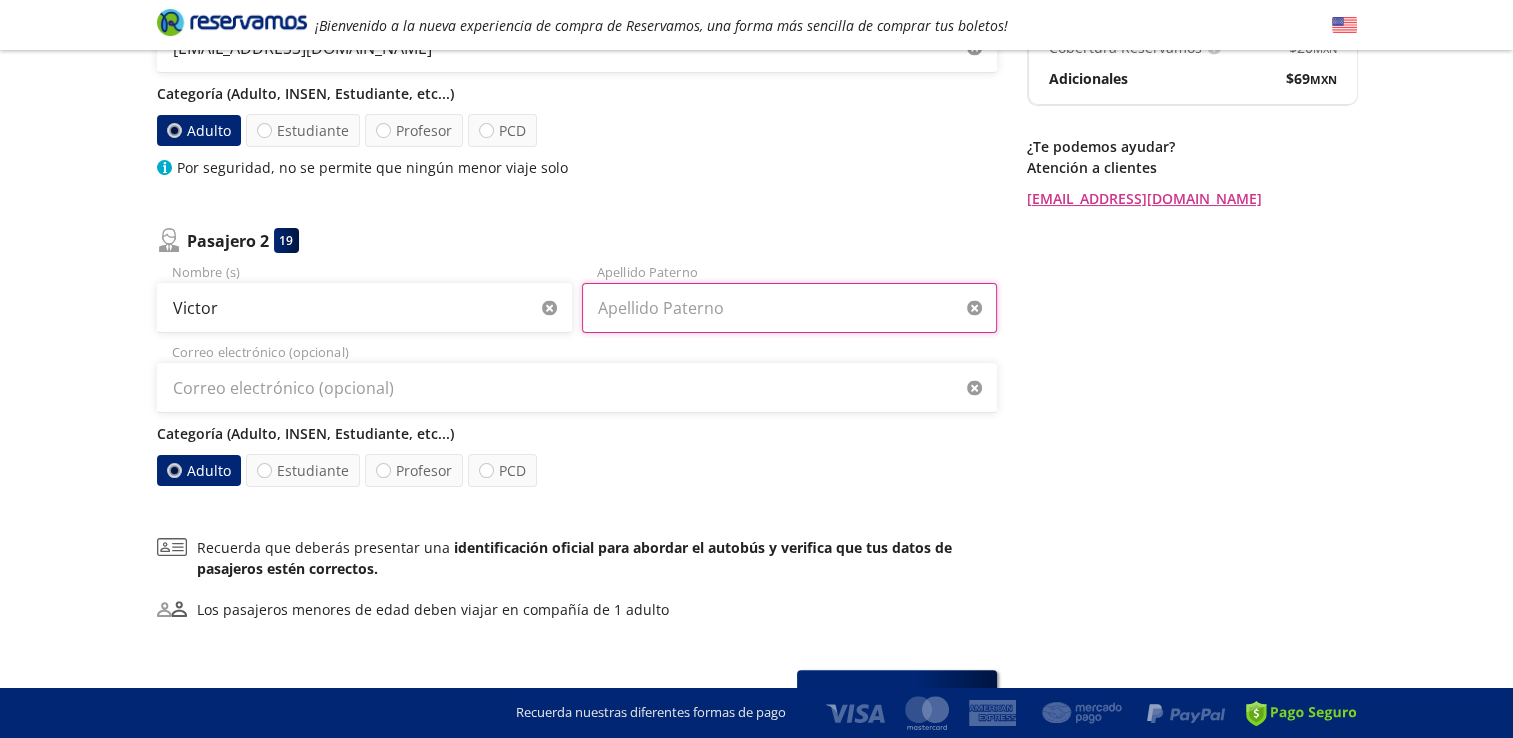 click on "Apellido Paterno" at bounding box center (789, 308) 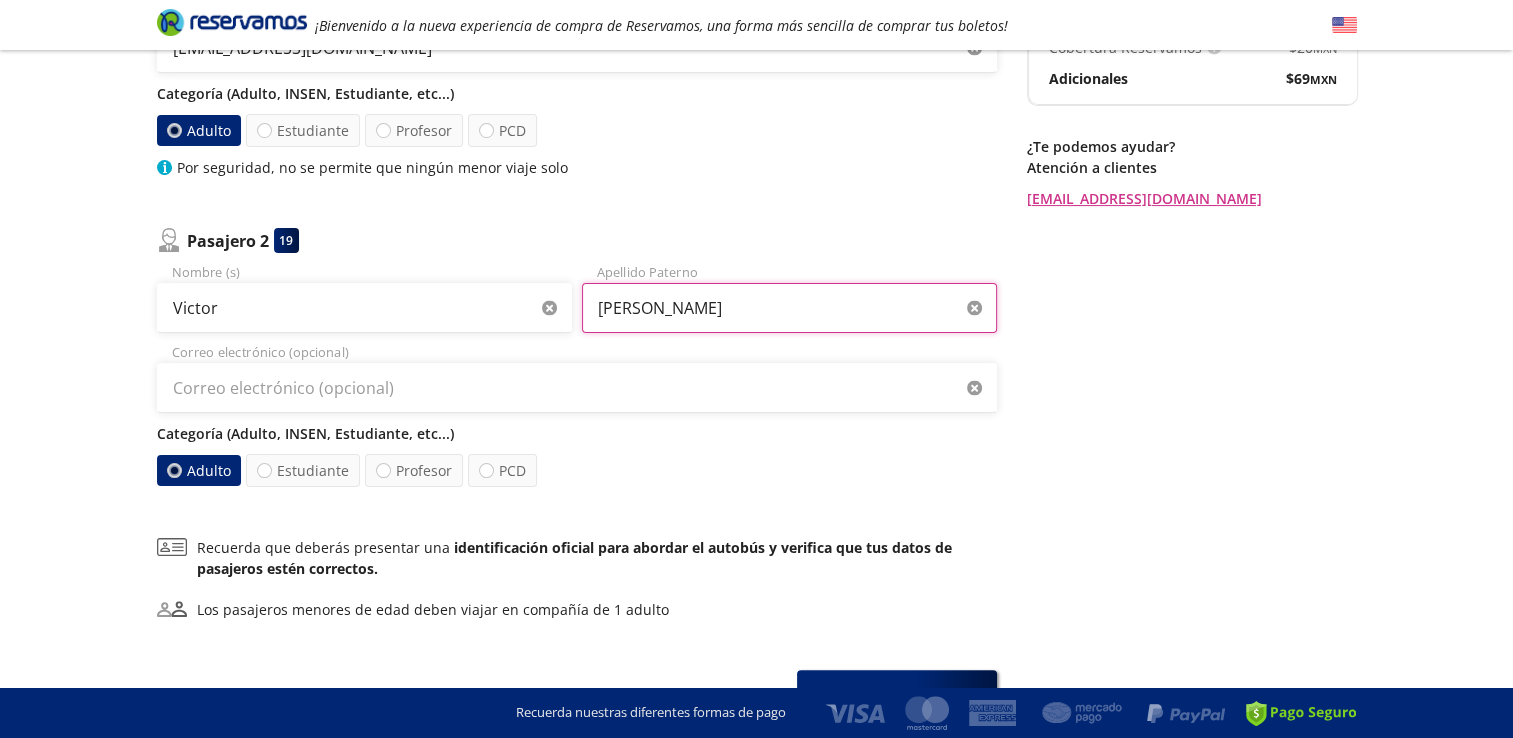 type on "[PERSON_NAME]" 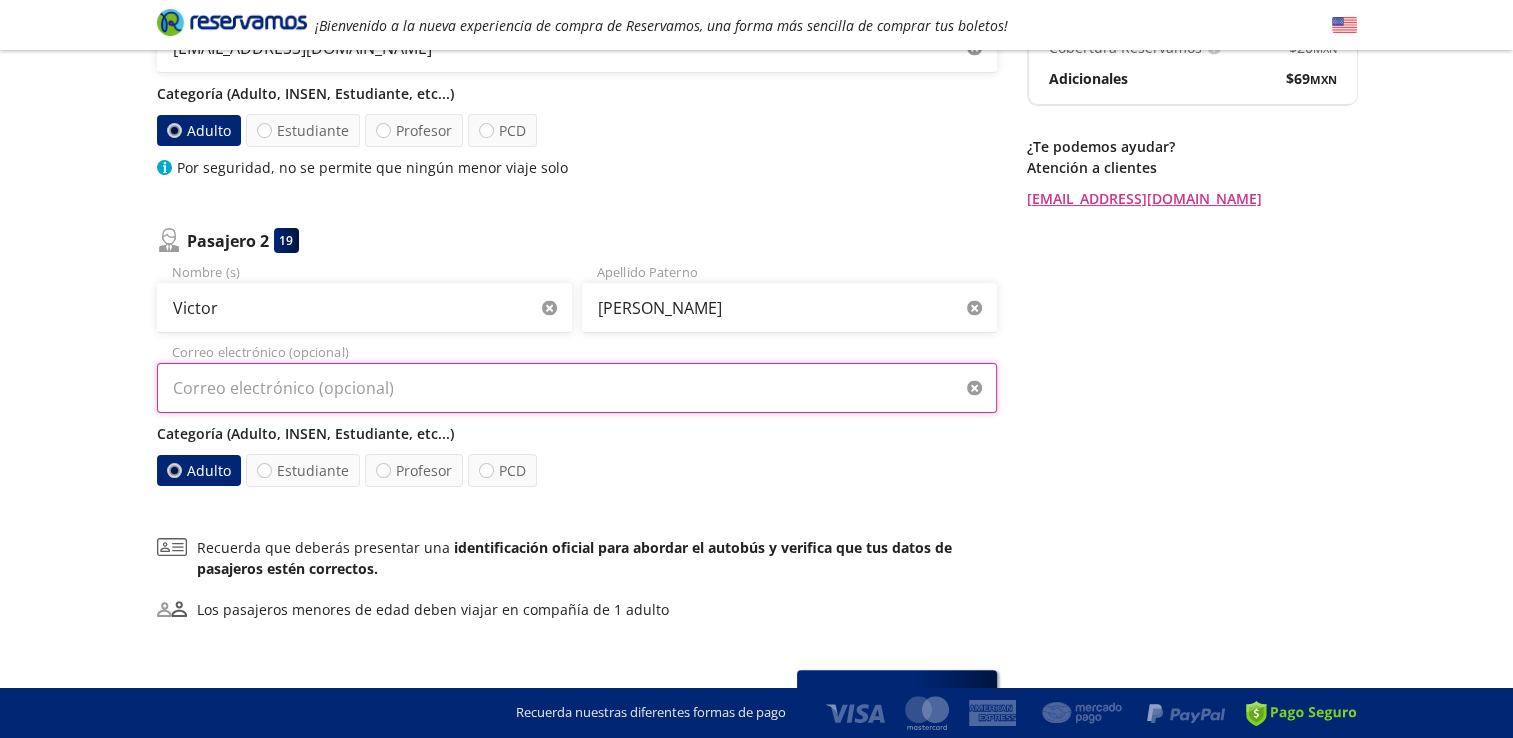 click on "Correo electrónico (opcional)" at bounding box center (577, 388) 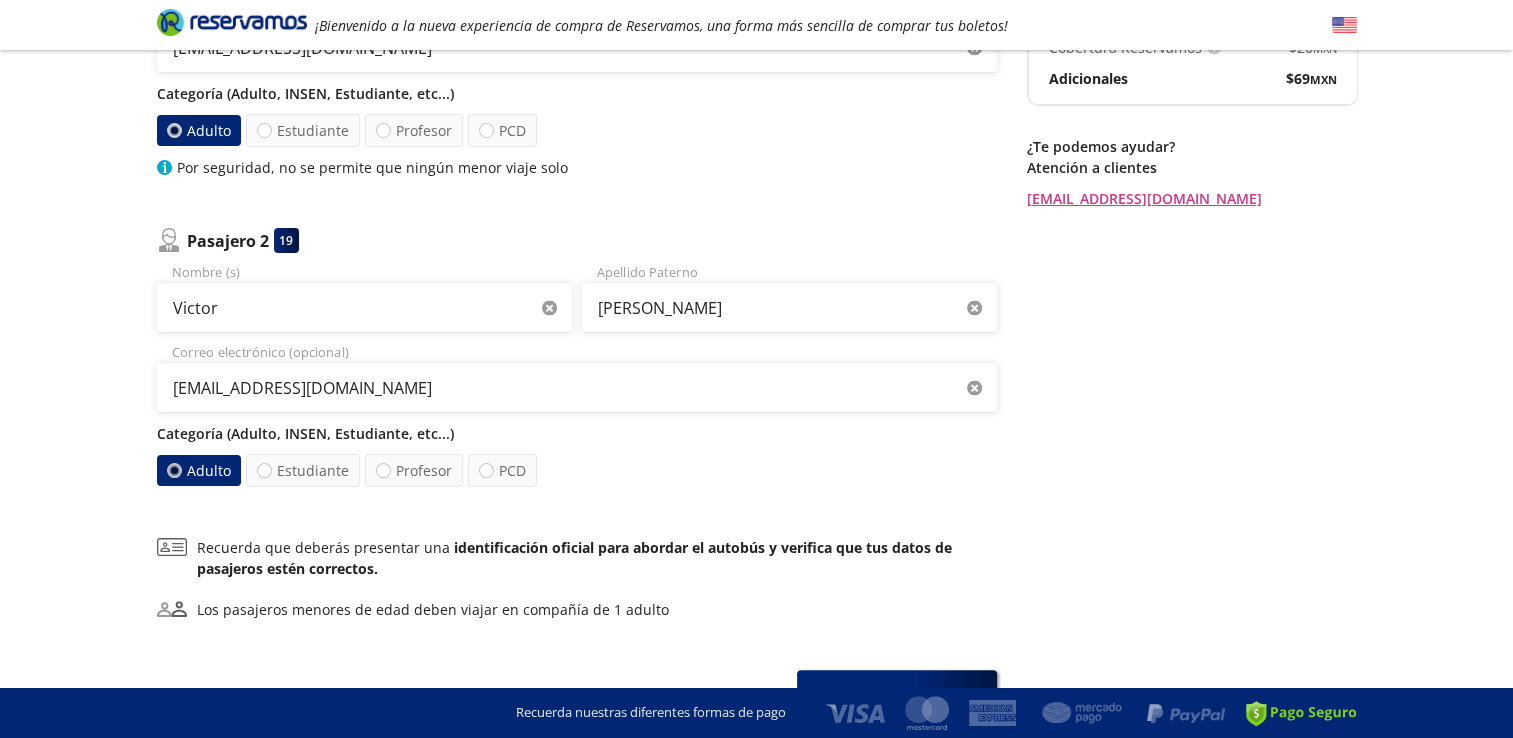 click at bounding box center [173, 470] 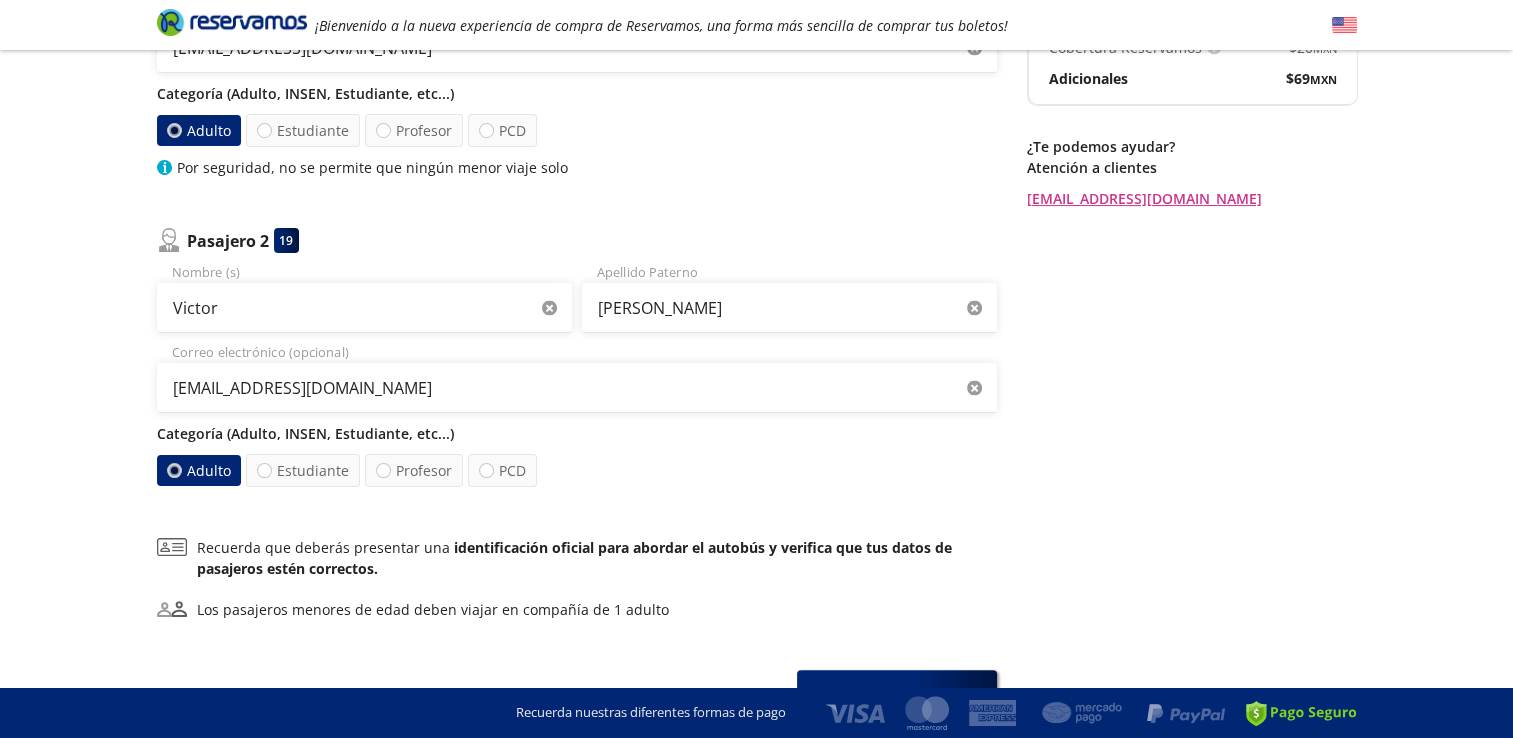click on "Adulto" at bounding box center (198, 470) 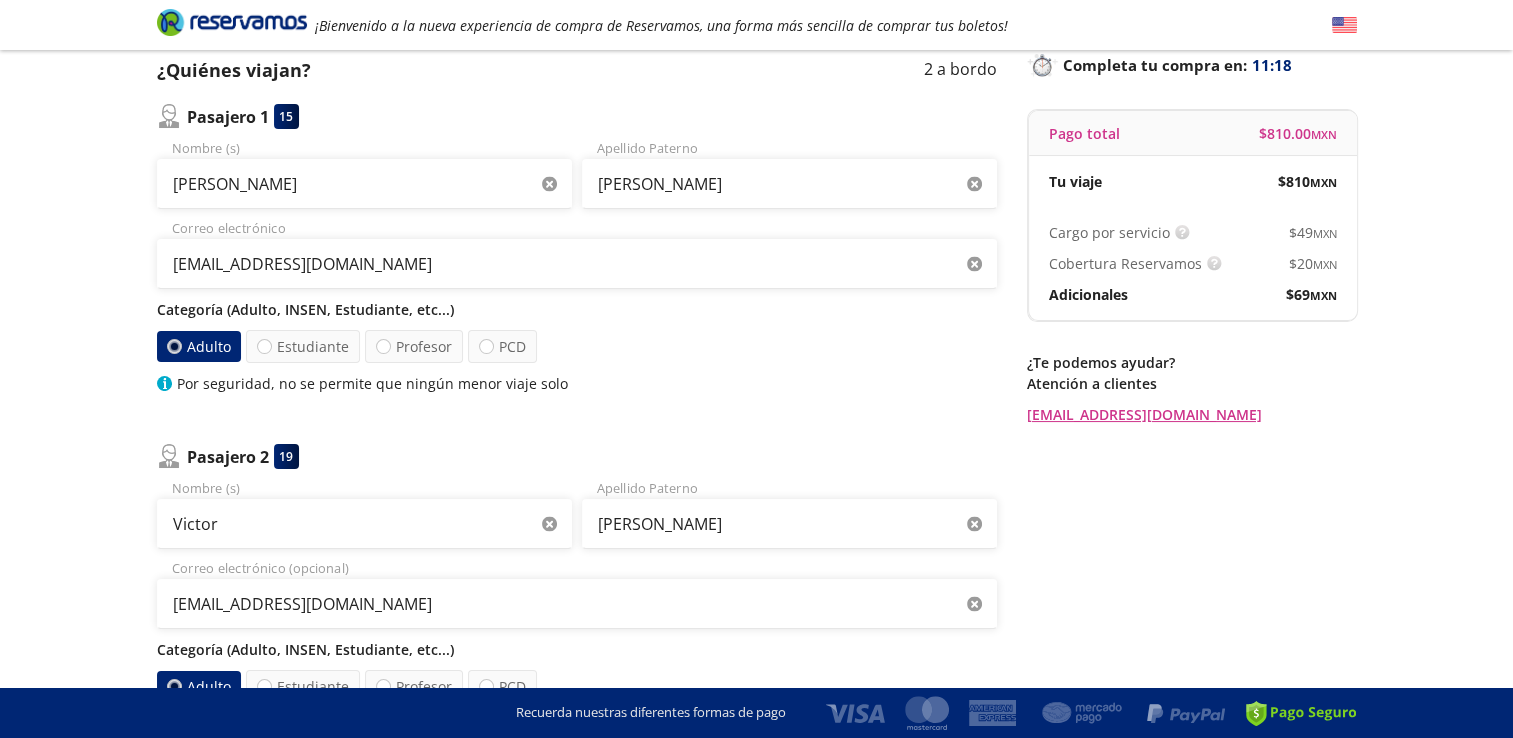 scroll, scrollTop: 155, scrollLeft: 0, axis: vertical 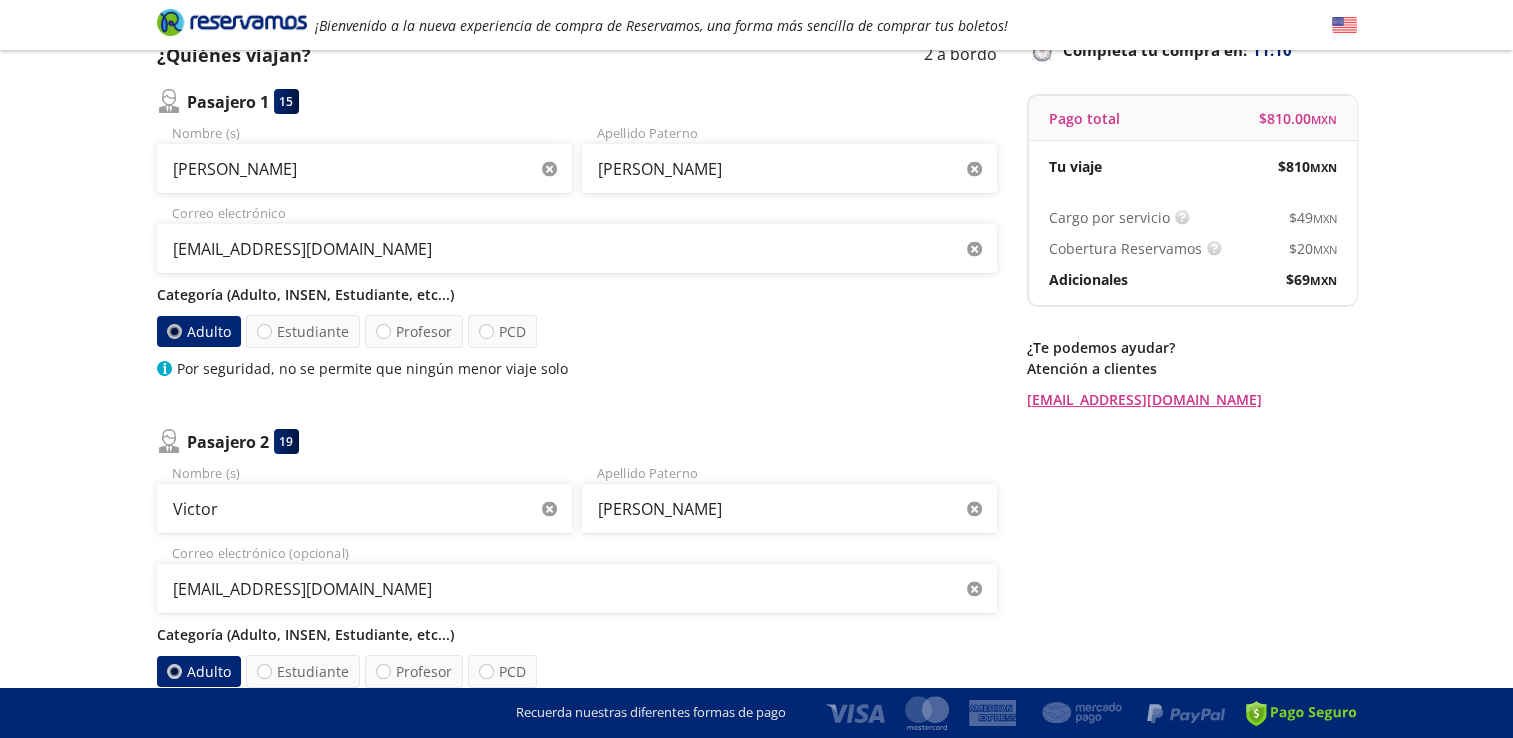 click at bounding box center [173, 331] 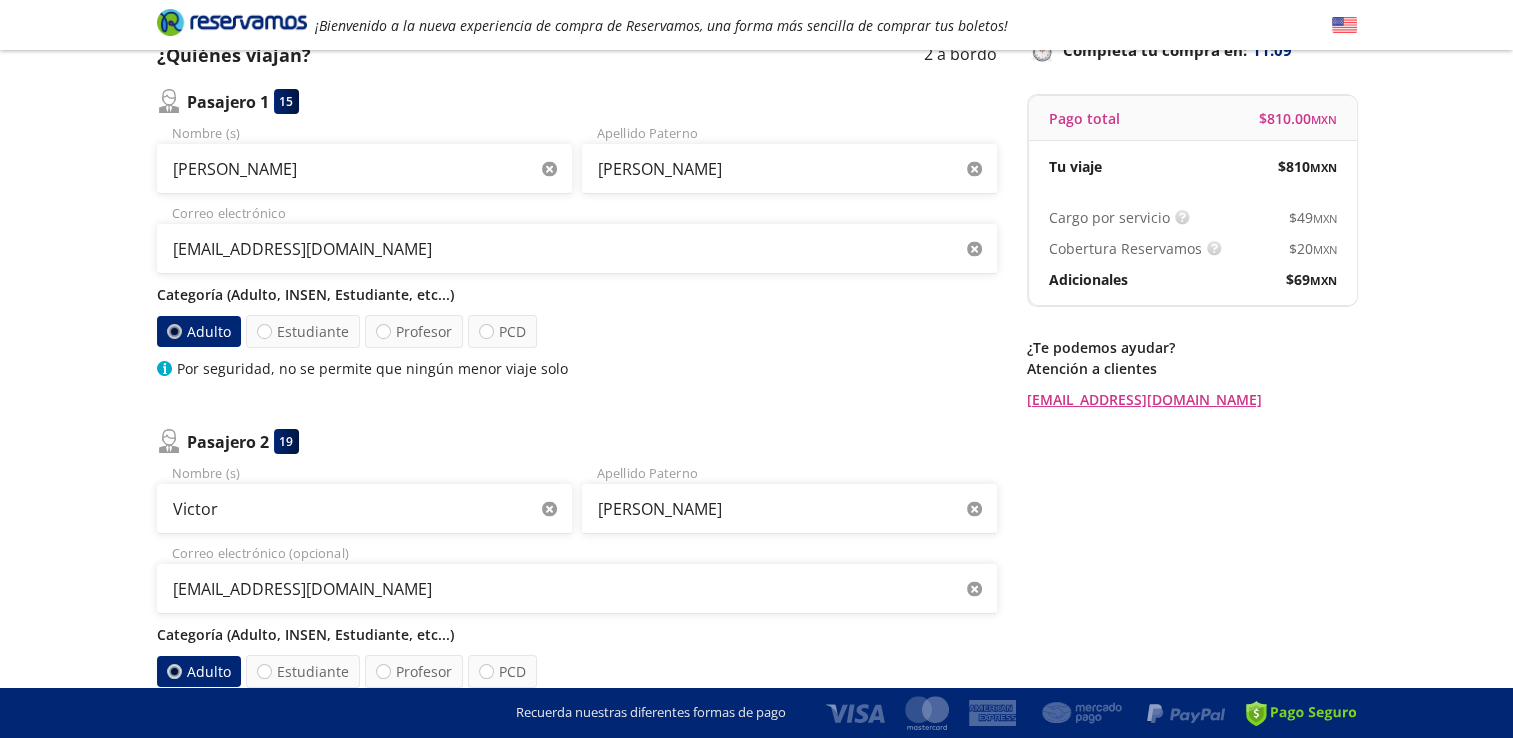 click at bounding box center (173, 331) 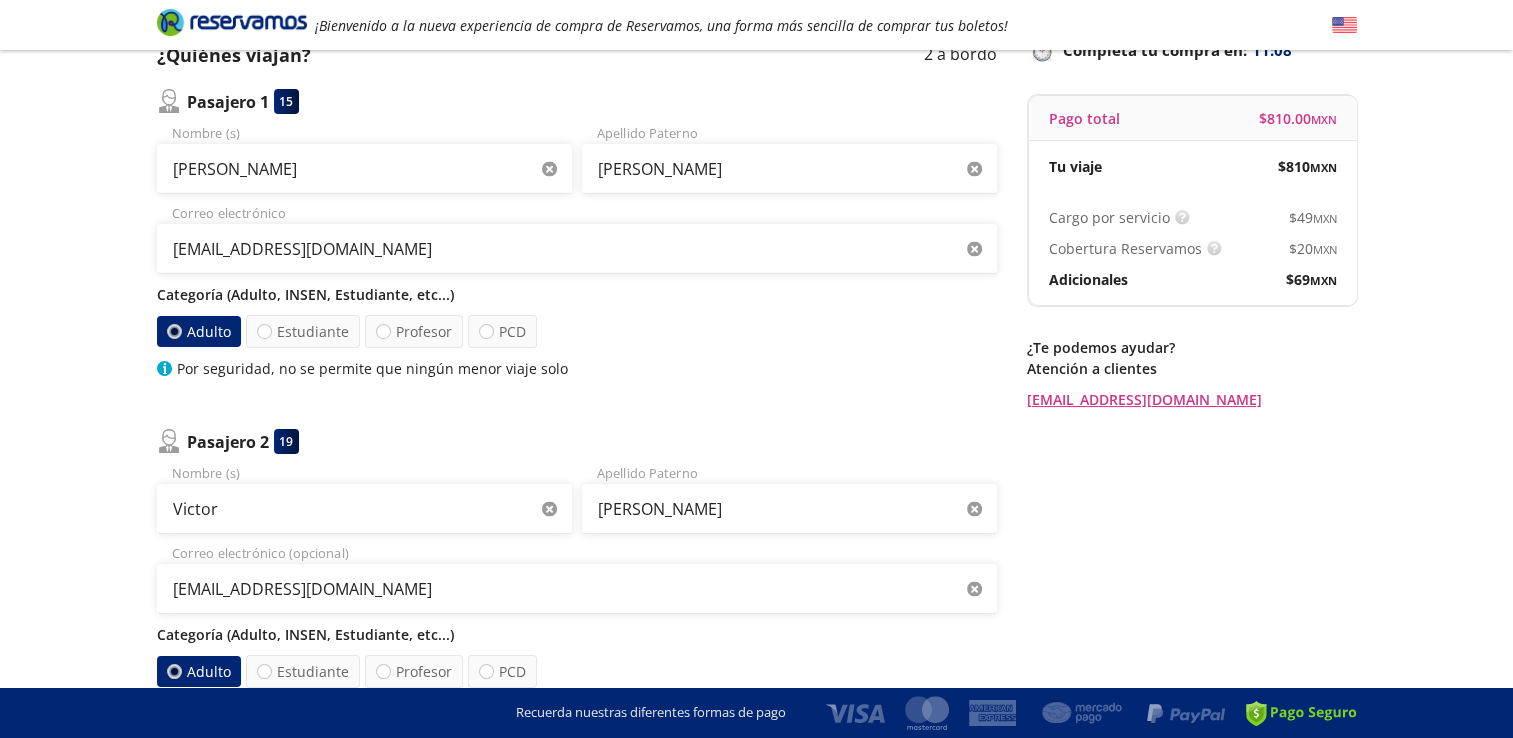 click on "Adulto" at bounding box center [198, 331] 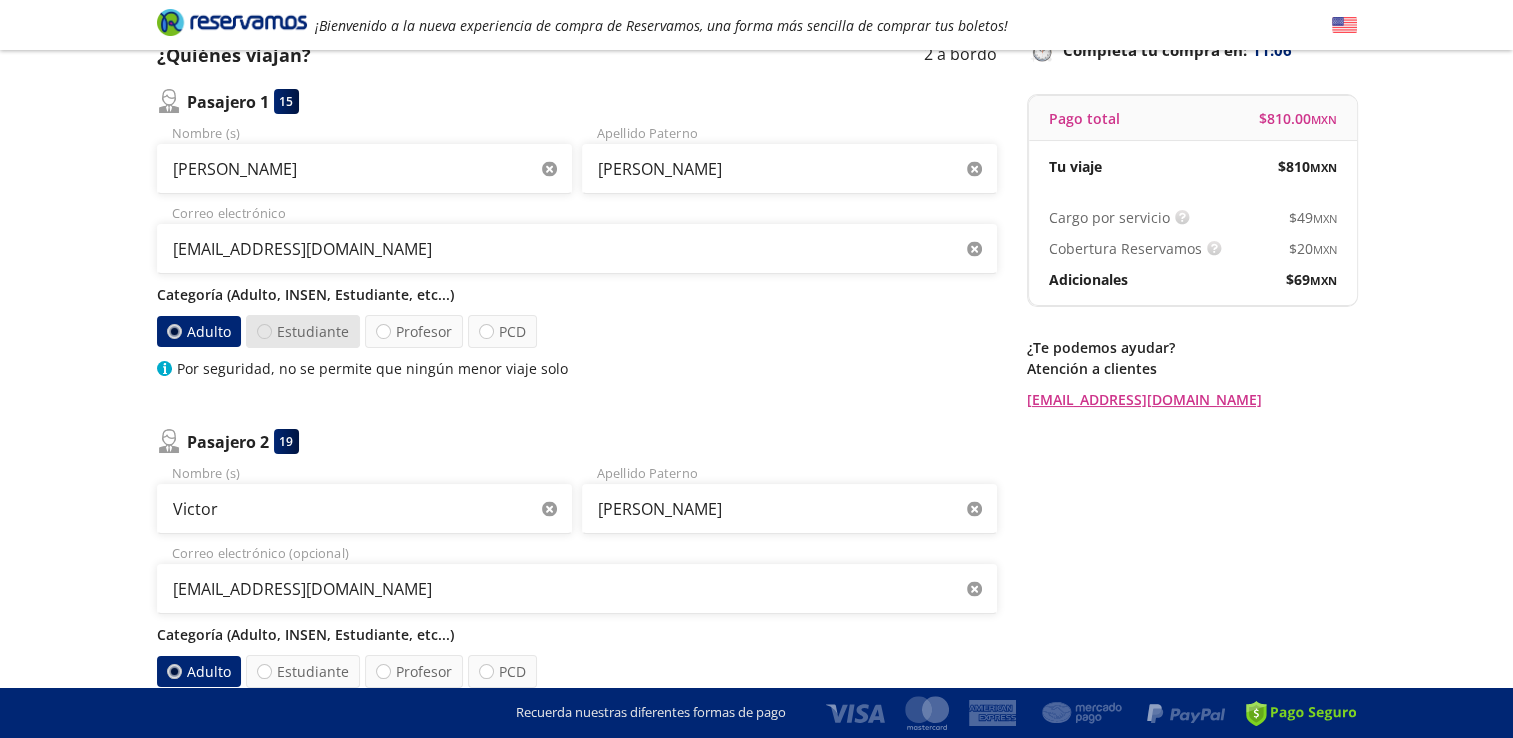 click on "Estudiante" at bounding box center (303, 331) 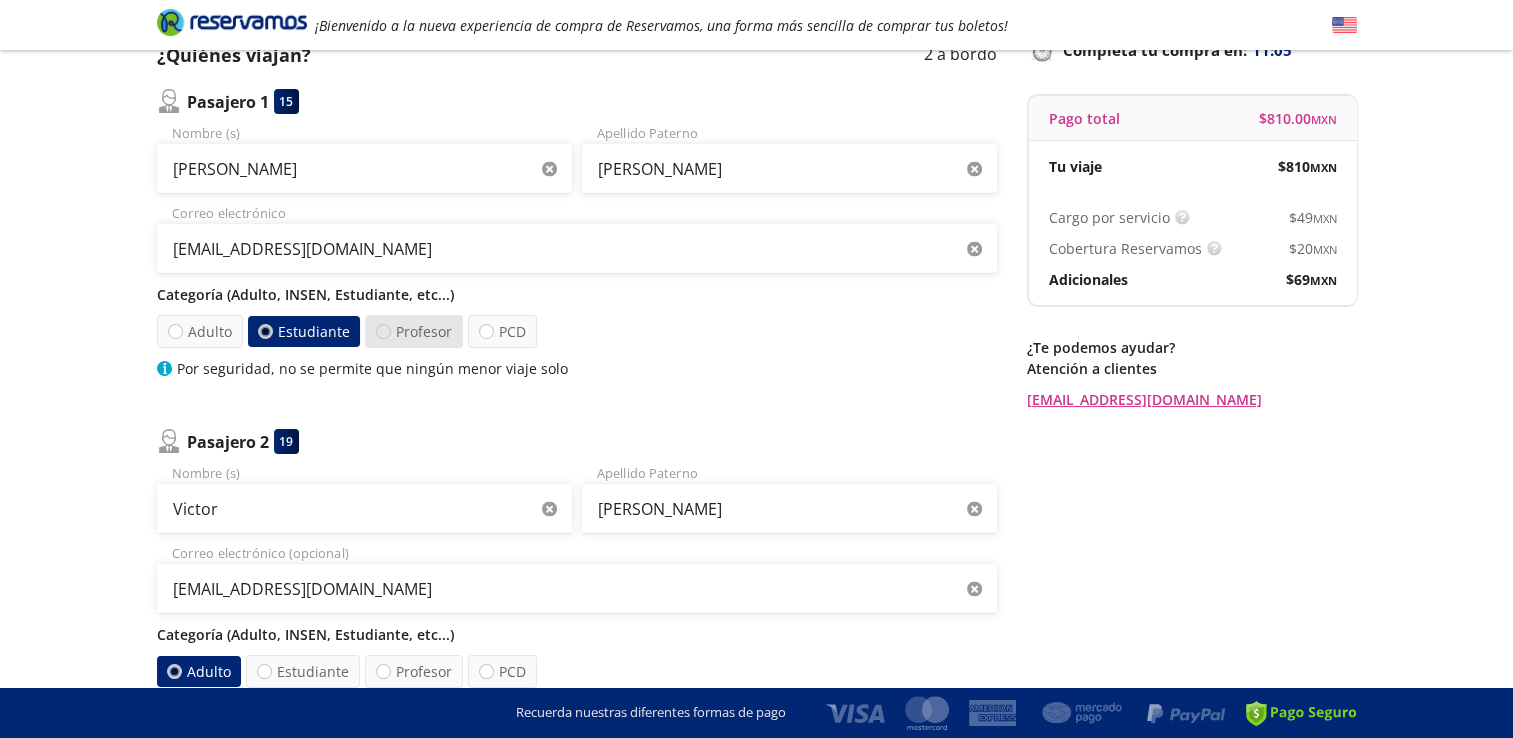 click at bounding box center (383, 331) 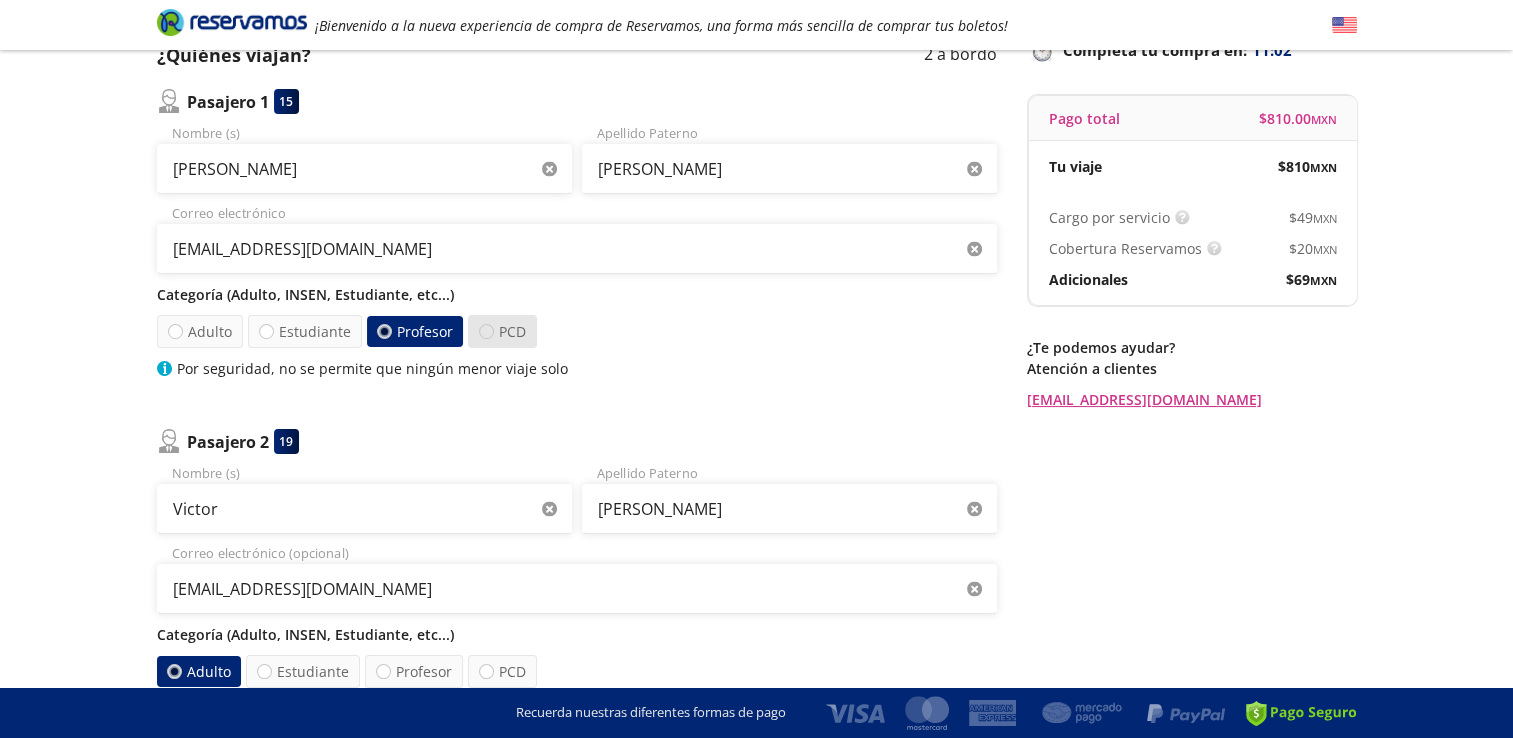 click at bounding box center [486, 331] 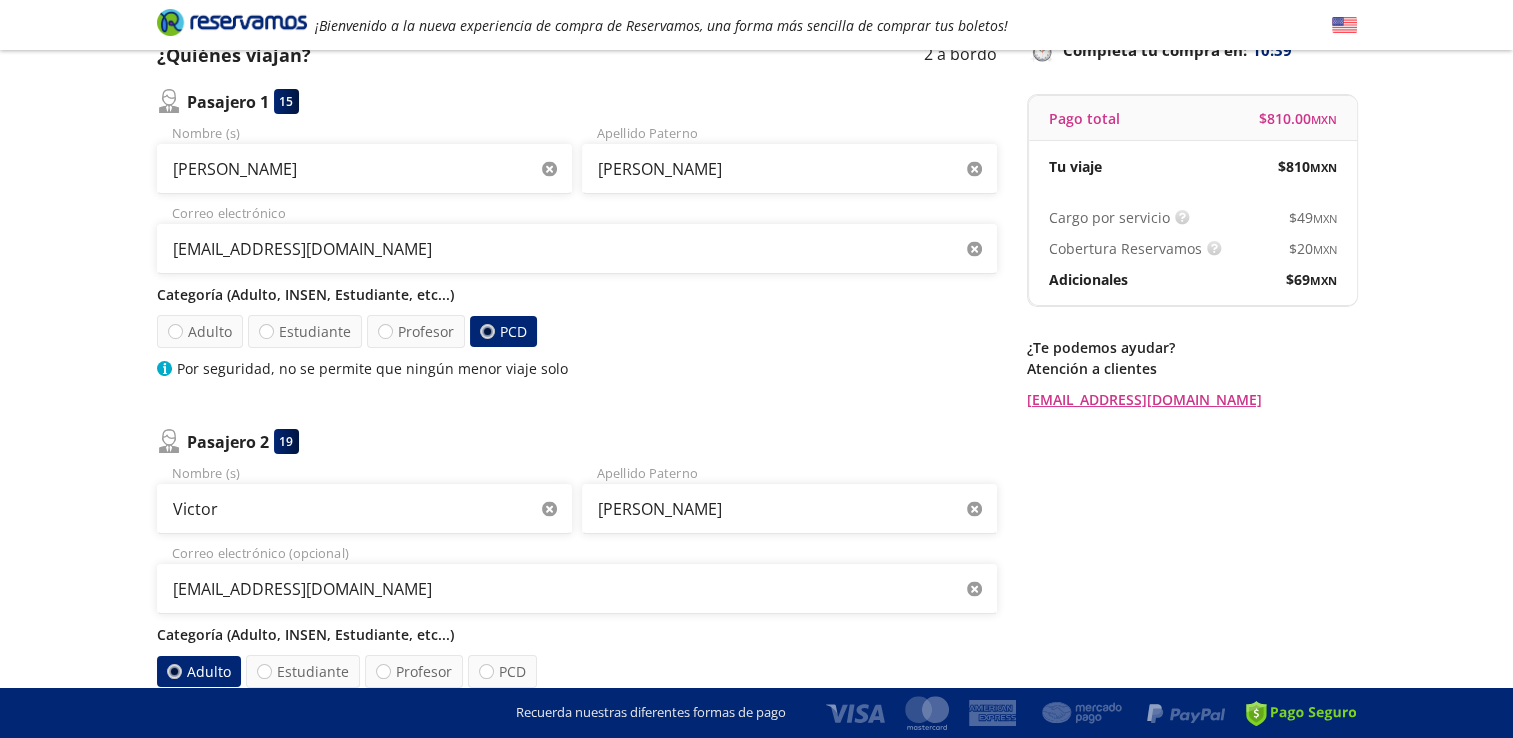 drag, startPoint x: 1510, startPoint y: 243, endPoint x: 1508, endPoint y: 181, distance: 62.03225 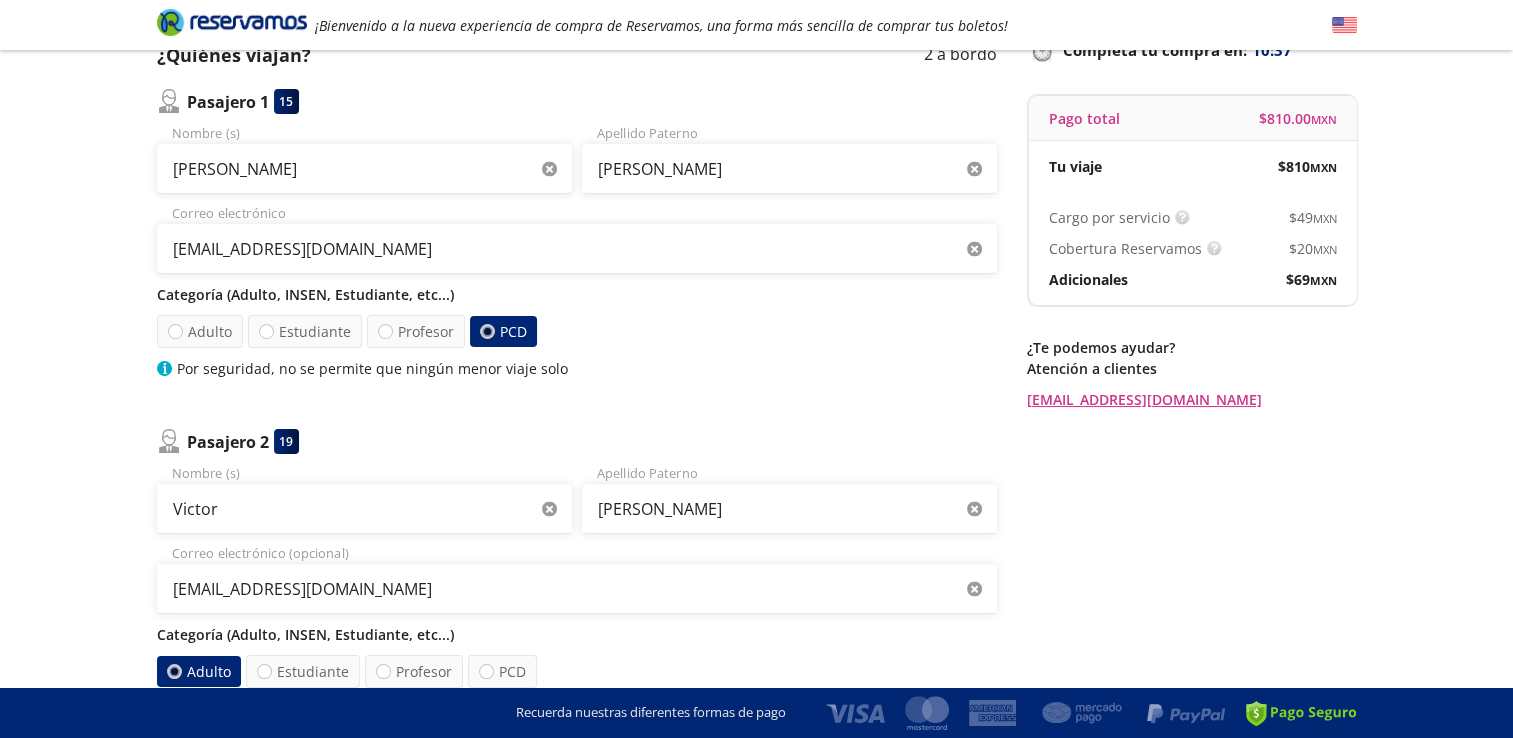 click on "Regresar a Horarios Completa tu compra en : 10:37 Pago total $ 810.00  MXN Tu viaje  $ 810  MXN Cargo por servicio  Esto nos permite seguir trabajando para ofrecerte la mayor cobertura de rutas y brindarte una experiencia de compra segura y garantizada. $ 49  MXN Cobertura Reservamos  Sólo 1 cambio (mínimo con solicitud 6 horas previas a la salida del viaje). Válido con la misma línea que realizaste la compra. $ 20  MXN Adicionales  $ 69  MXN ¿Te podemos ayudar? Atención a clientes contacto@reservamos.mx" at bounding box center (1192, 446) 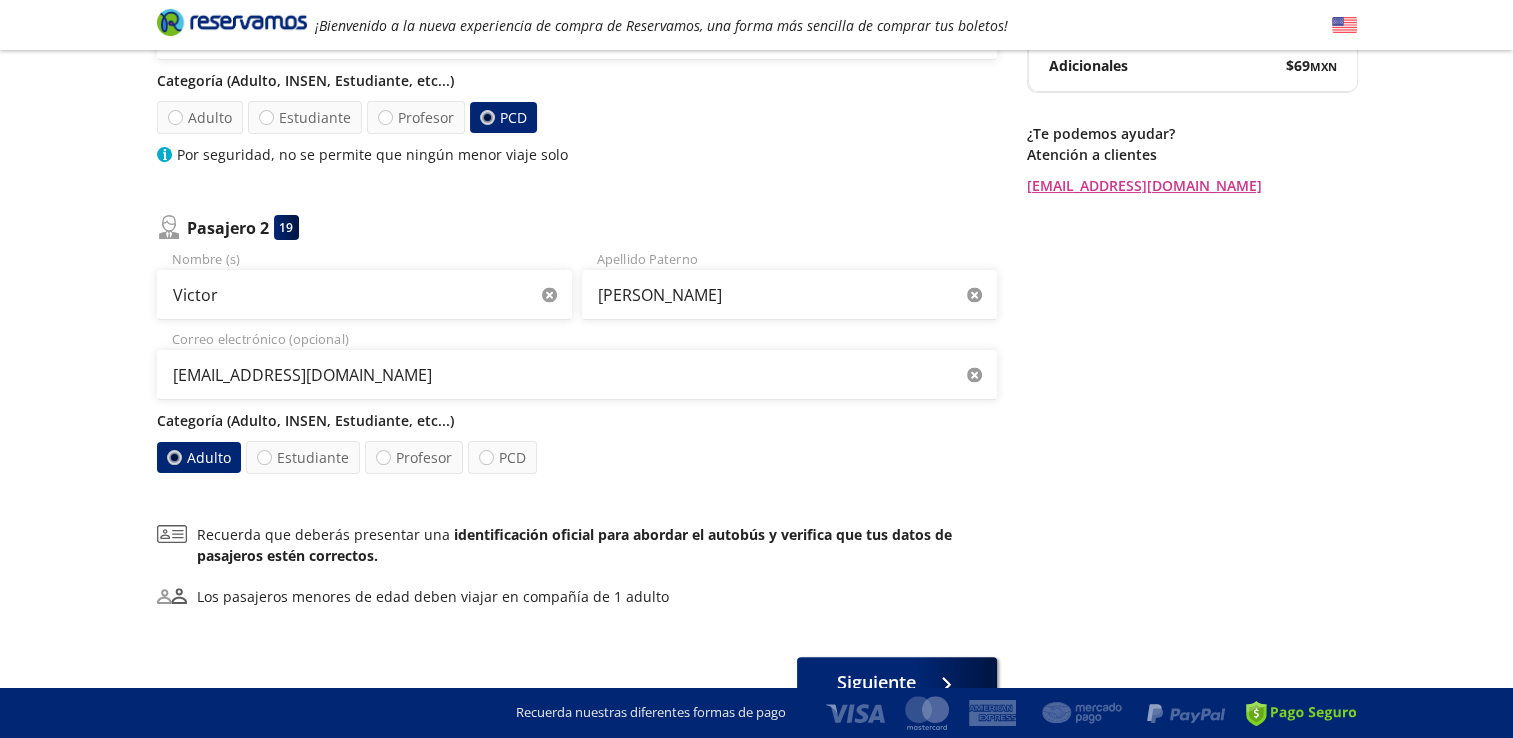 scroll, scrollTop: 351, scrollLeft: 0, axis: vertical 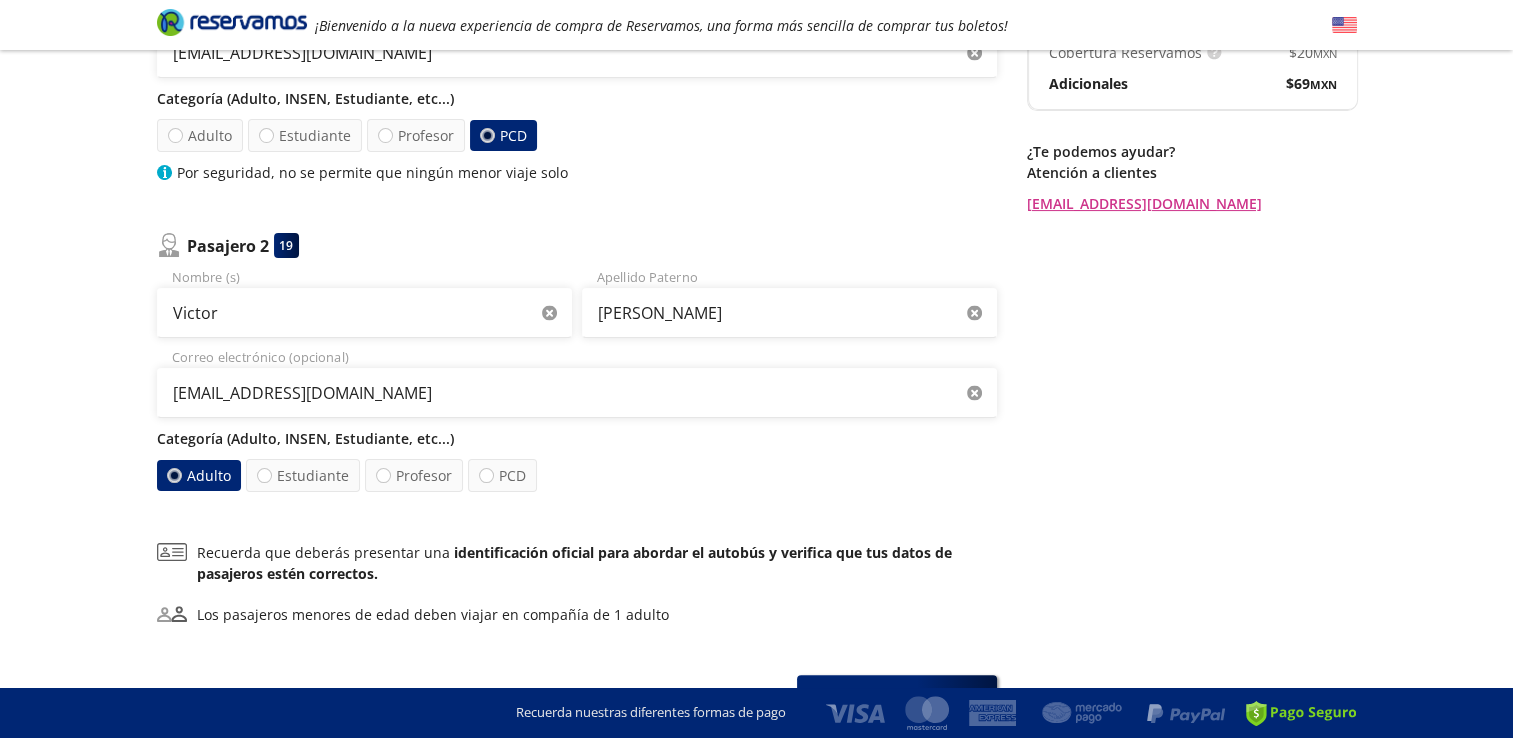click on "Group 9 Created with Sketch. Datos para la compra Ciudad de México  -  Iguala ¡Bienvenido a la nueva experiencia de compra de Reservamos, una forma más sencilla de comprar tus boletos! Completa tu compra en : 10:28 Ciudad de México  -  Iguala 126 Tu viaje de ida 05:00 AM - 12 Jul Detalles Completa tu compra en : 10:28 Asientos  de Ida Pasajeros Pago Paso 2 de 3 ¿Quiénes viajan? 2 a bordo Pasajero 1 15 Maria del pilar Nombre (s) Garcia Apellido Paterno indiraxochiquetzallg@gmail.com Correo electrónico Categoría (Adulto, INSEN, Estudiante, etc...) Adulto Estudiante Profesor PCD Por seguridad, no se permite que ningún menor viaje solo Pasajero 2 19 Victor Nombre (s) Dionicio Apellido Paterno indiraxochiquetzallg@gmail.com Correo electrónico (opcional) Categoría (Adulto, INSEN, Estudiante, etc...) Adulto Estudiante Profesor PCD Recuerda que deberás presentar una   identificación oficial para abordar el autobús y verifica que tus datos de pasajeros estén correctos. Siguiente Regresar a Horarios : $" at bounding box center (756, 257) 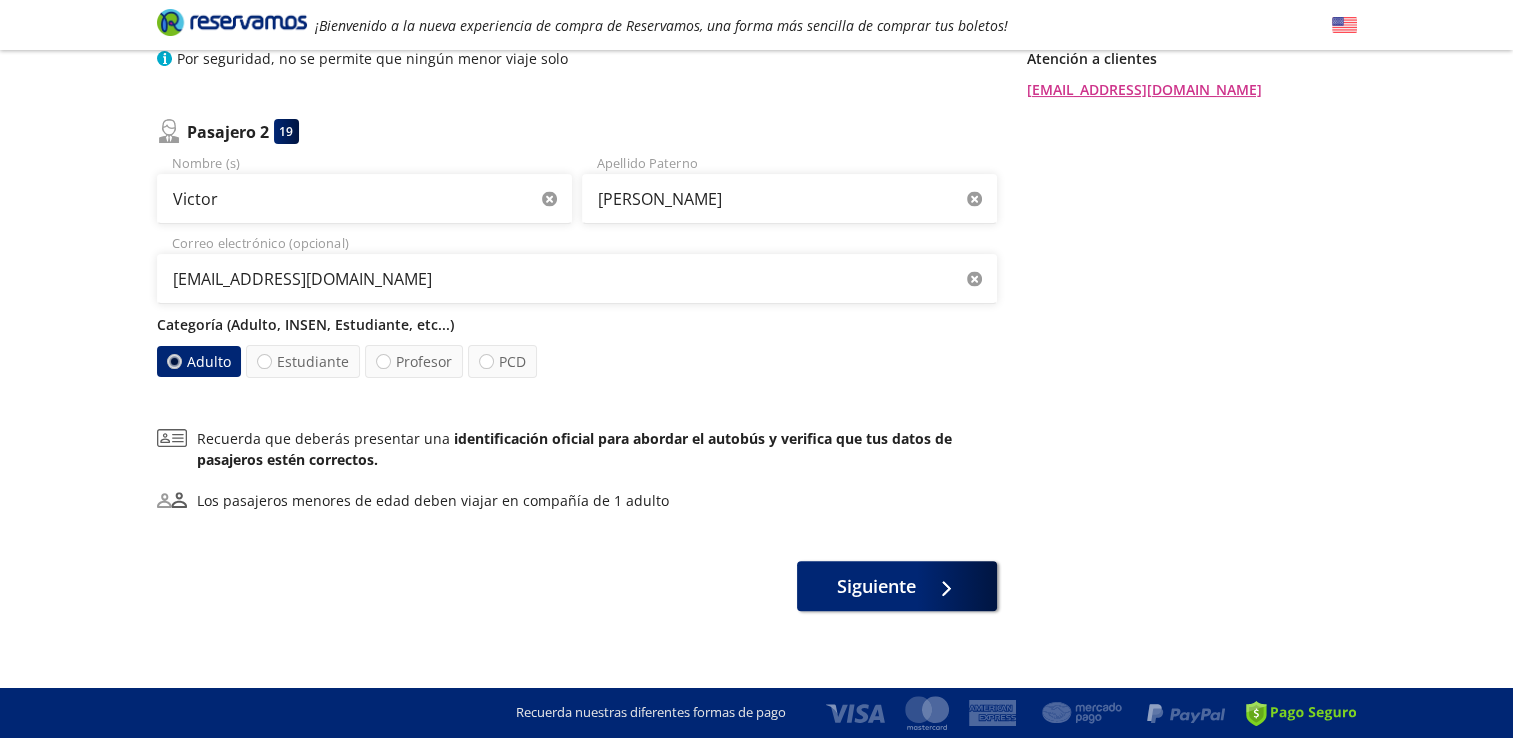 scroll, scrollTop: 477, scrollLeft: 0, axis: vertical 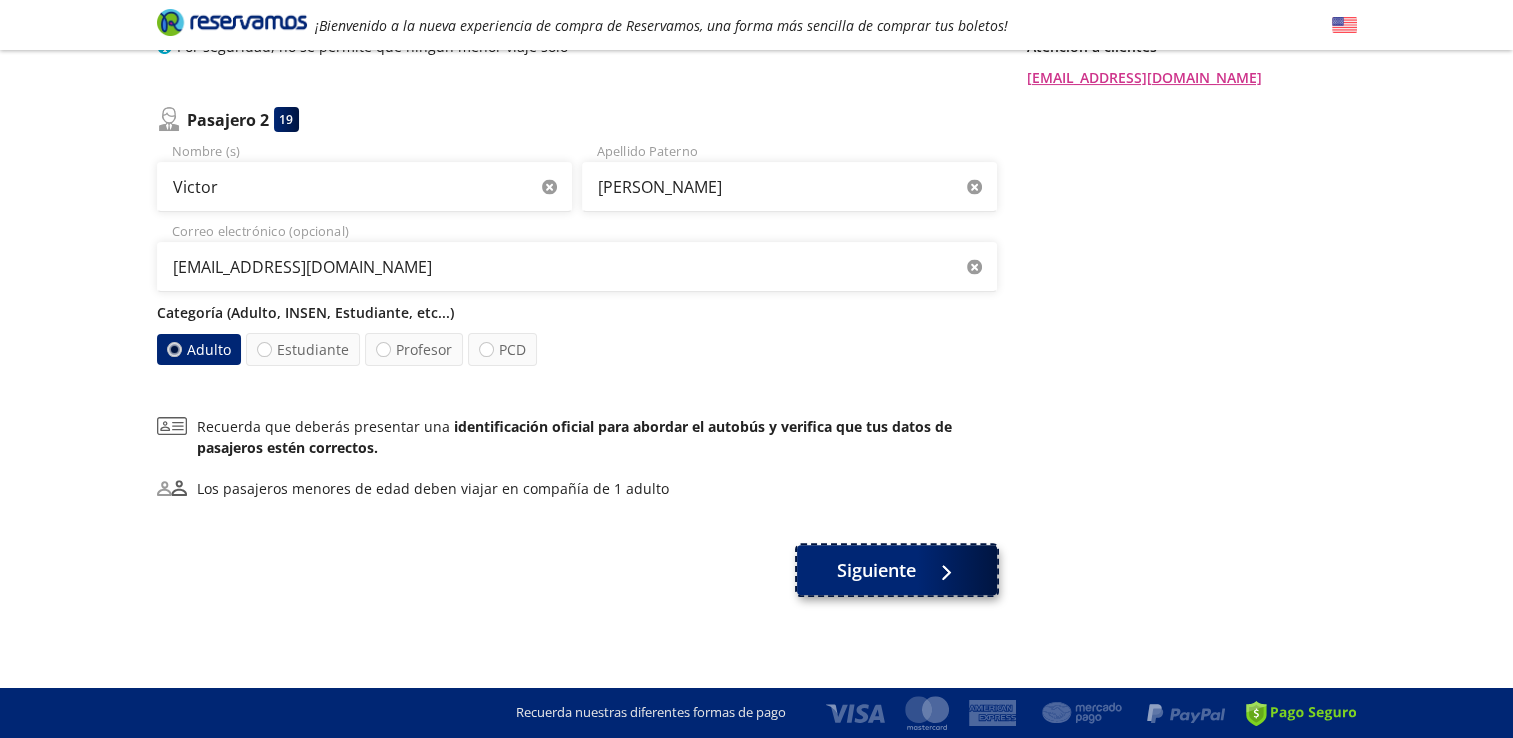 click on "Siguiente" at bounding box center [876, 570] 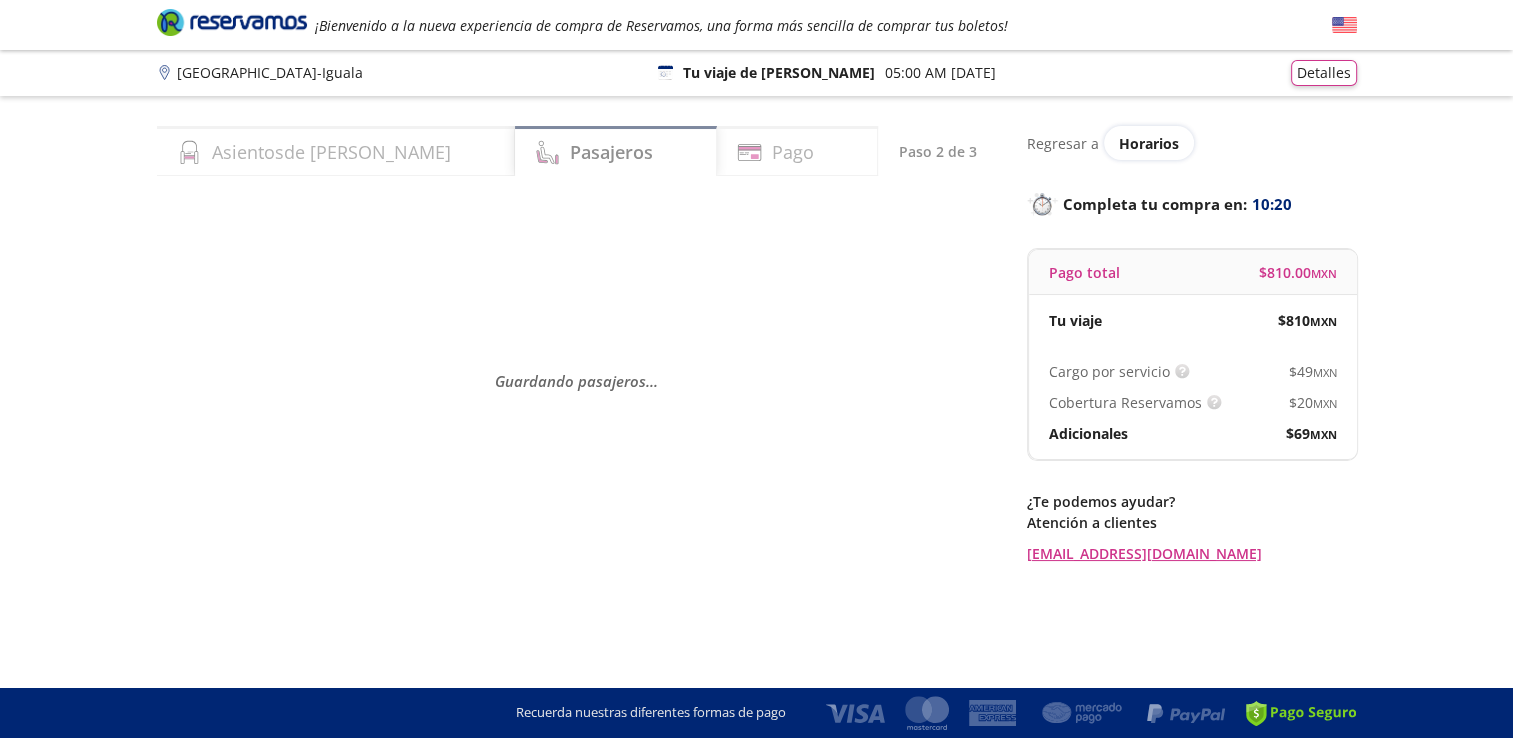 scroll, scrollTop: 0, scrollLeft: 0, axis: both 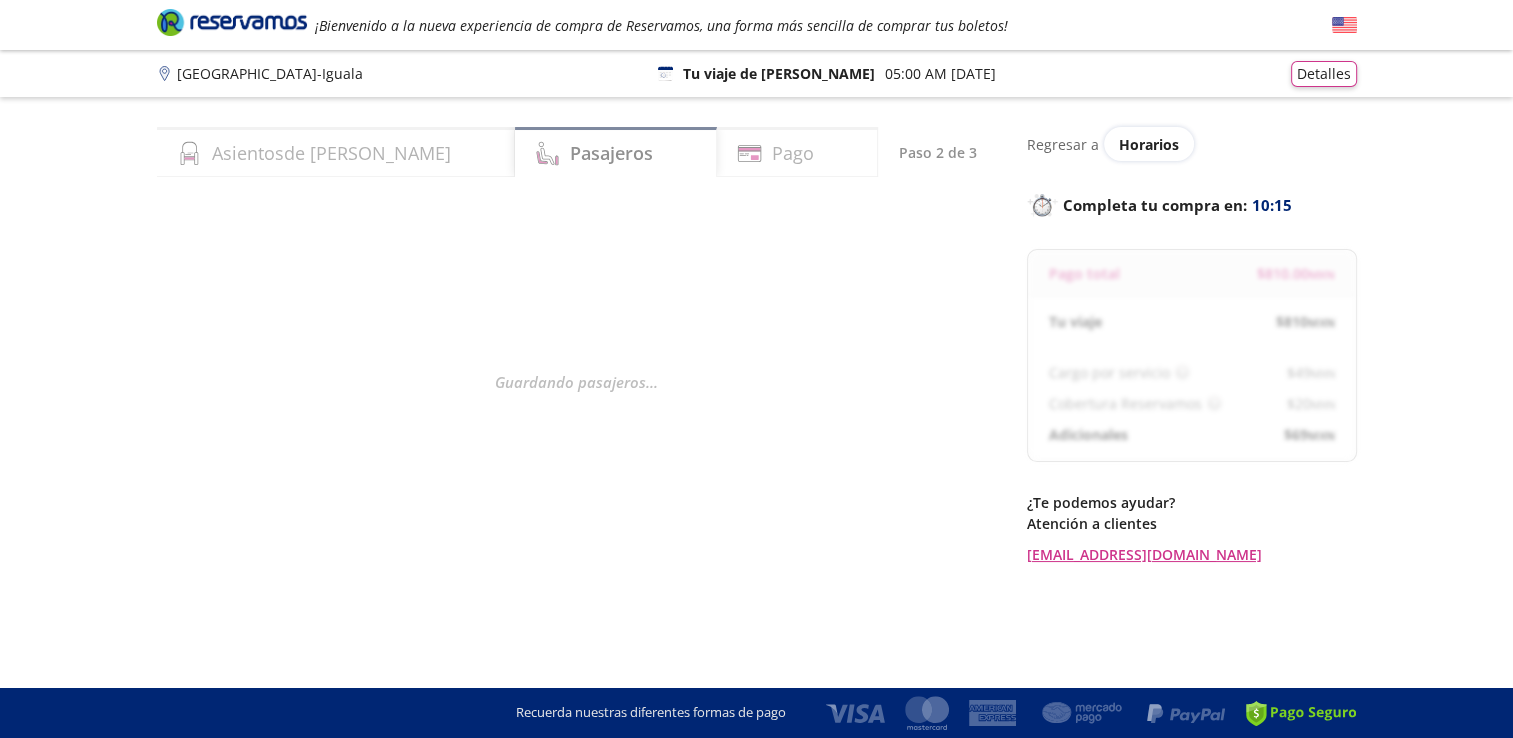 select on "MX" 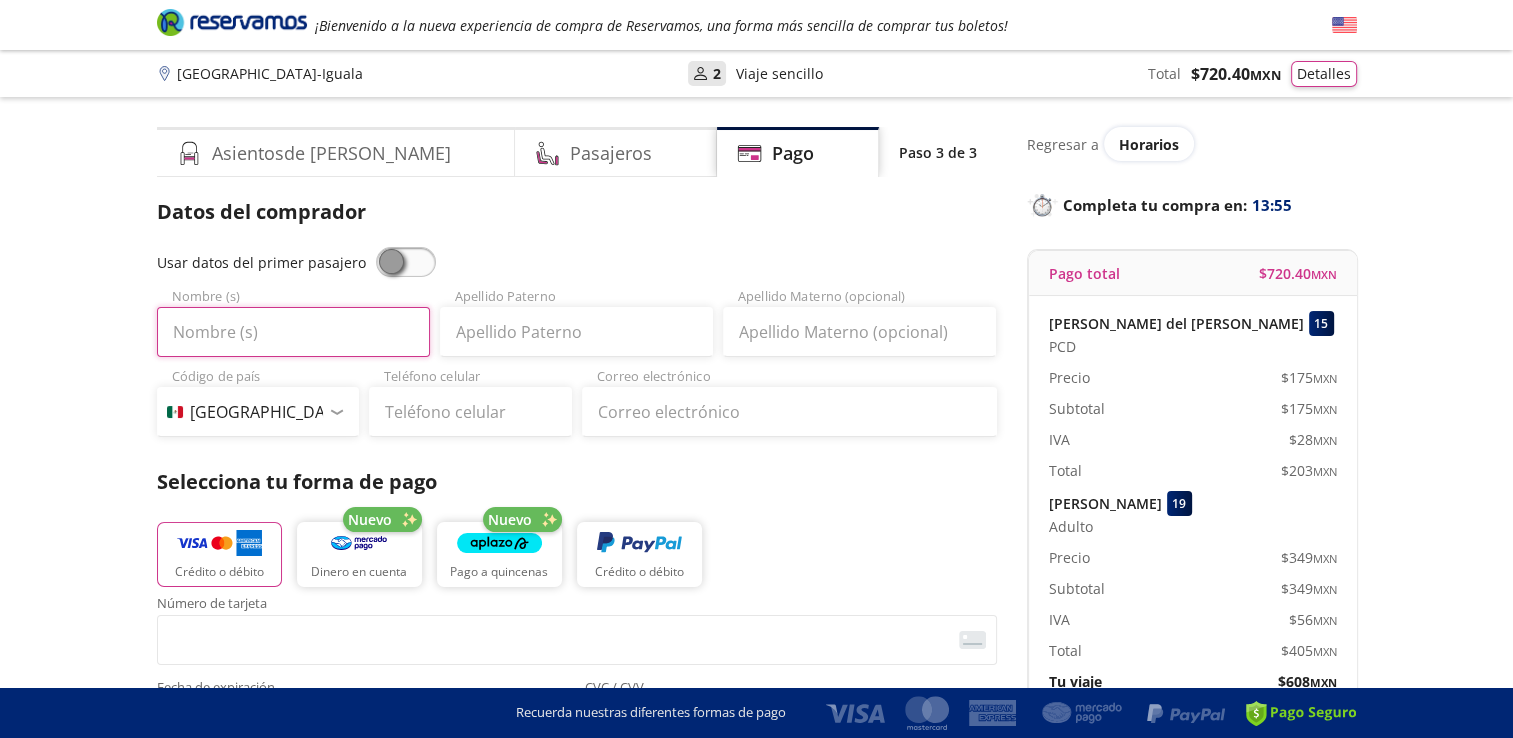 click on "Nombre (s)" at bounding box center (293, 332) 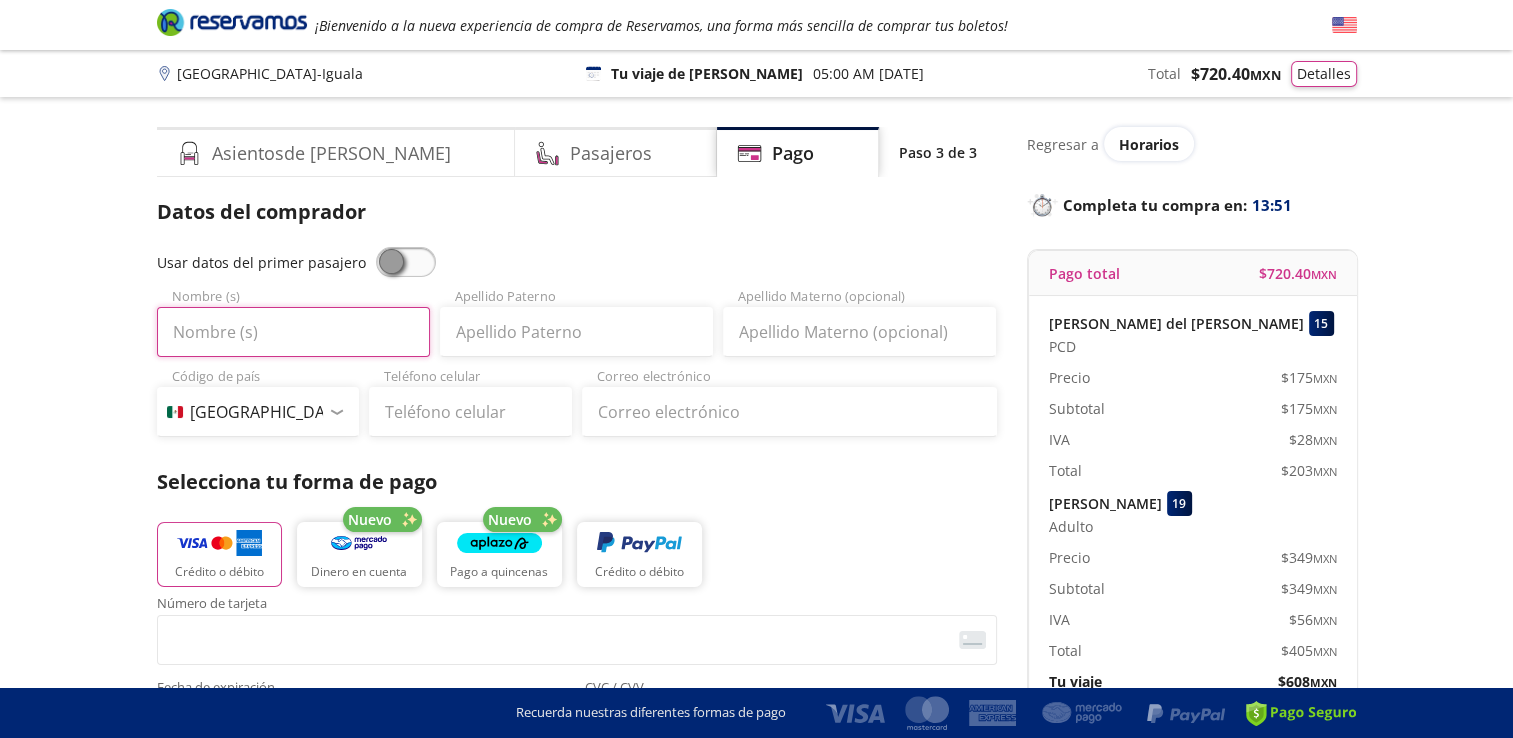 type on "INDIRA" 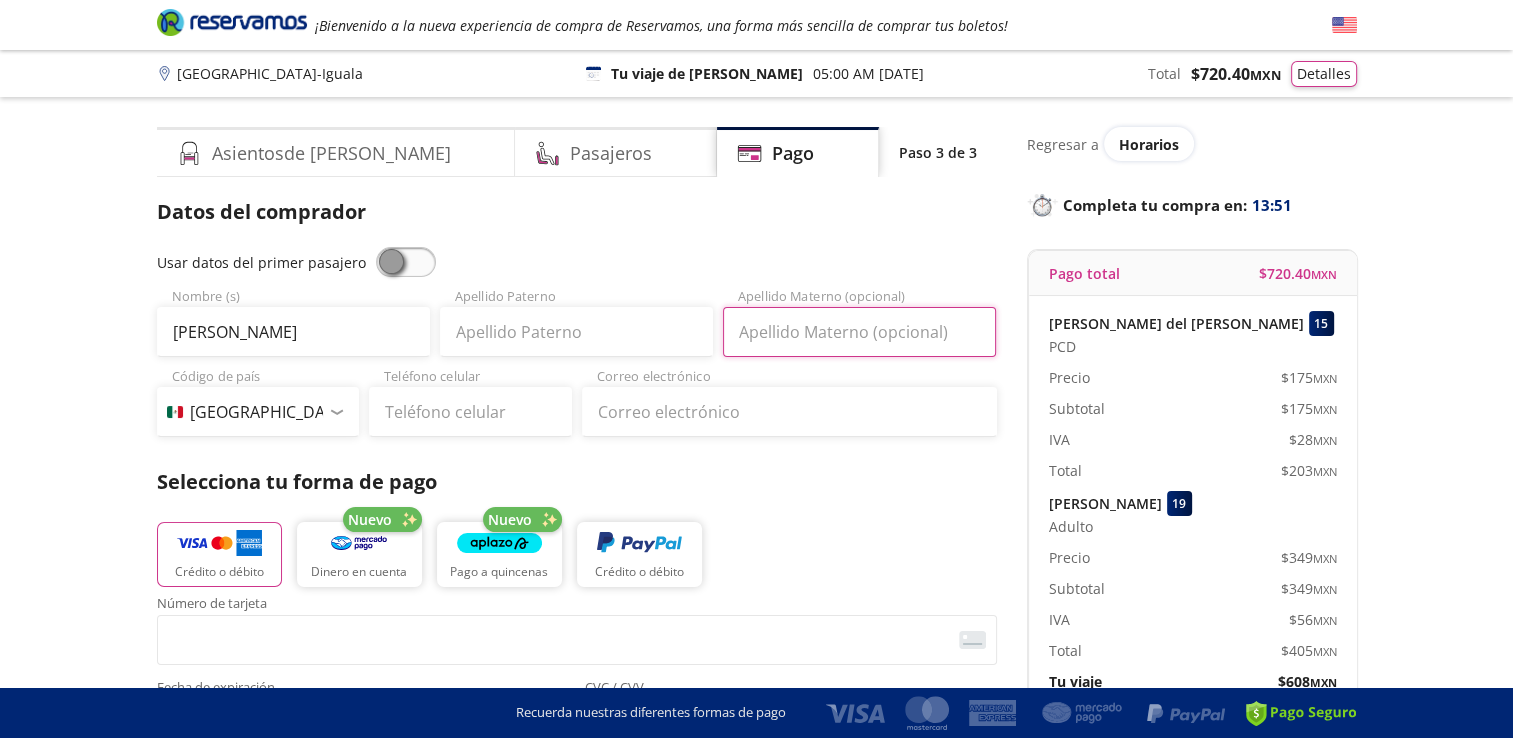type on "XOCHIQUETZAL" 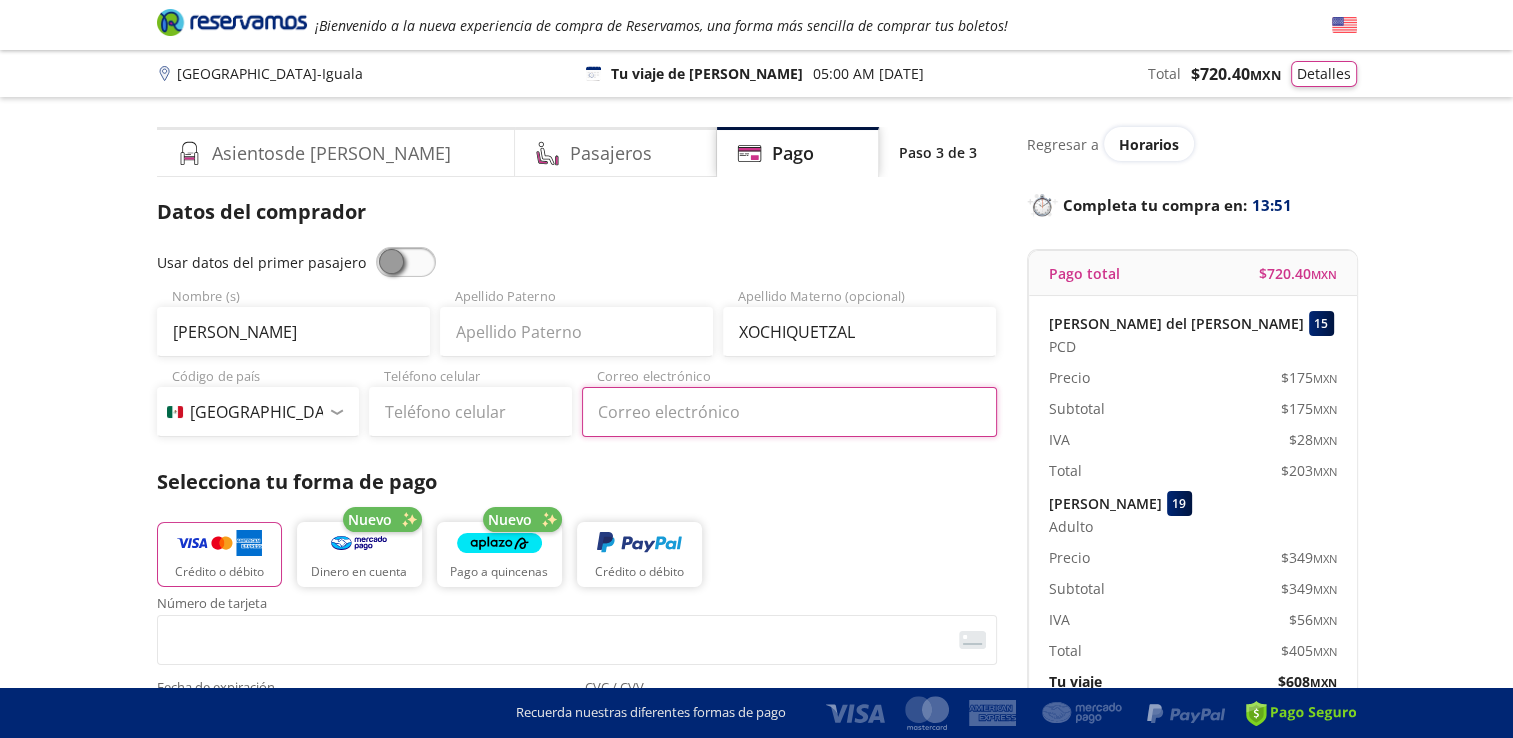type on "[EMAIL_ADDRESS][DOMAIN_NAME]" 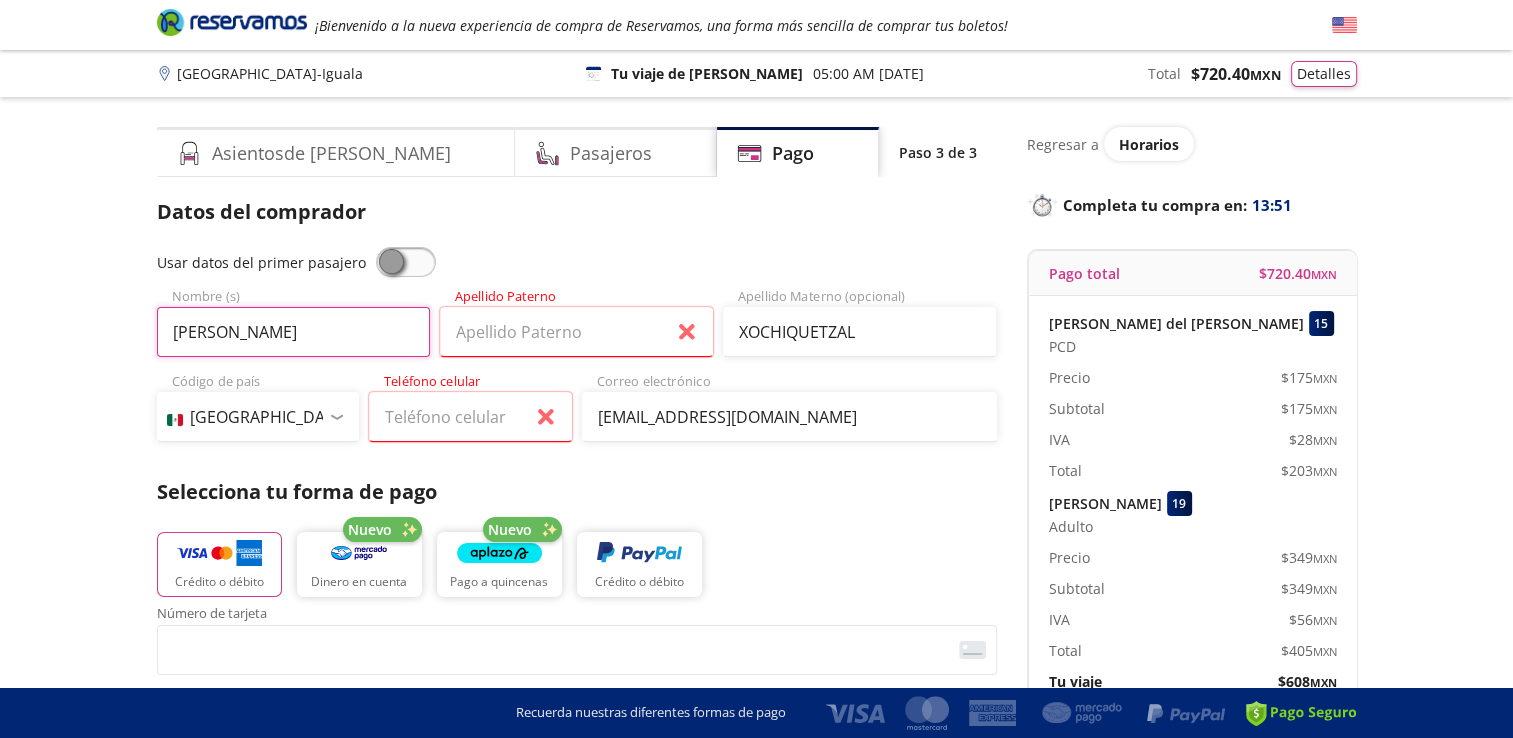 type on "Victor" 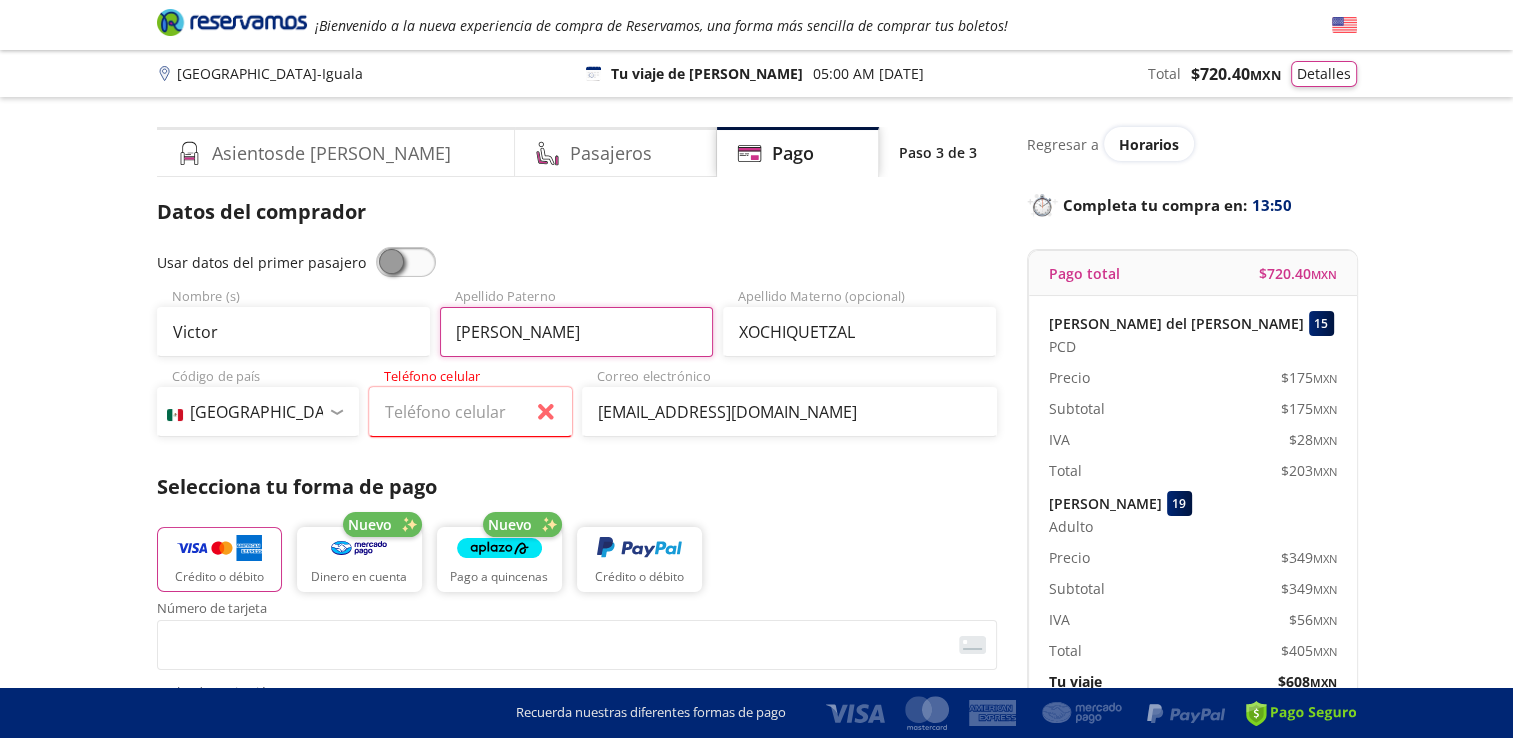 click on "[PERSON_NAME]" at bounding box center (576, 332) 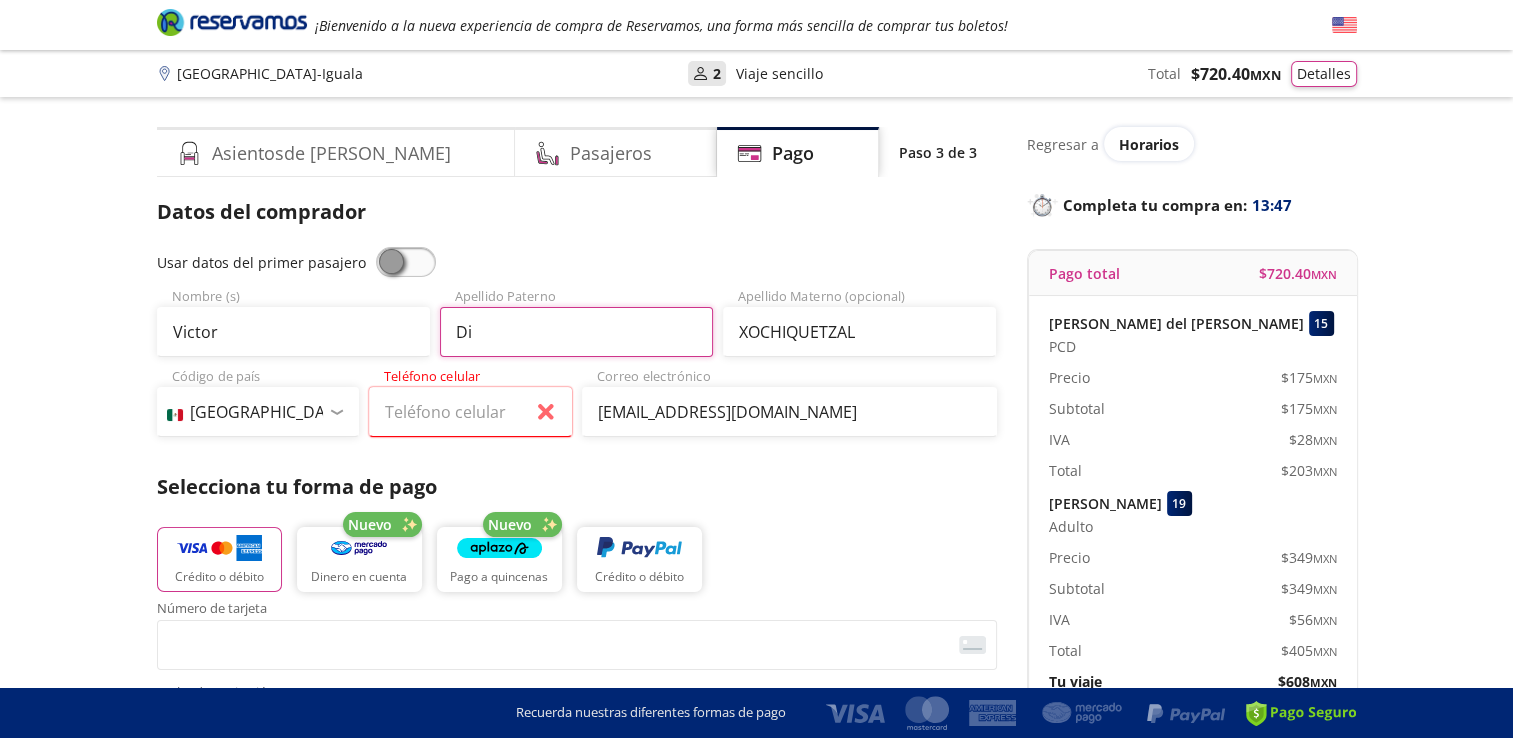 type on "D" 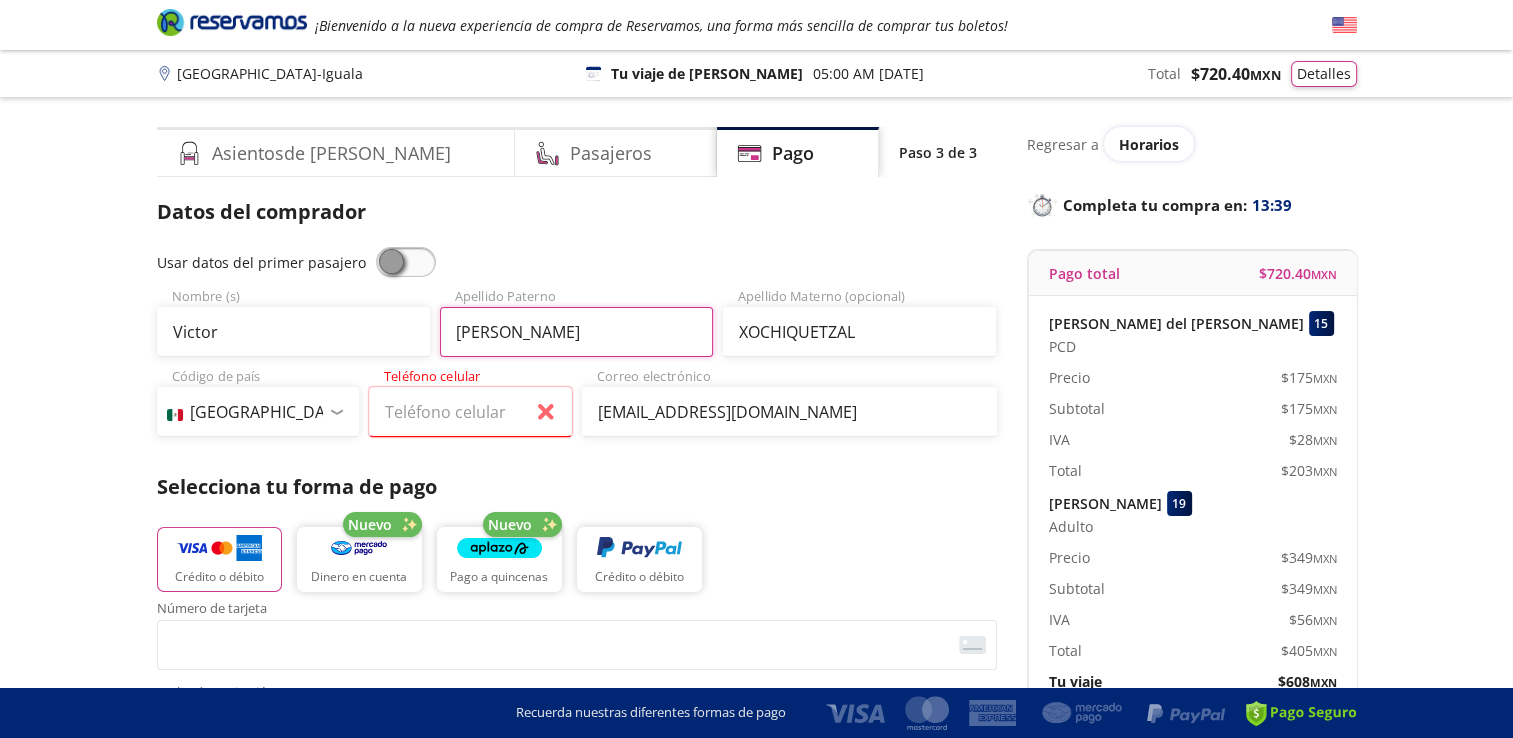 type on "[PERSON_NAME]" 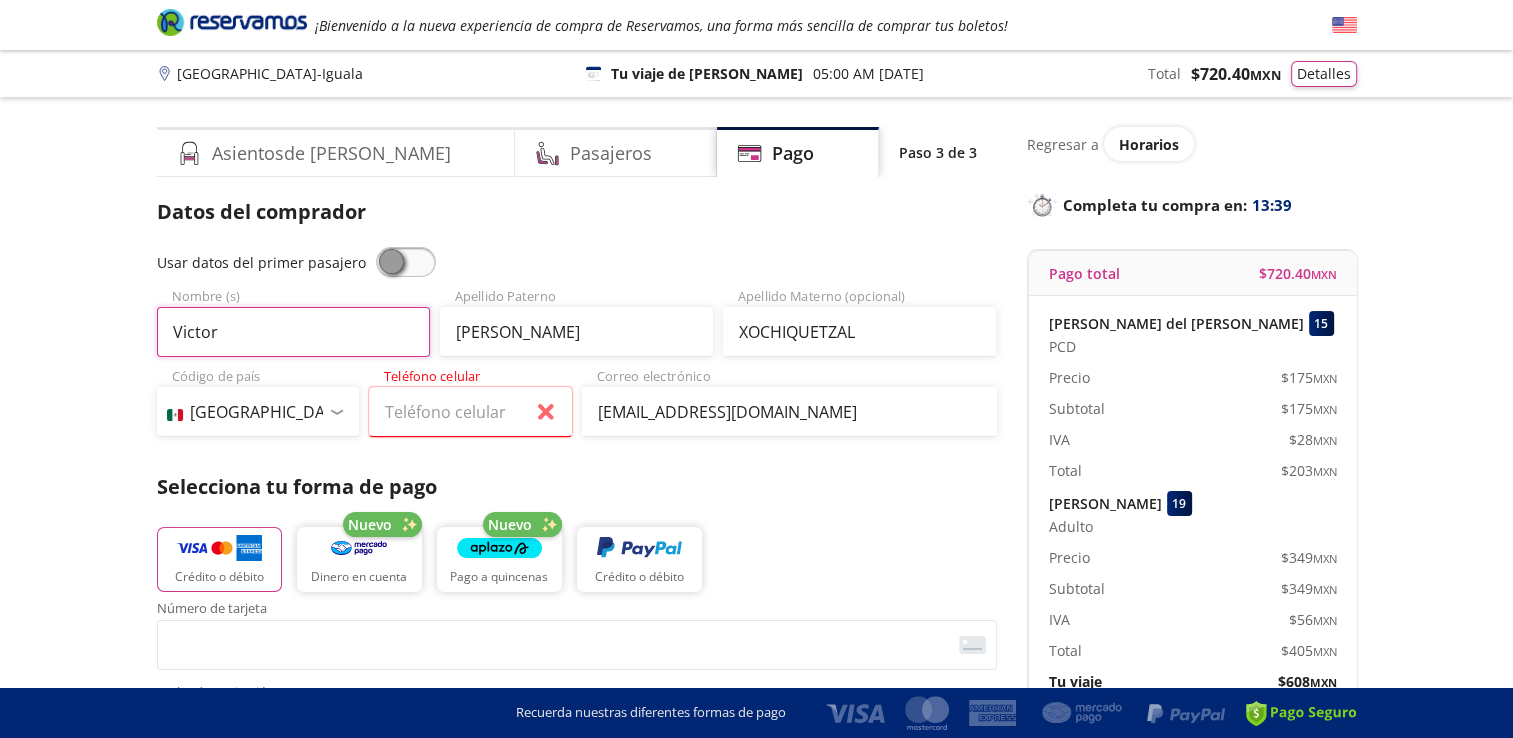 click on "Victor" at bounding box center (293, 332) 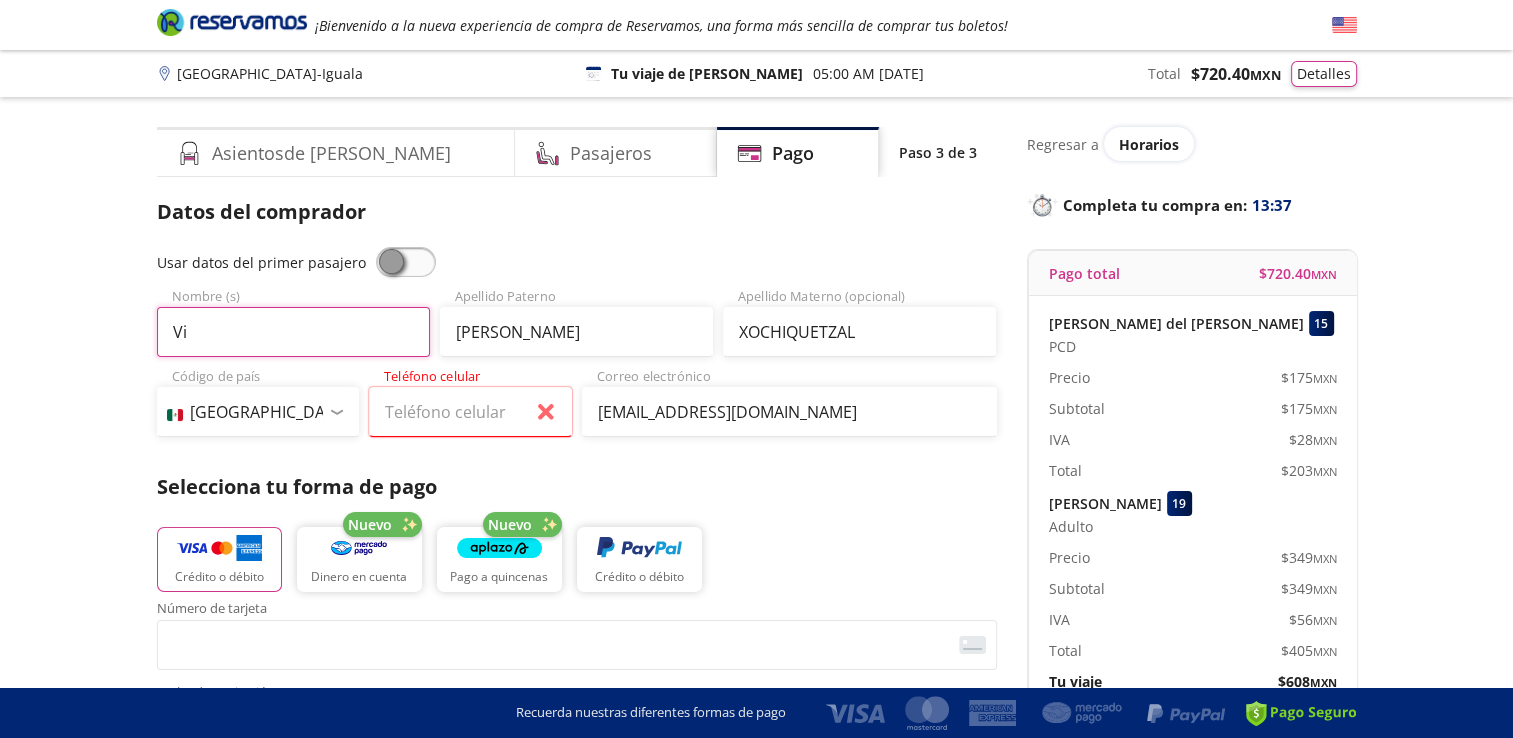 type on "V" 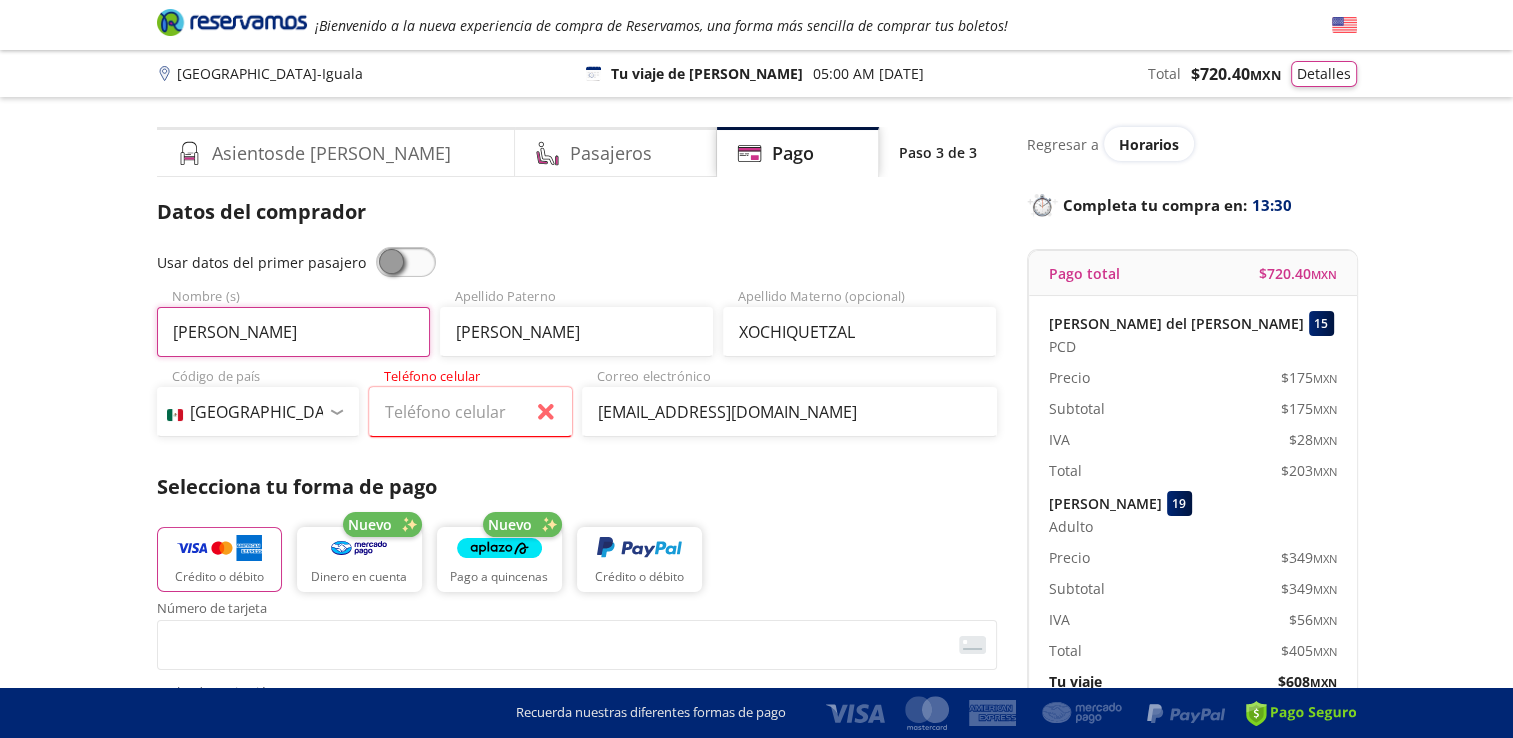 type on "Indira" 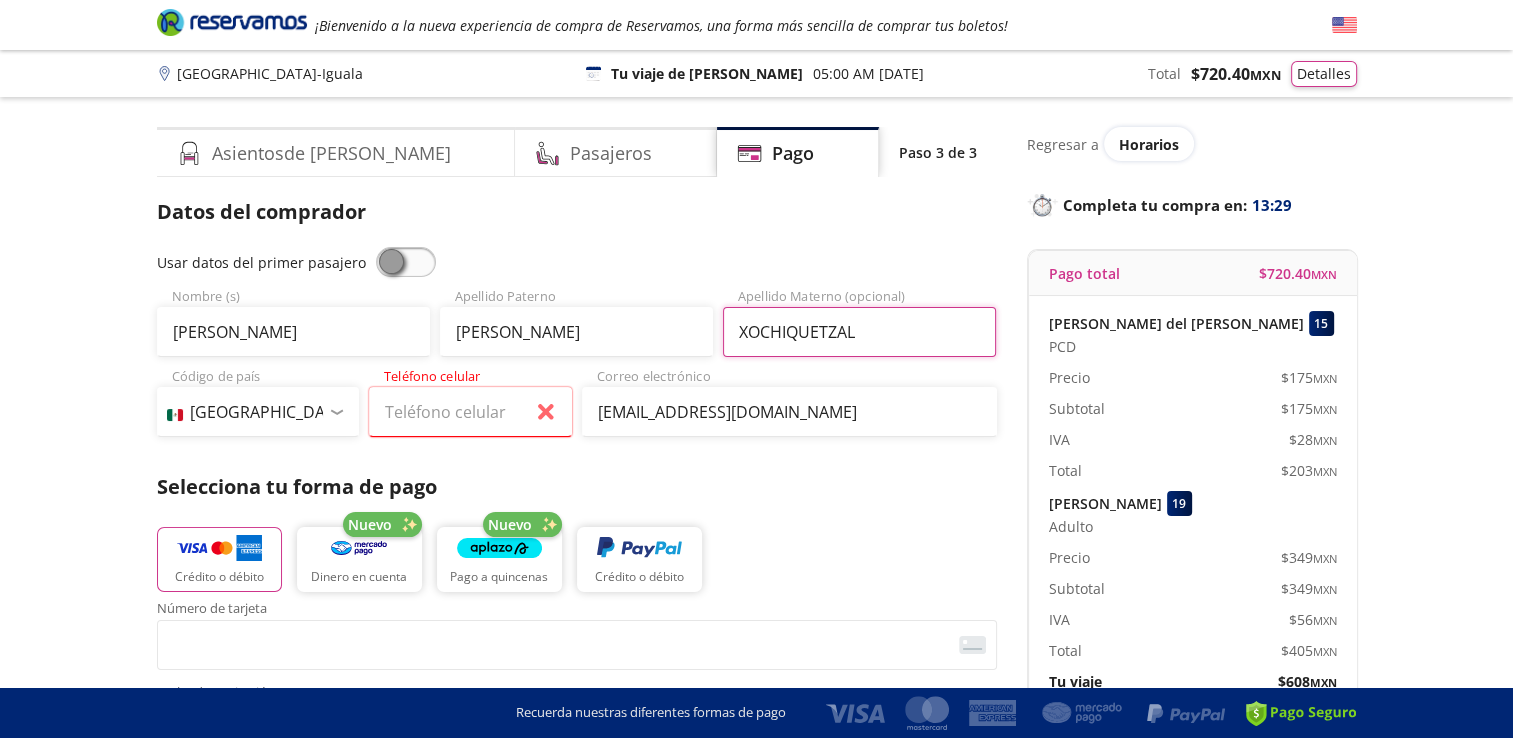 click on "XOCHIQUETZAL" at bounding box center (859, 332) 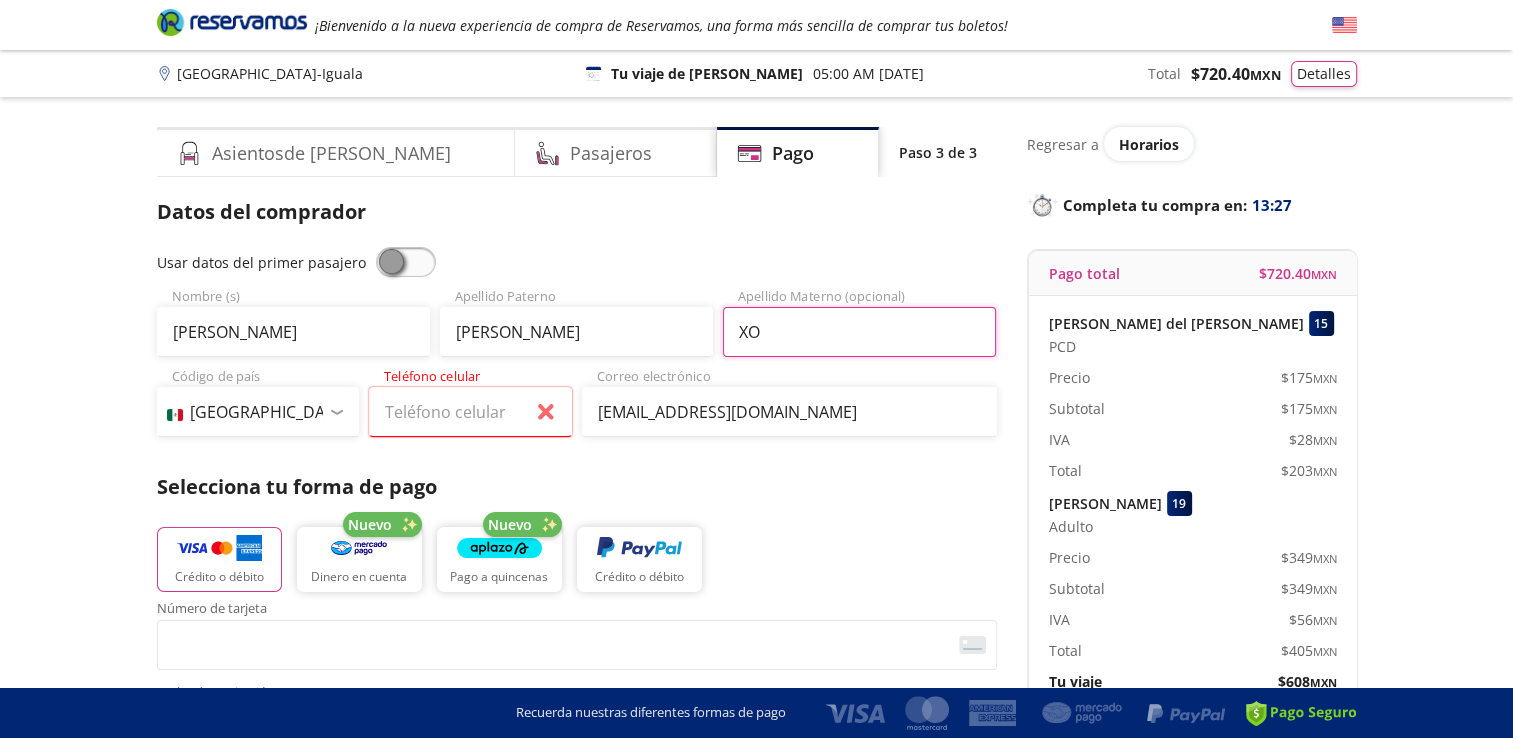 type on "X" 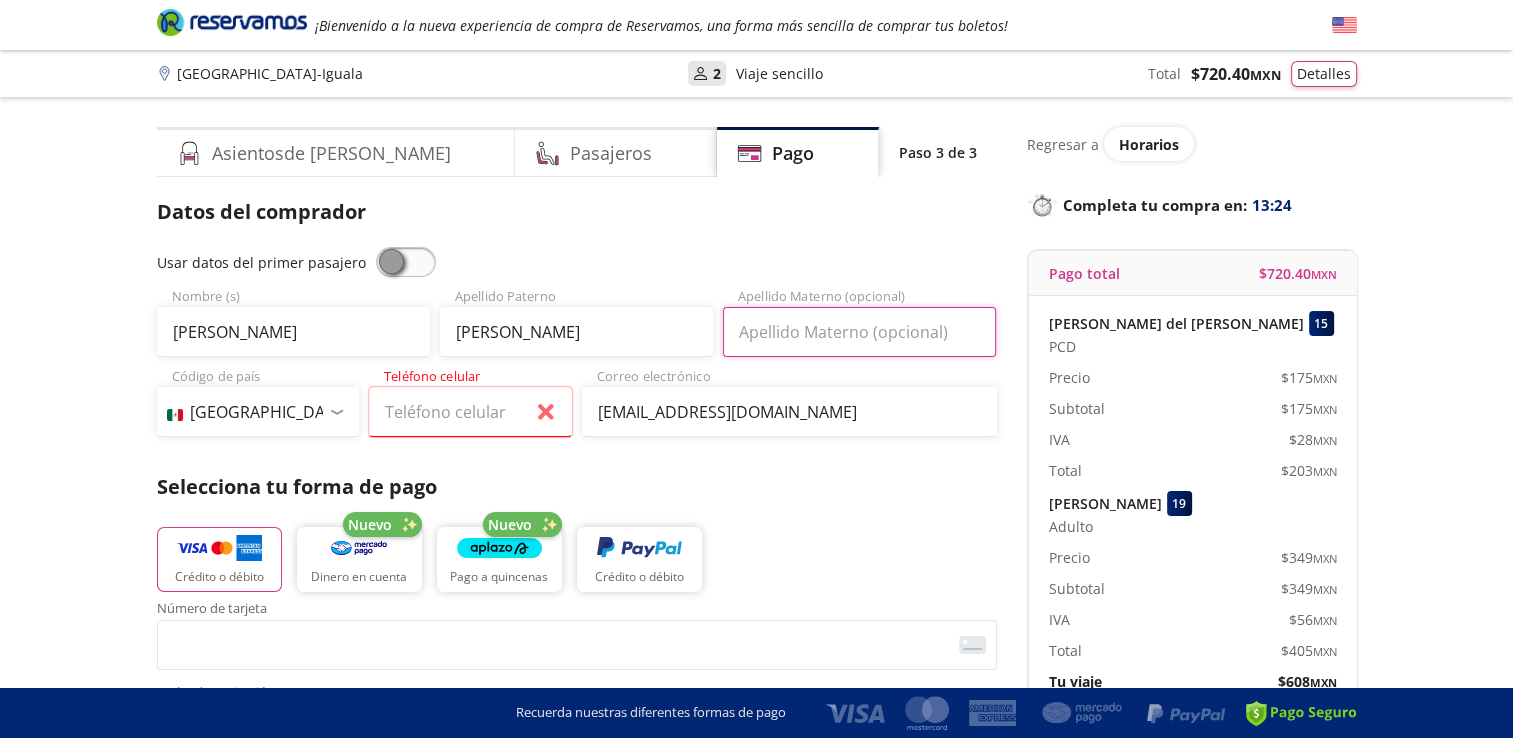 type 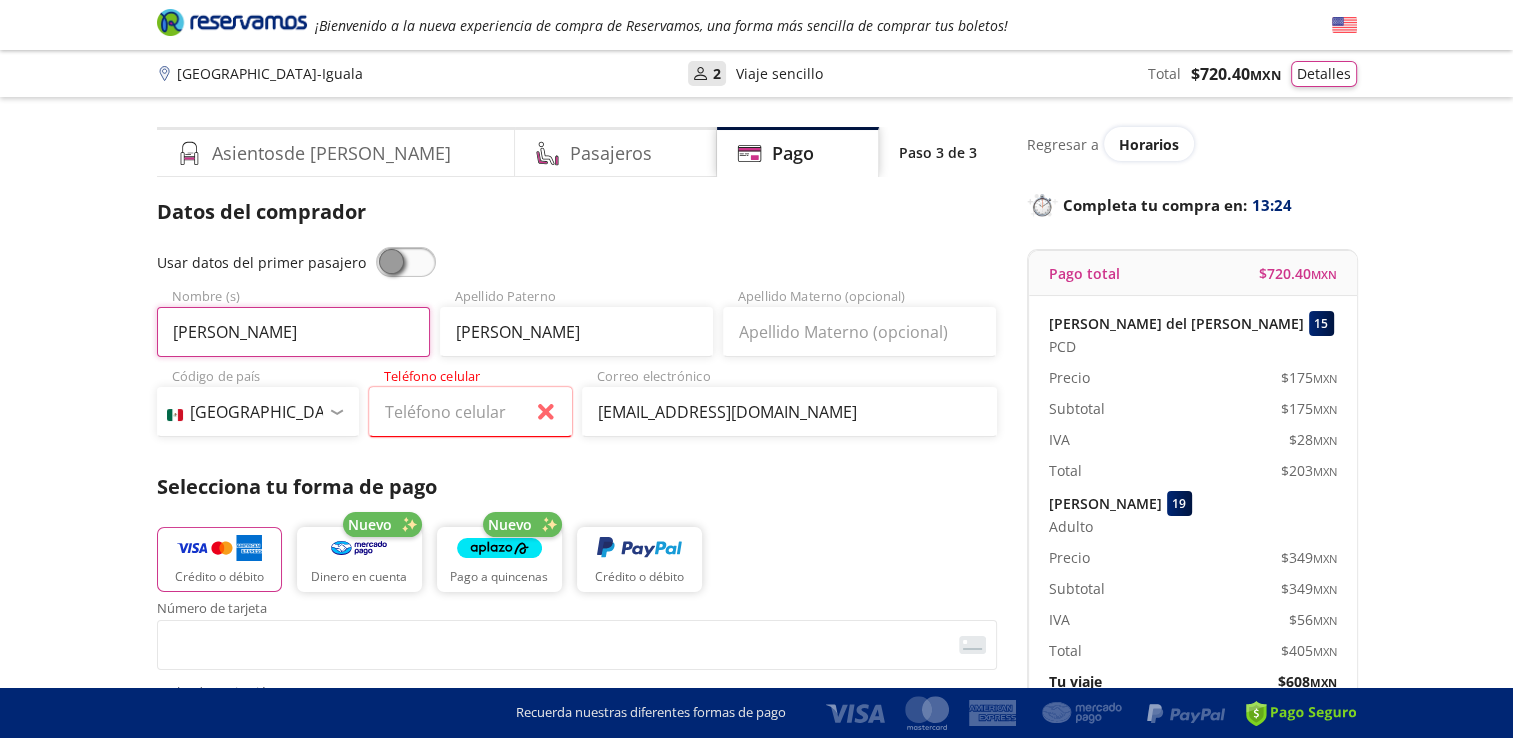 click on "Indira" at bounding box center (293, 332) 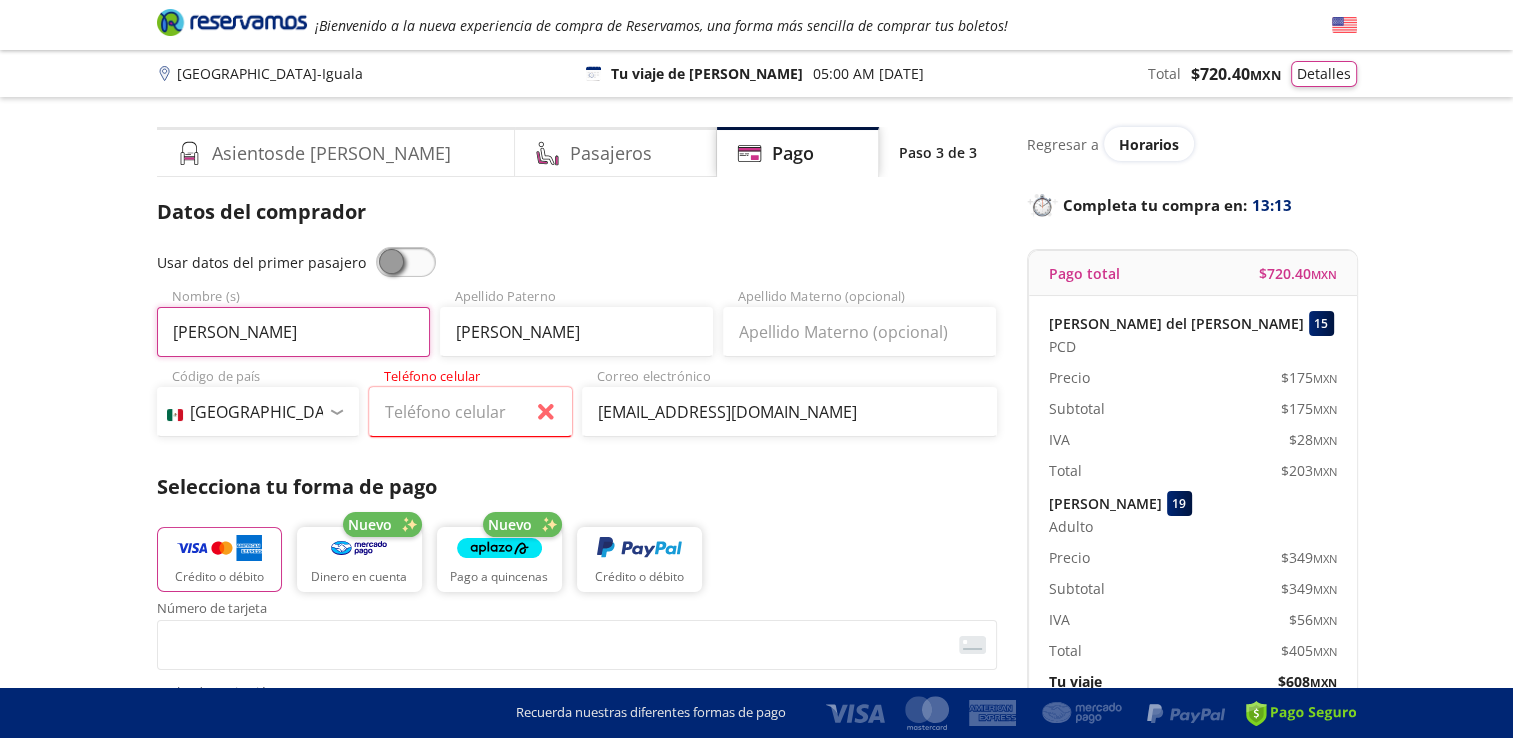 type on "Indira Xochiquetzal" 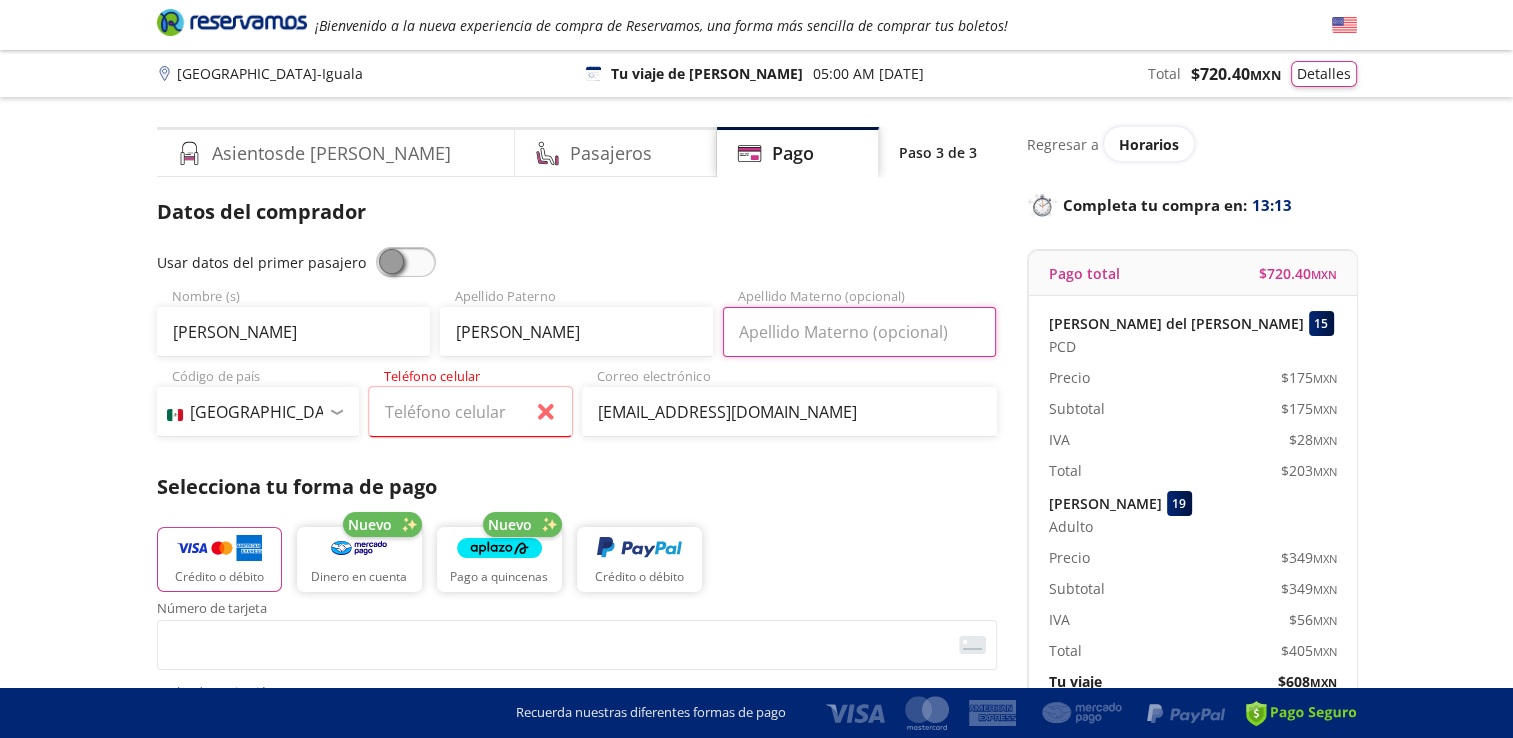 click on "Apellido Materno (opcional)" at bounding box center [859, 332] 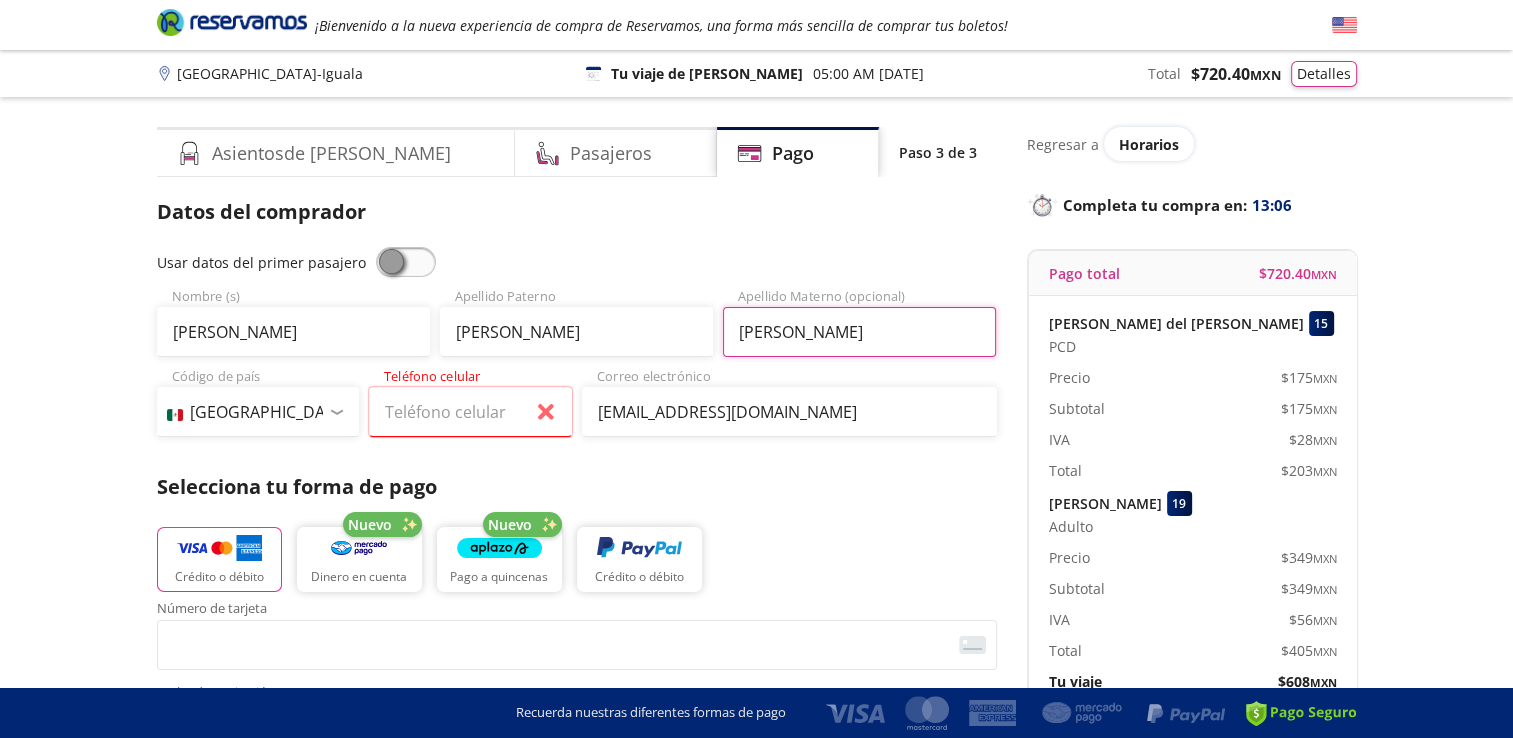 type on "[PERSON_NAME]" 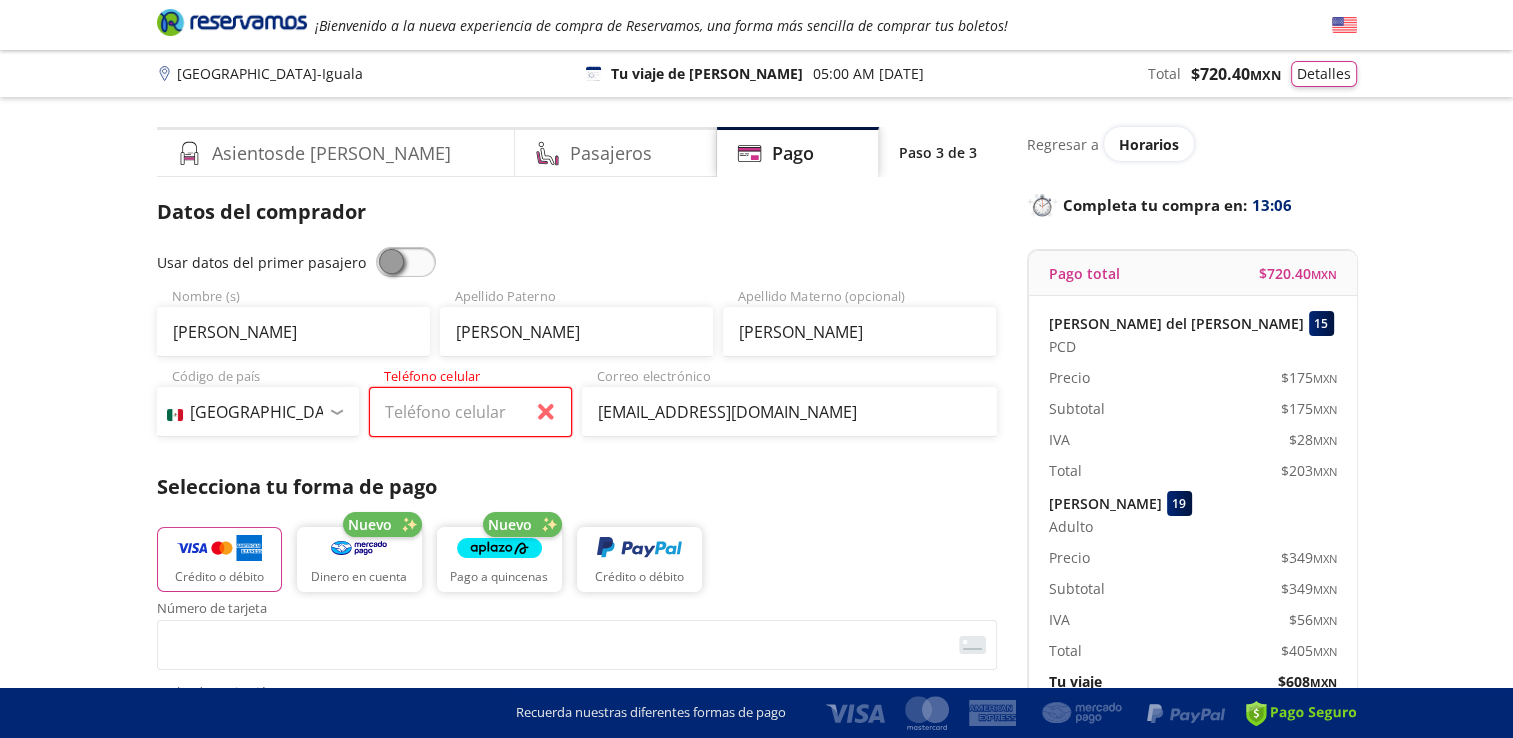 click on "Teléfono celular" at bounding box center (470, 412) 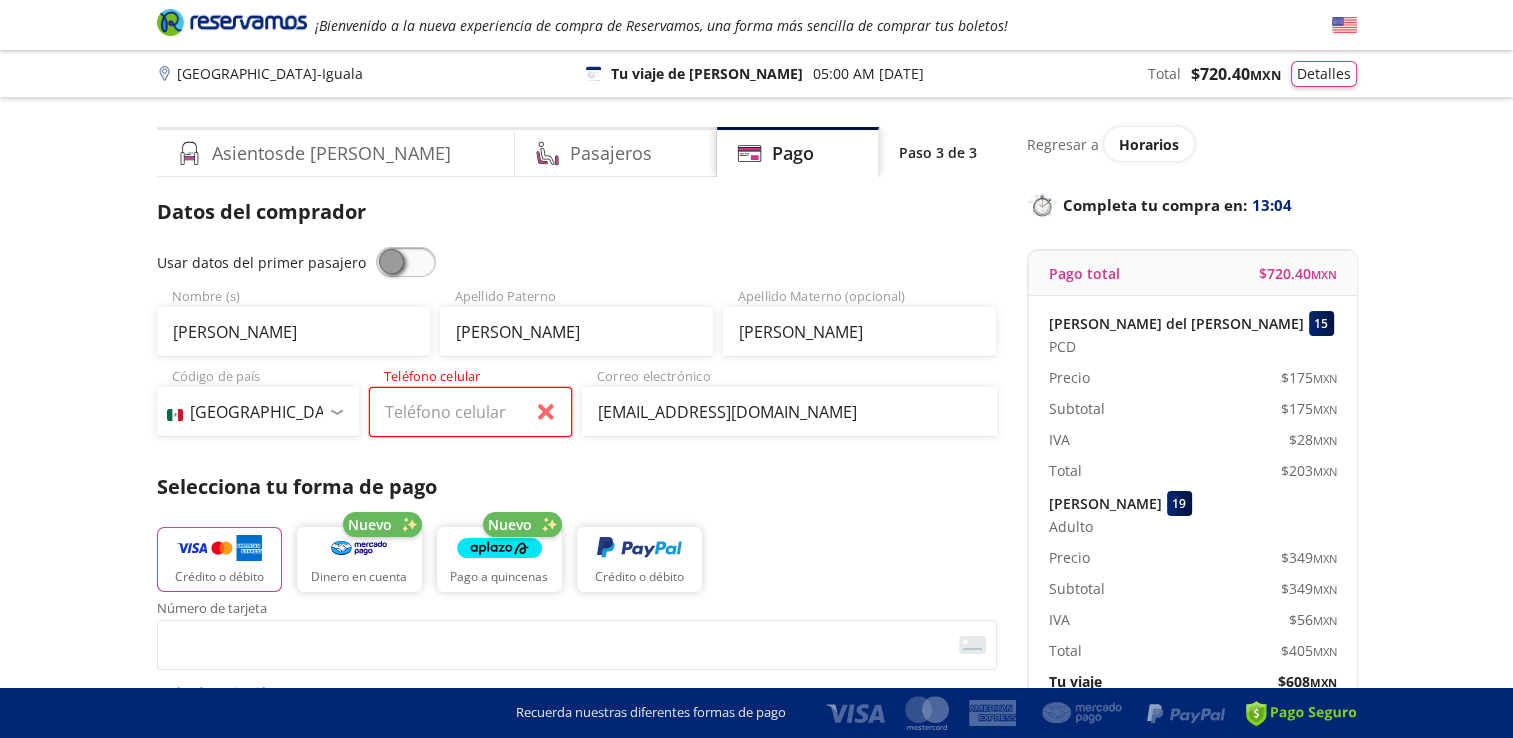 type on "55 4320 8808" 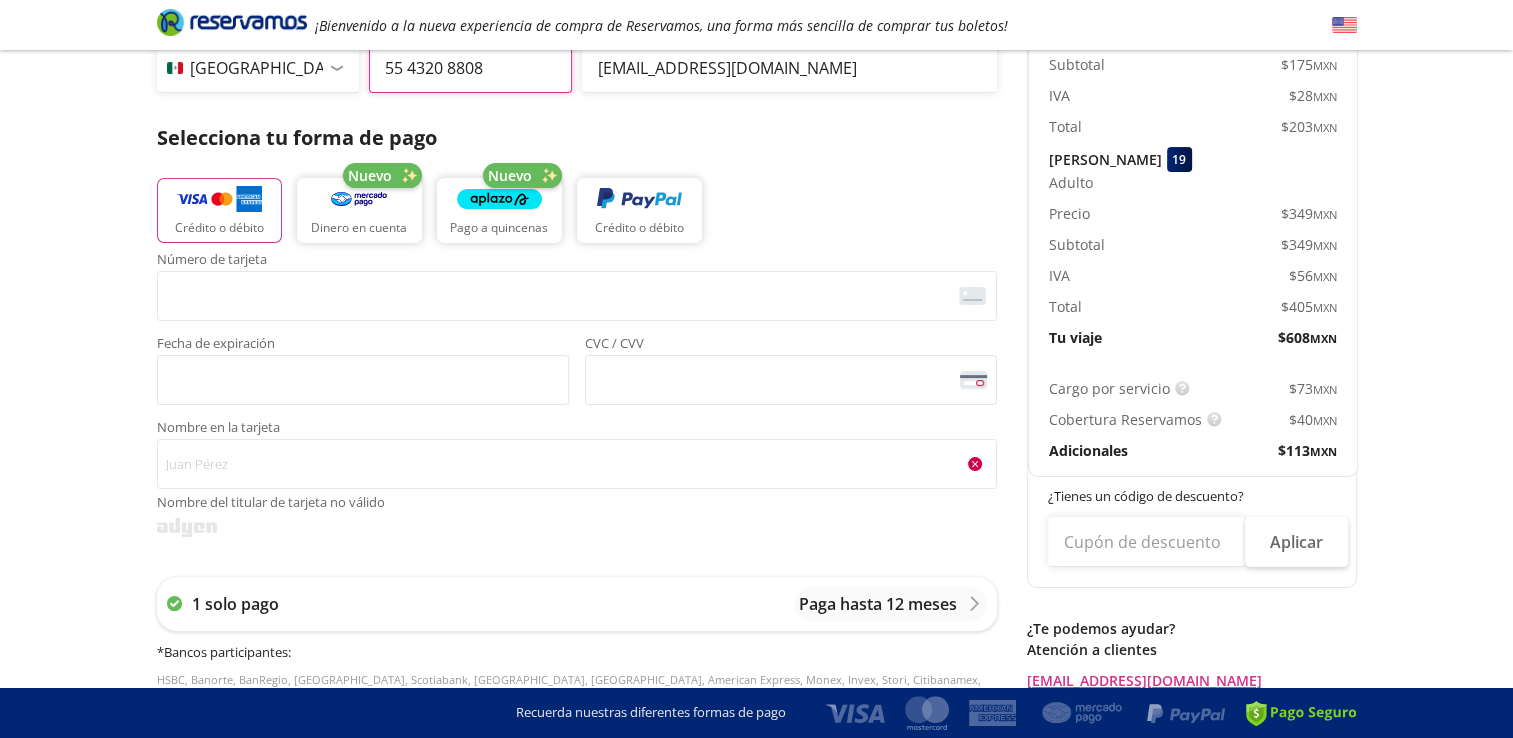 scroll, scrollTop: 350, scrollLeft: 0, axis: vertical 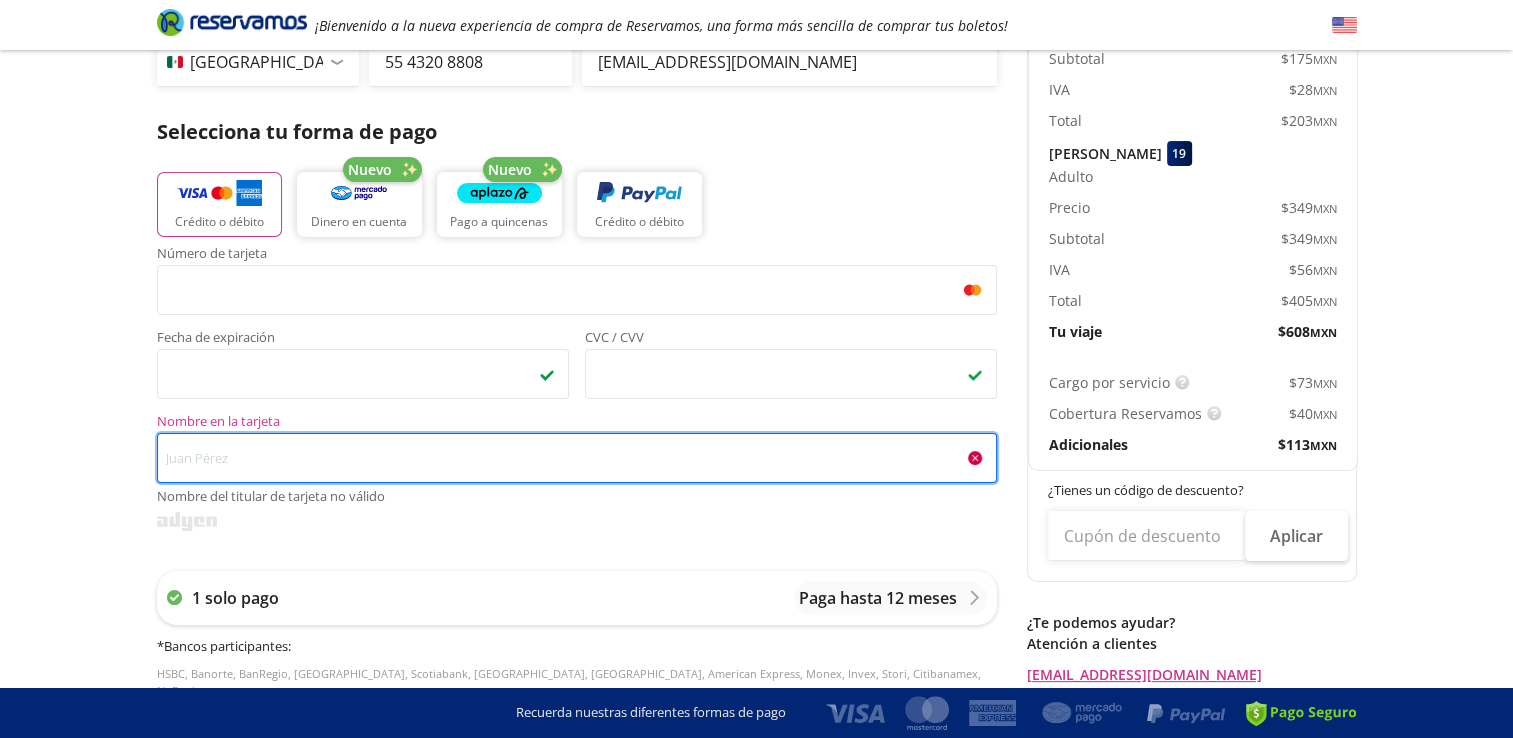 click on "Nombre en la tarjeta Nombre del titular de tarjeta no válido" at bounding box center [577, 458] 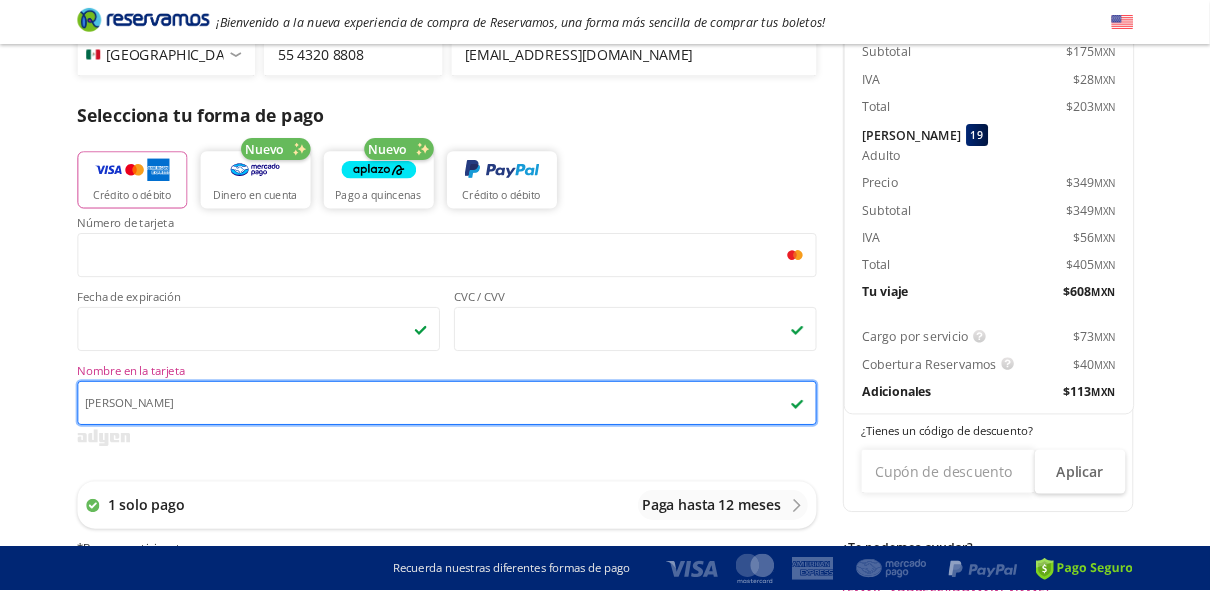 scroll, scrollTop: 350, scrollLeft: 0, axis: vertical 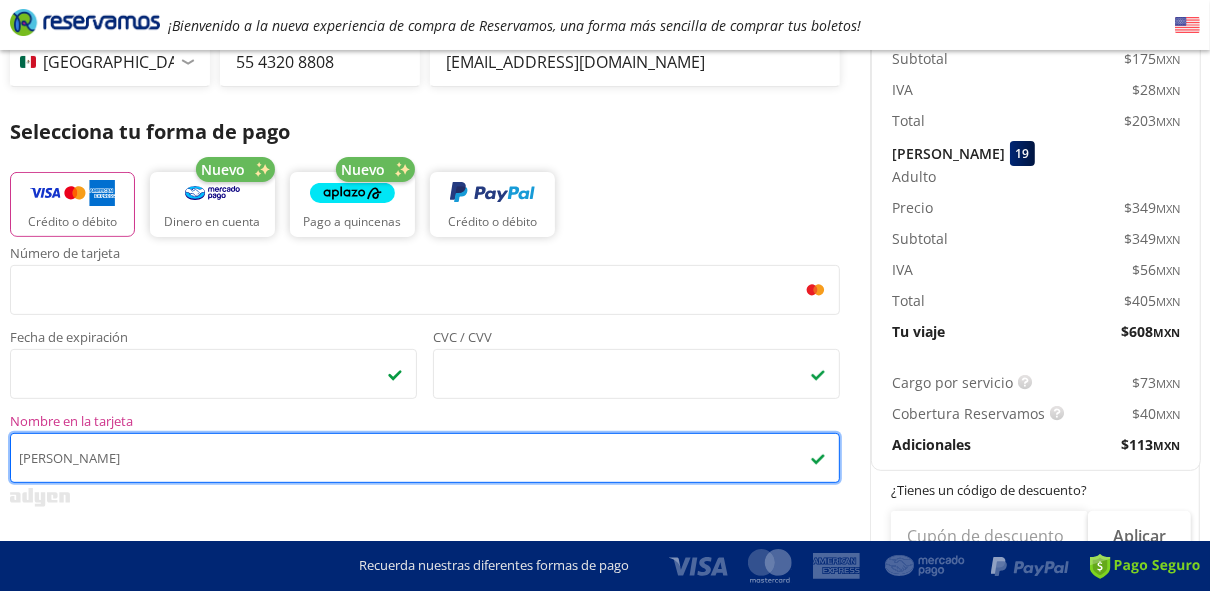 type on "indira xochiquetzal" 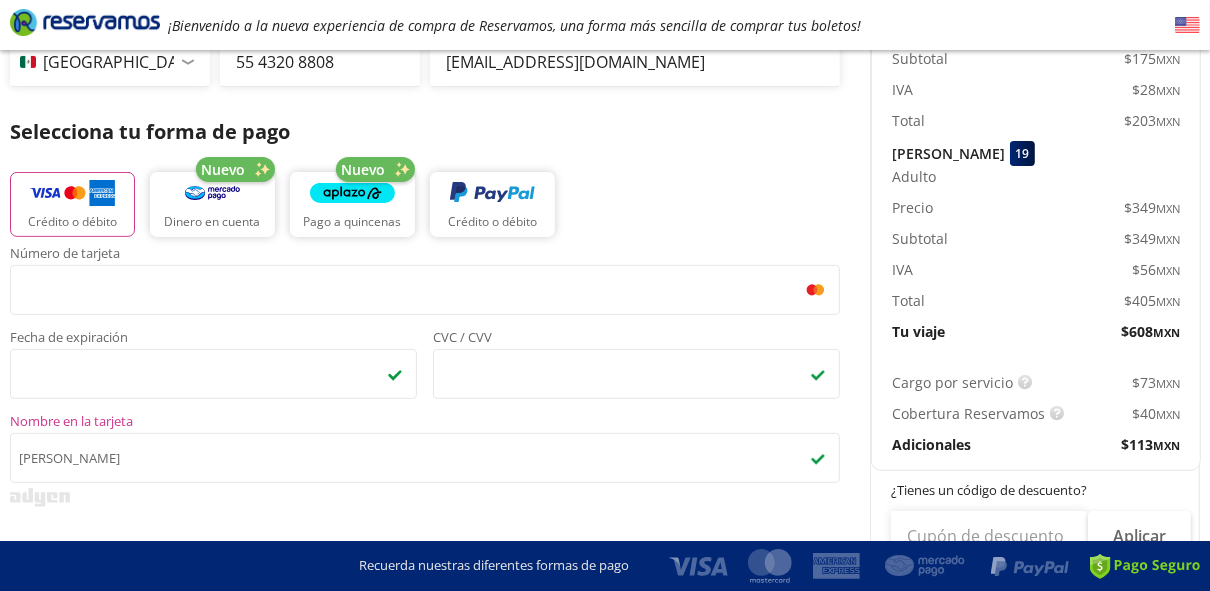 drag, startPoint x: 1527, startPoint y: 3, endPoint x: 797, endPoint y: 157, distance: 746.067 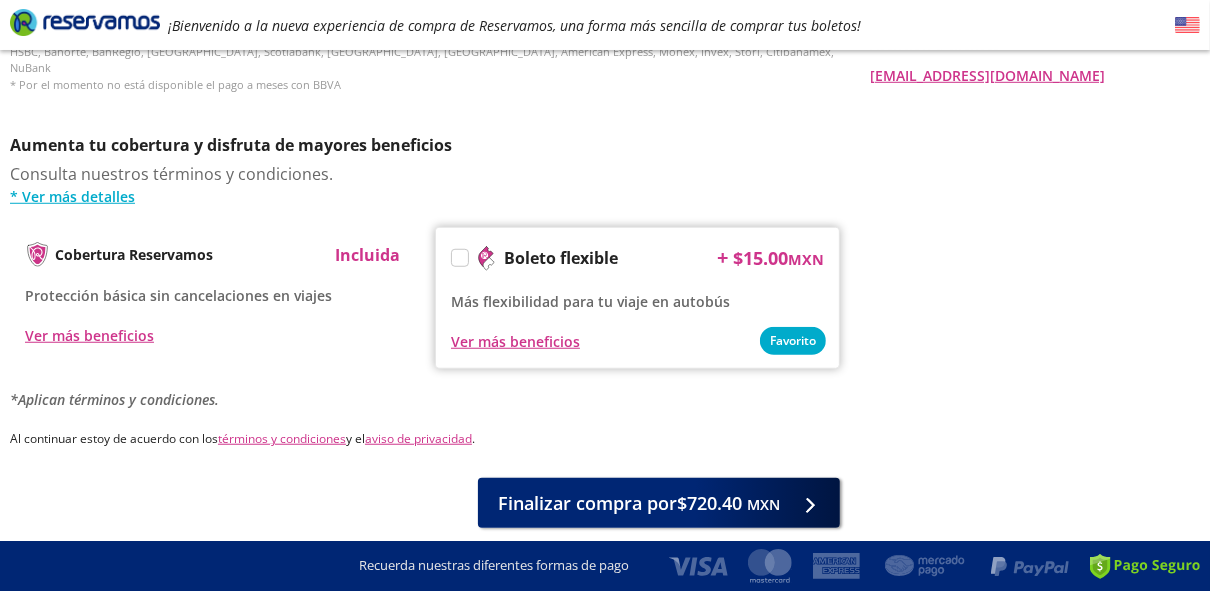 scroll, scrollTop: 951, scrollLeft: 0, axis: vertical 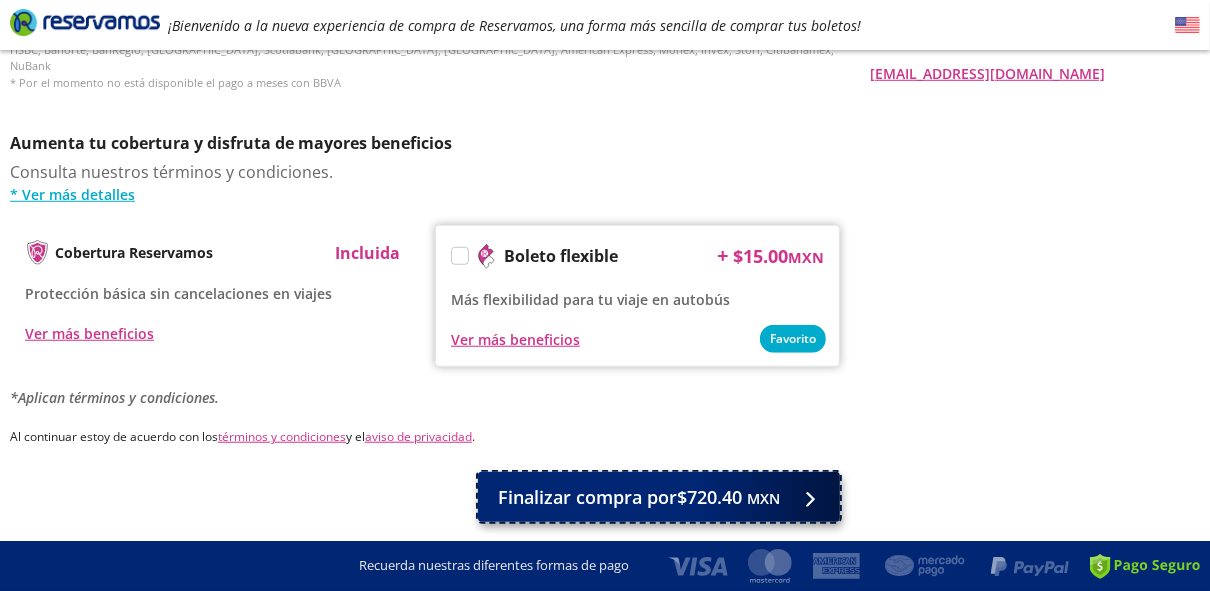 click on "Finalizar compra por  $720.40   MXN" at bounding box center (639, 497) 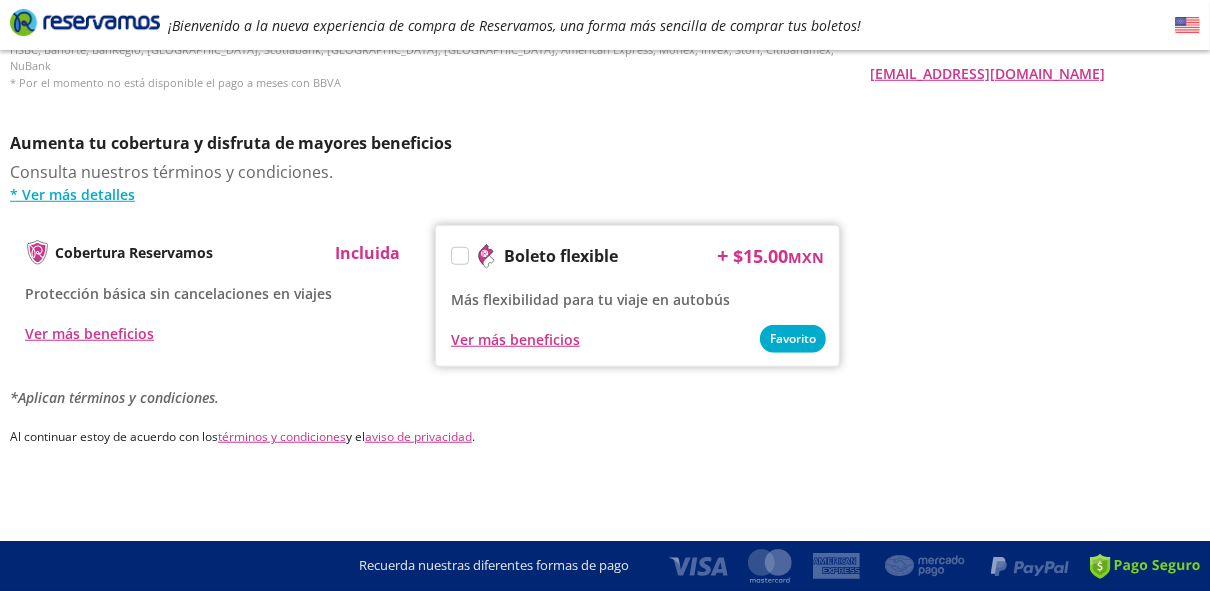 scroll, scrollTop: 0, scrollLeft: 0, axis: both 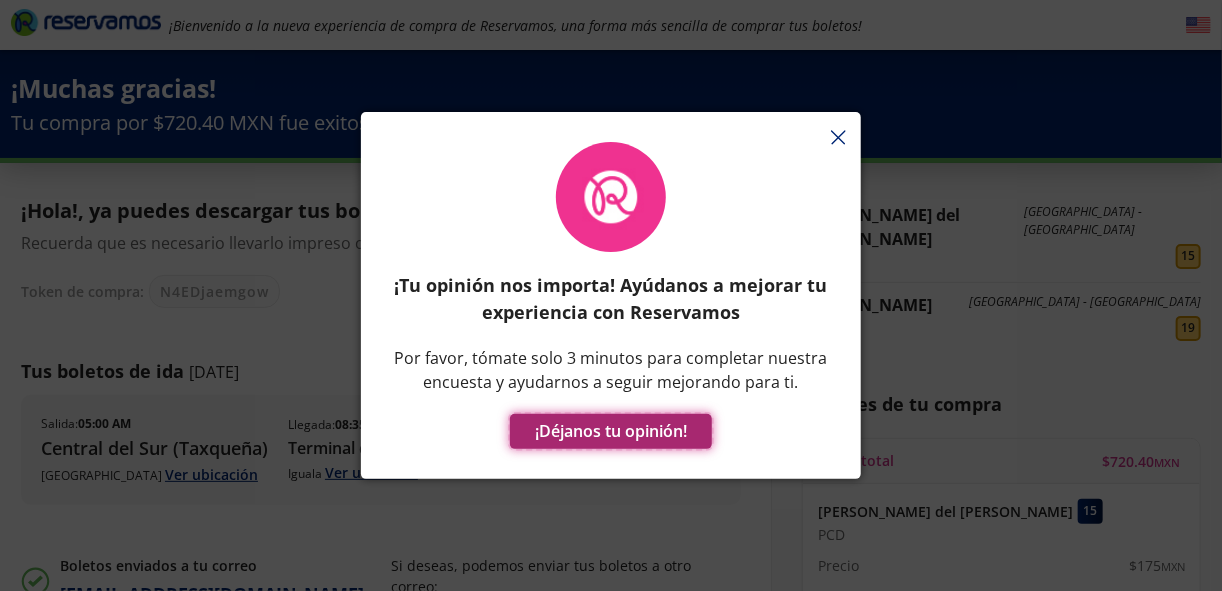 click on "¡Déjanos tu opinión!" at bounding box center (611, 431) 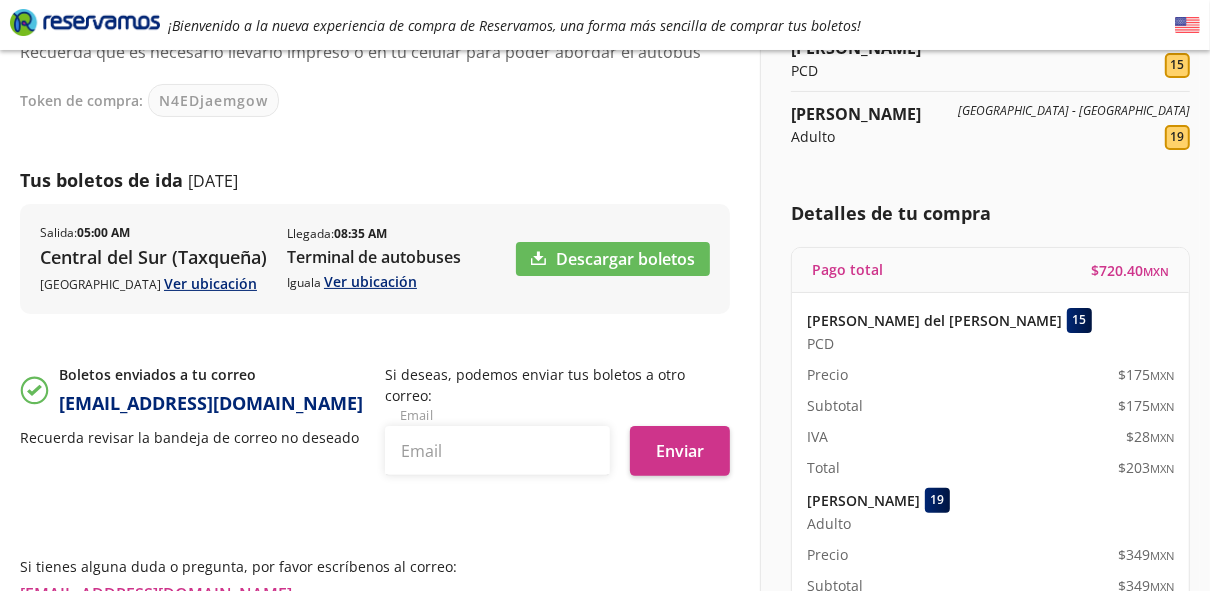 scroll, scrollTop: 196, scrollLeft: 0, axis: vertical 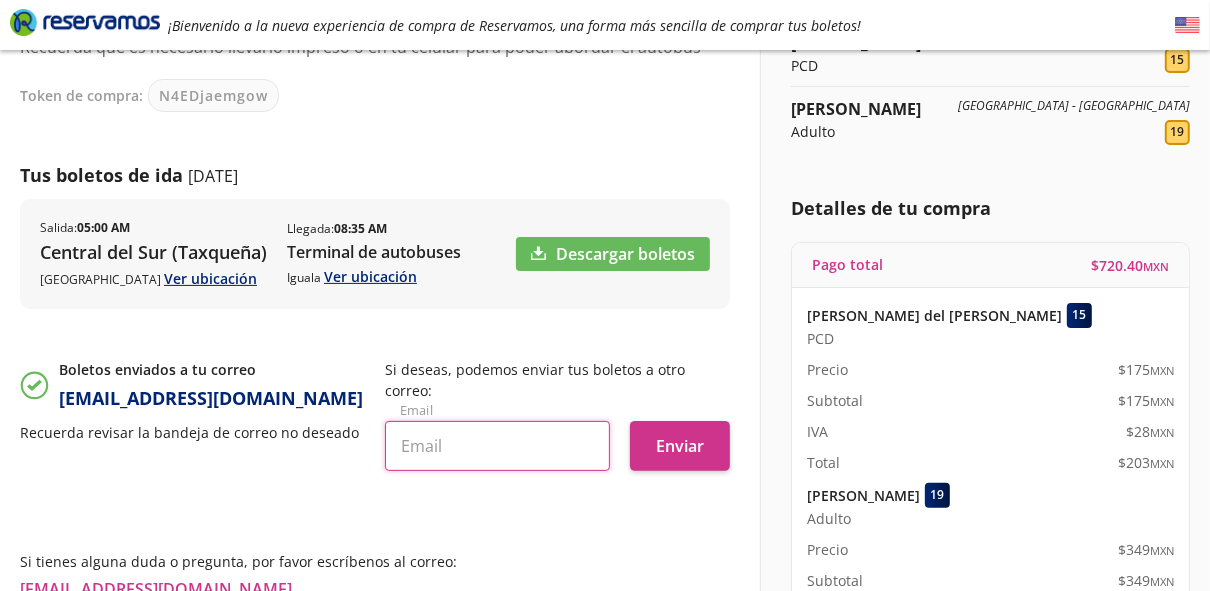 click at bounding box center [497, 446] 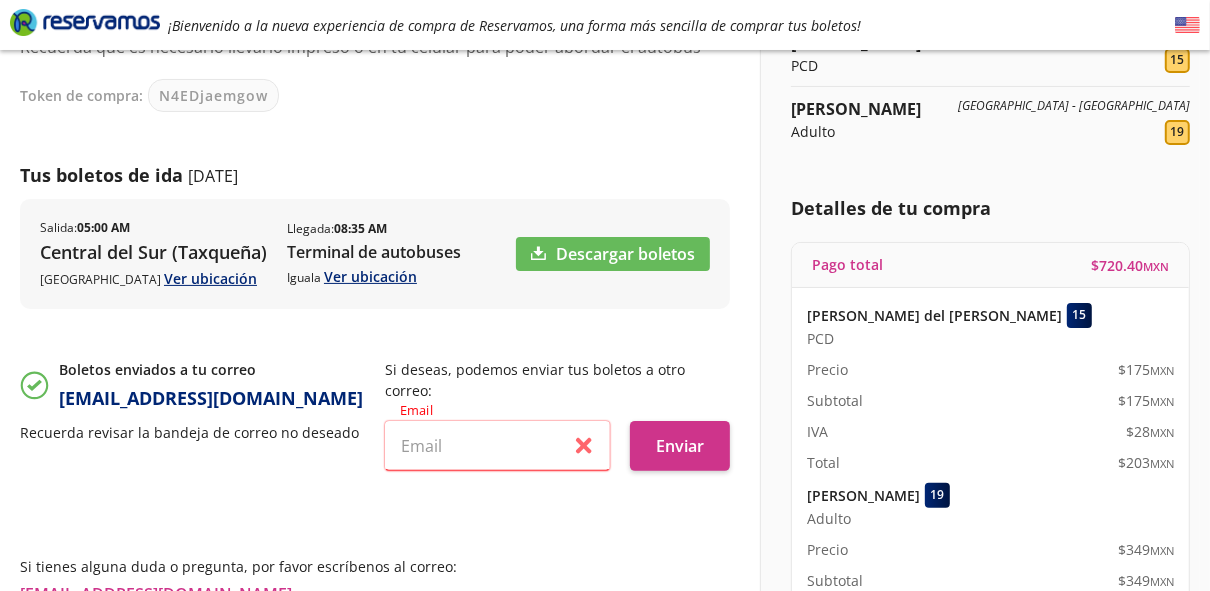 click on "Si tienes alguna duda o pregunta,  por favor escríbenos al correo:  contacto@reservamos.mx o puedes escribirnos por WhatsApp al número: WhatsApp ¿Necesitas facturar tu viaje? ingresa al siguiente enlace:  Información para obtener tu factura" at bounding box center [375, 646] 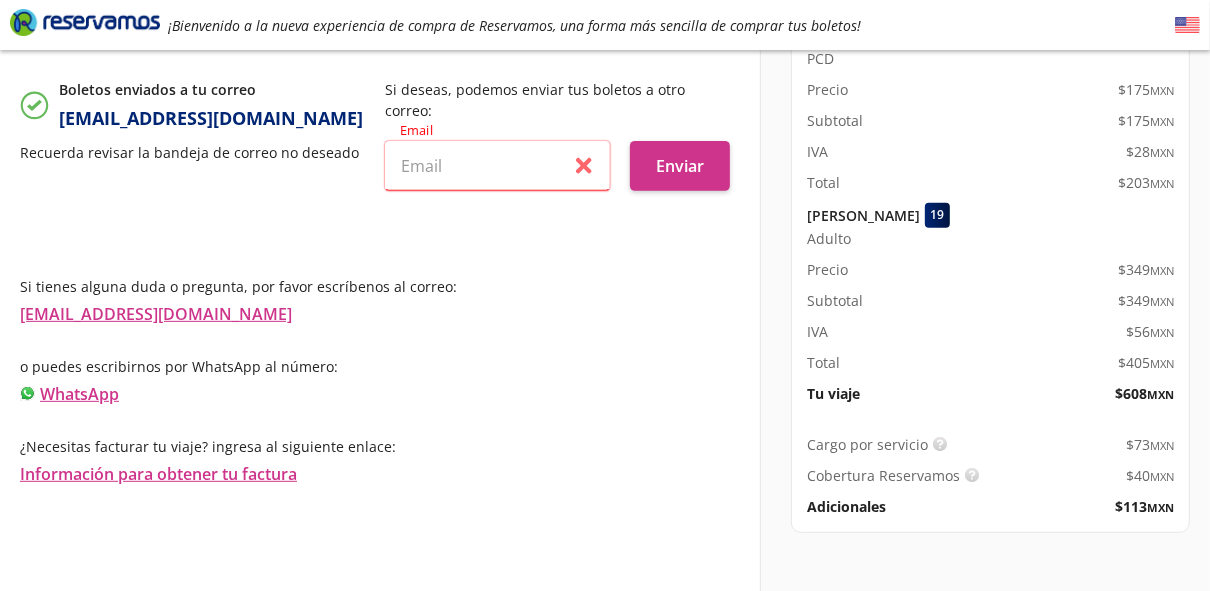 scroll, scrollTop: 494, scrollLeft: 0, axis: vertical 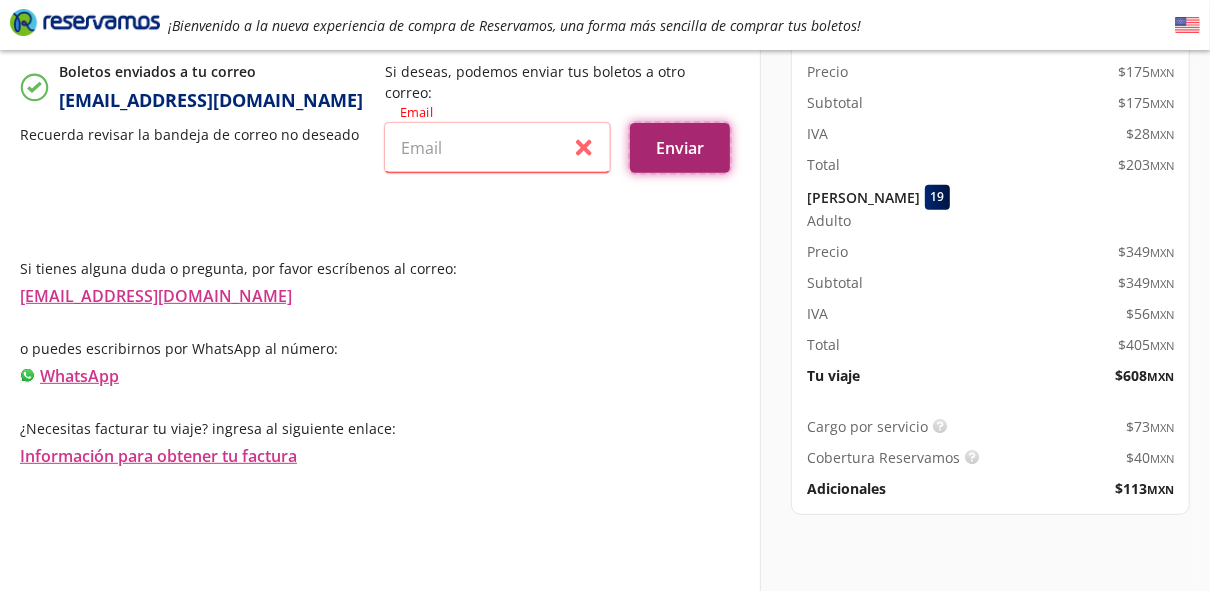 click on "Enviar" at bounding box center (680, 148) 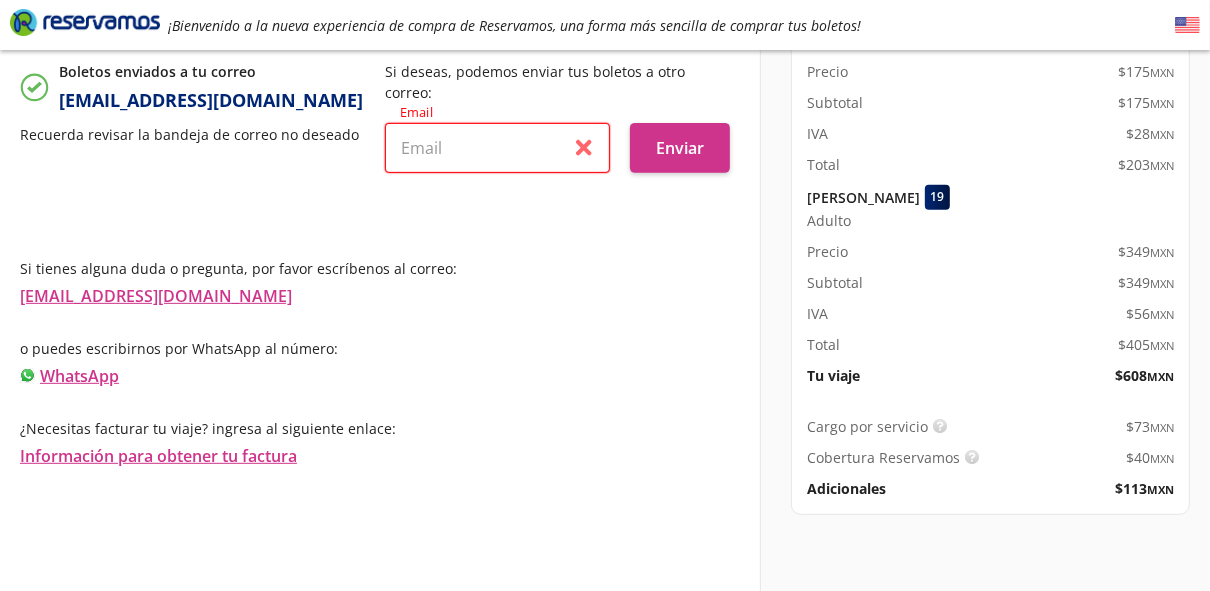 click at bounding box center (497, 148) 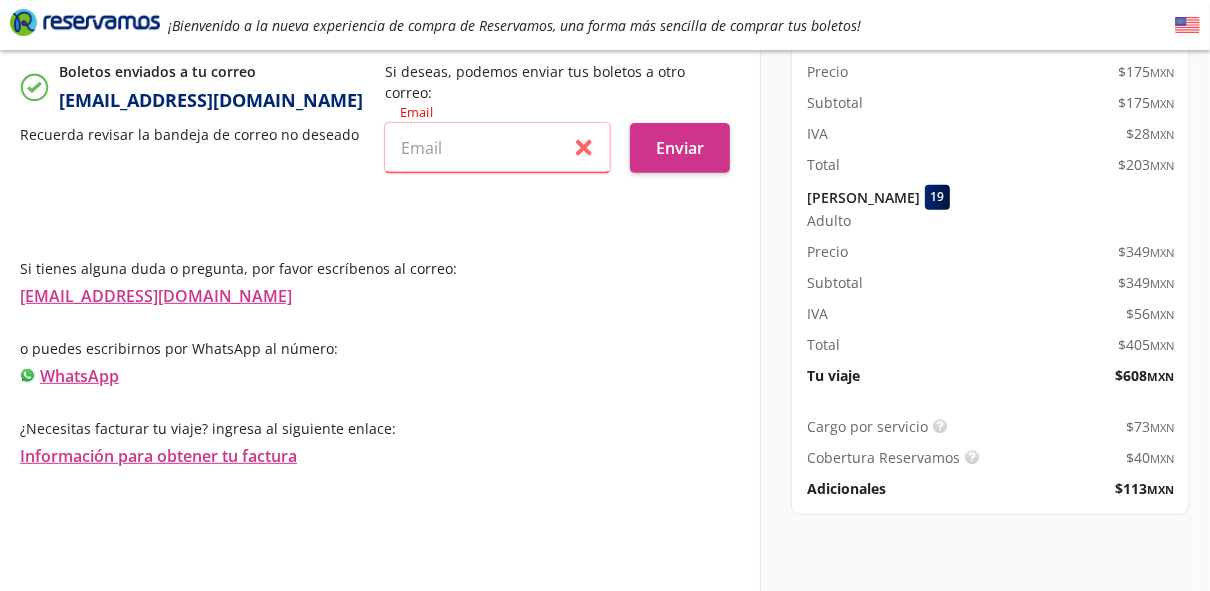 click on "¡Hola!, ya puedes descargar tus boletos Recuerda que es necesario llevarlo impreso o en tu celular para poder abordar el autobús Token de compra:  N4EDjaemgow Tus boletos de ida 12 Jul Salida :  05:00 AM Central del Sur (Taxqueña)  Ciudad de México   Ver ubicación Llegada :  08:35 AM Terminal de autobuses  Iguala   Ver ubicación Descargar boletos Boletos enviados a tu correo indiraxochiquetzallg@gmail.com Recuerda revisar la bandeja de correo no deseado Si deseas, podemos enviar tus boletos a otro correo: Email Enviar Si tienes alguna duda o pregunta,  por favor escríbenos al correo:  contacto@reservamos.mx o puedes escribirnos por WhatsApp al número: WhatsApp ¿Necesitas facturar tu viaje? ingresa al siguiente enlace:  Información para obtener tu factura" at bounding box center [385, 142] 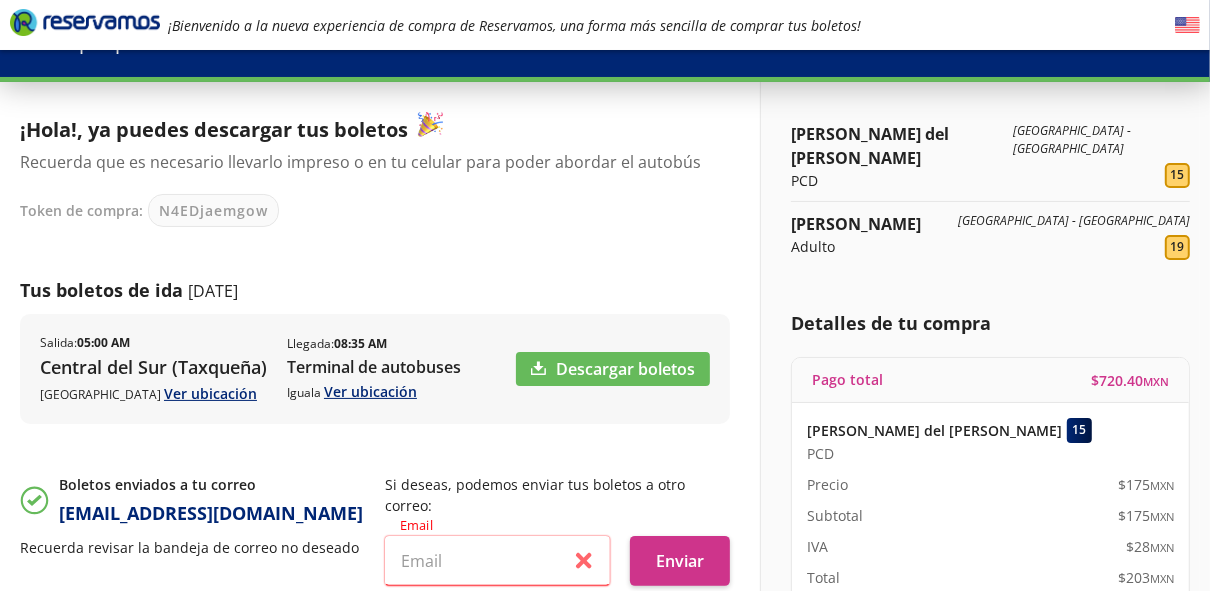 scroll, scrollTop: 82, scrollLeft: 0, axis: vertical 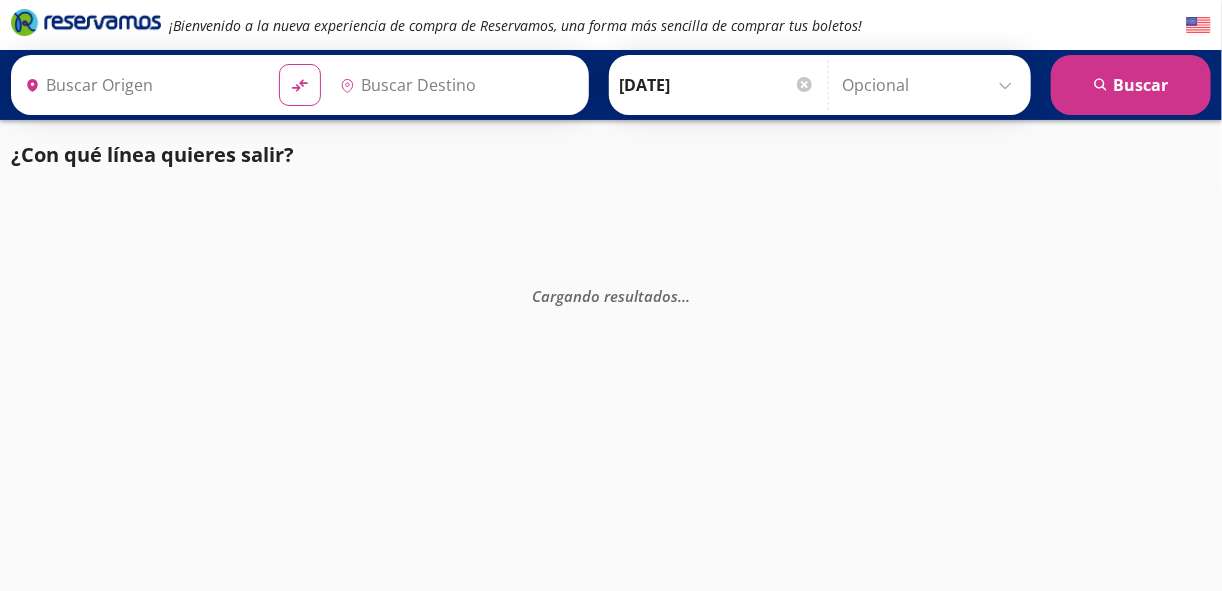type on "[GEOGRAPHIC_DATA], [GEOGRAPHIC_DATA]" 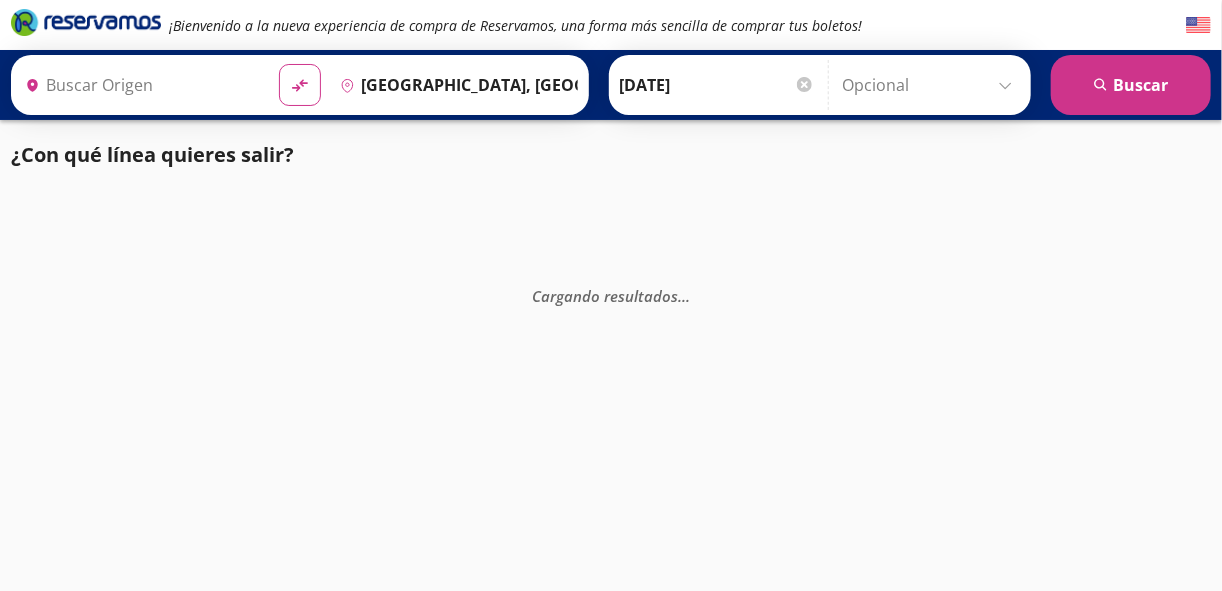 type on "Iguala, [GEOGRAPHIC_DATA]" 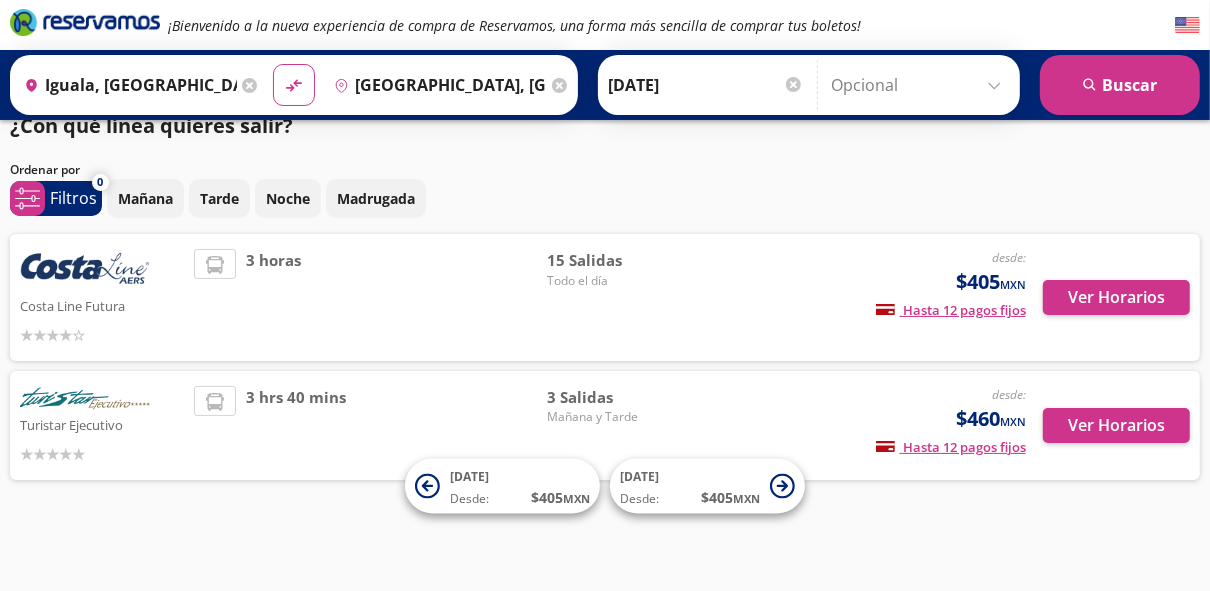 scroll, scrollTop: 32, scrollLeft: 0, axis: vertical 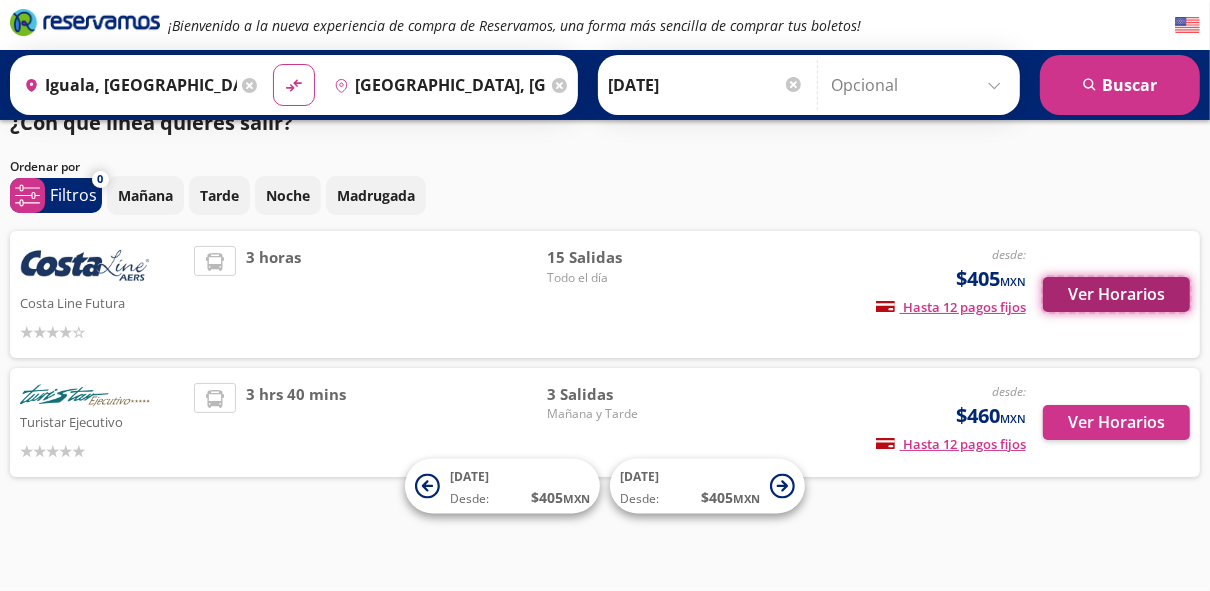 click on "Ver Horarios" at bounding box center (1116, 294) 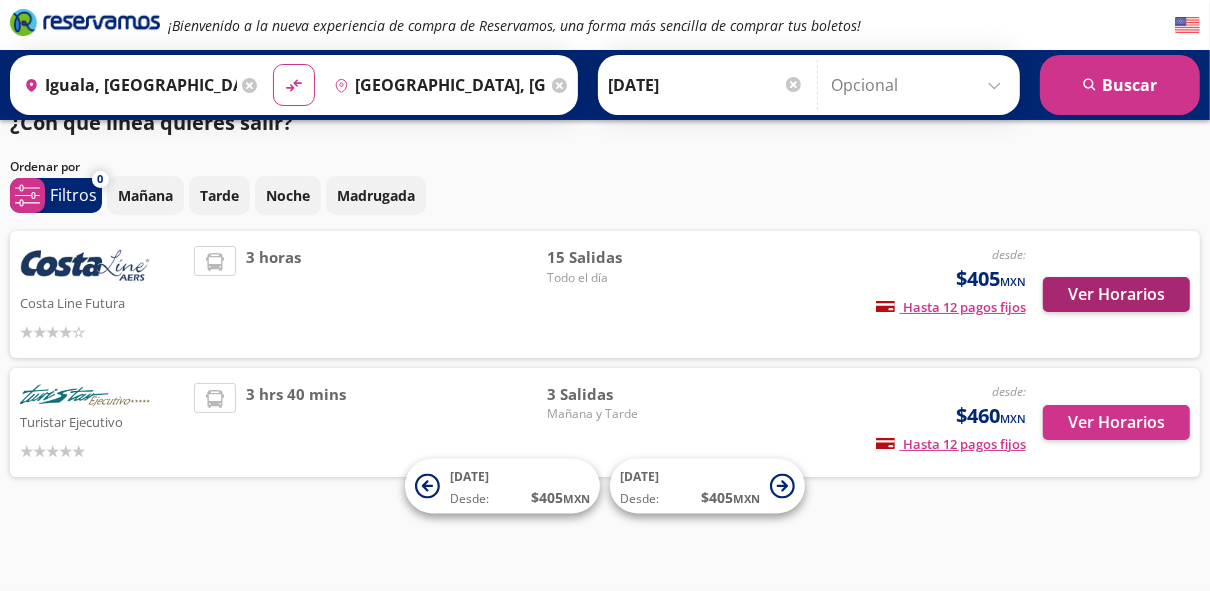 scroll, scrollTop: 0, scrollLeft: 0, axis: both 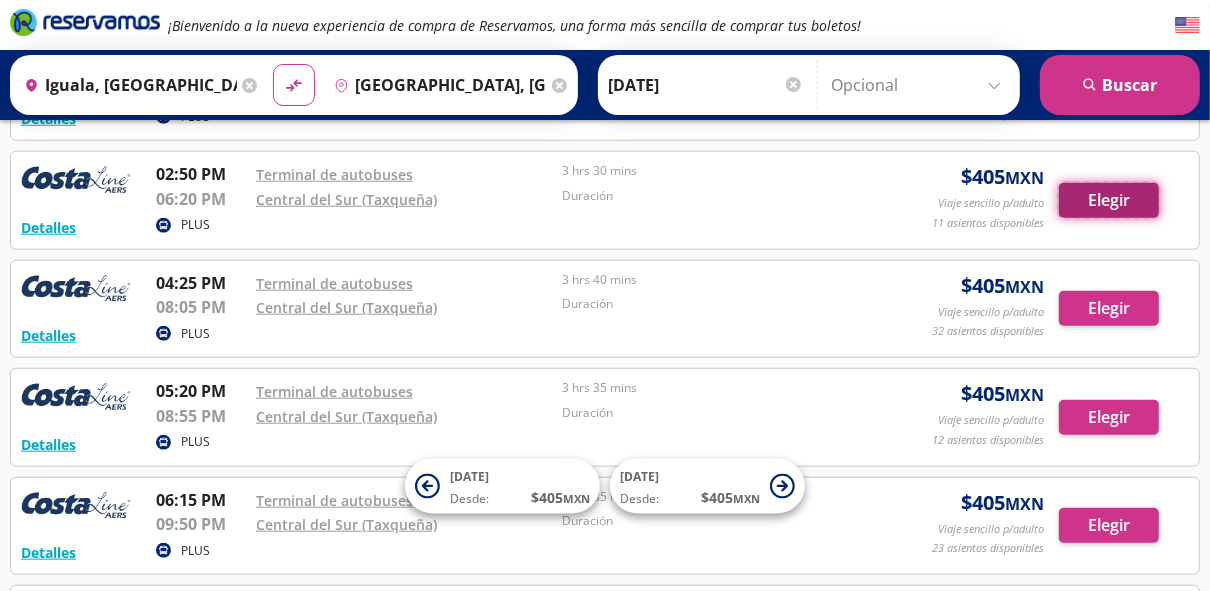 click on "Elegir" at bounding box center (1109, 200) 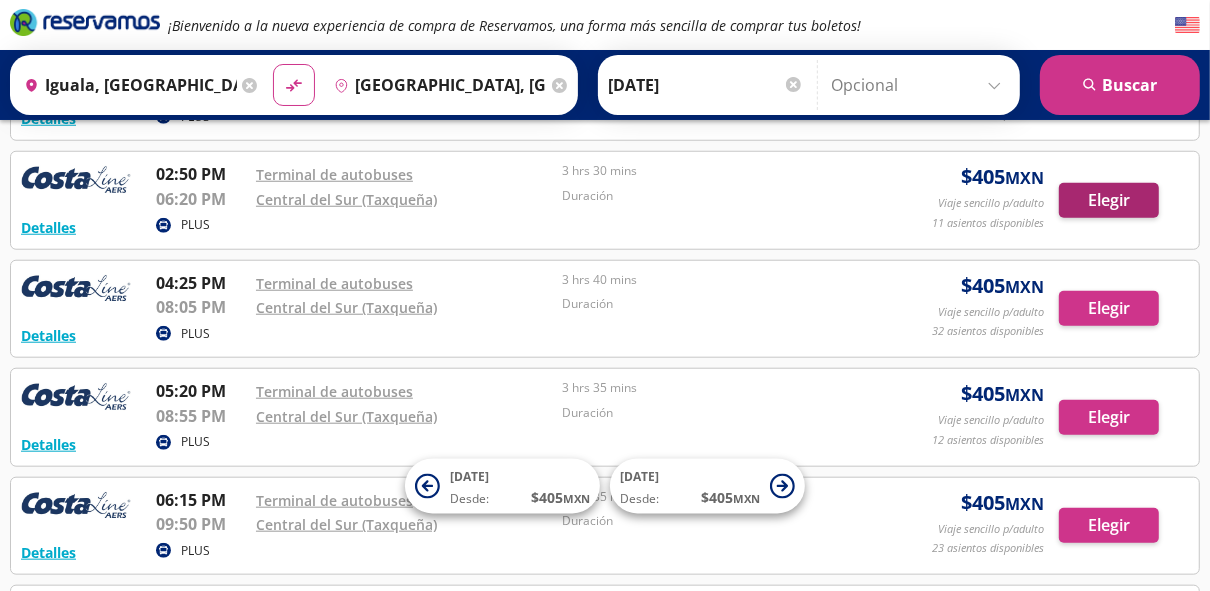 scroll, scrollTop: 0, scrollLeft: 0, axis: both 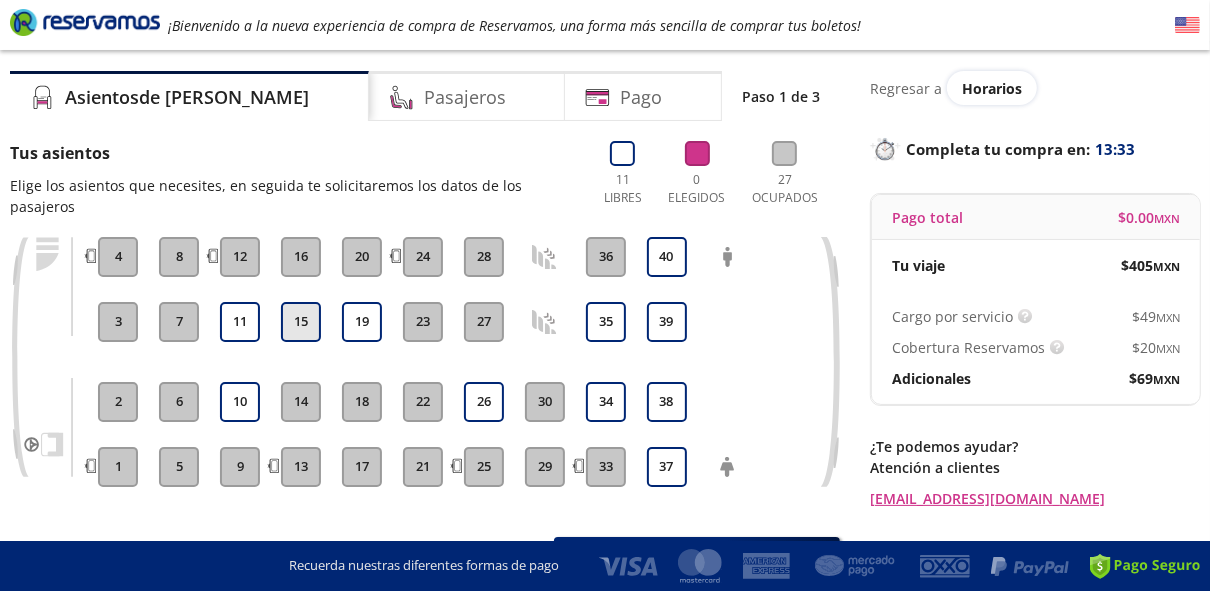 click on "15" at bounding box center (301, 322) 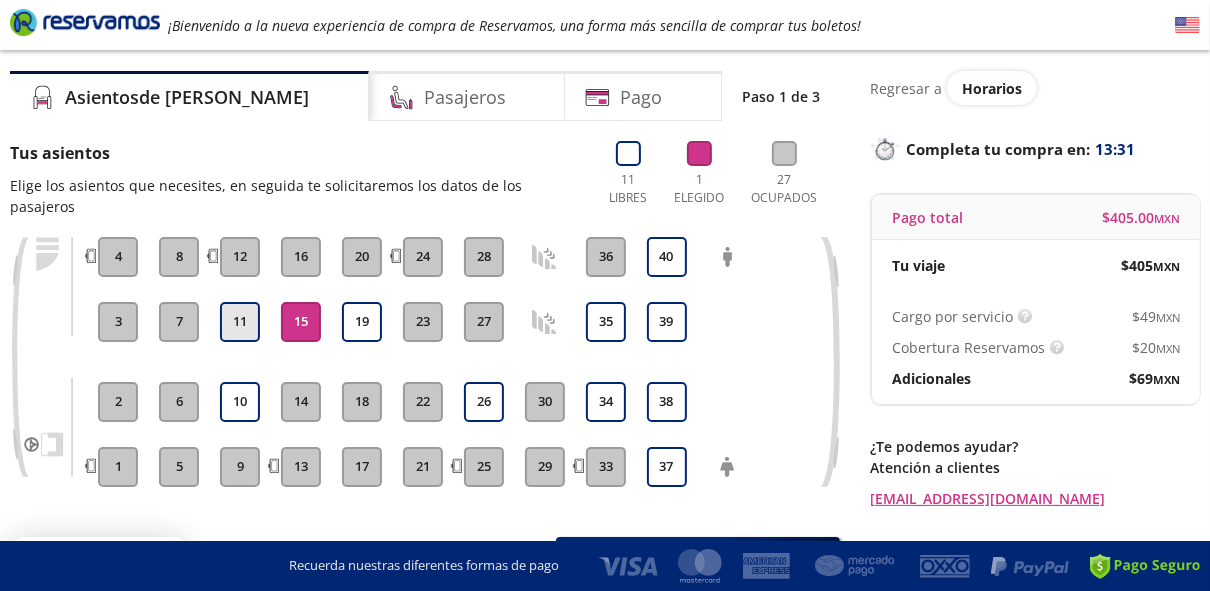 click on "11" at bounding box center (240, 322) 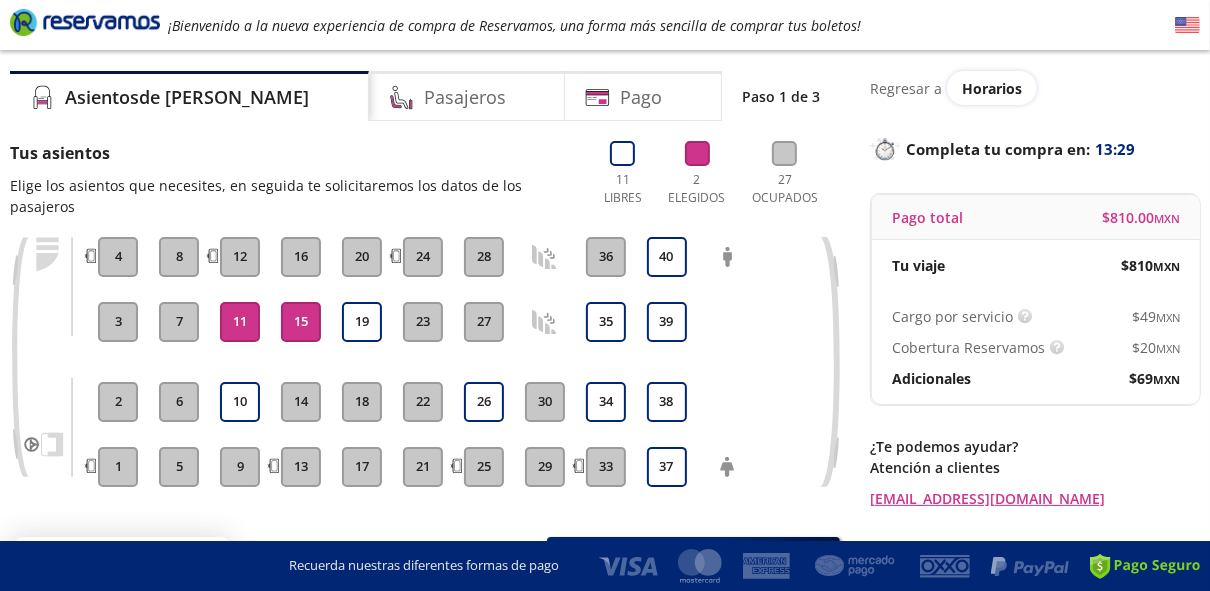click on "11" at bounding box center [240, 322] 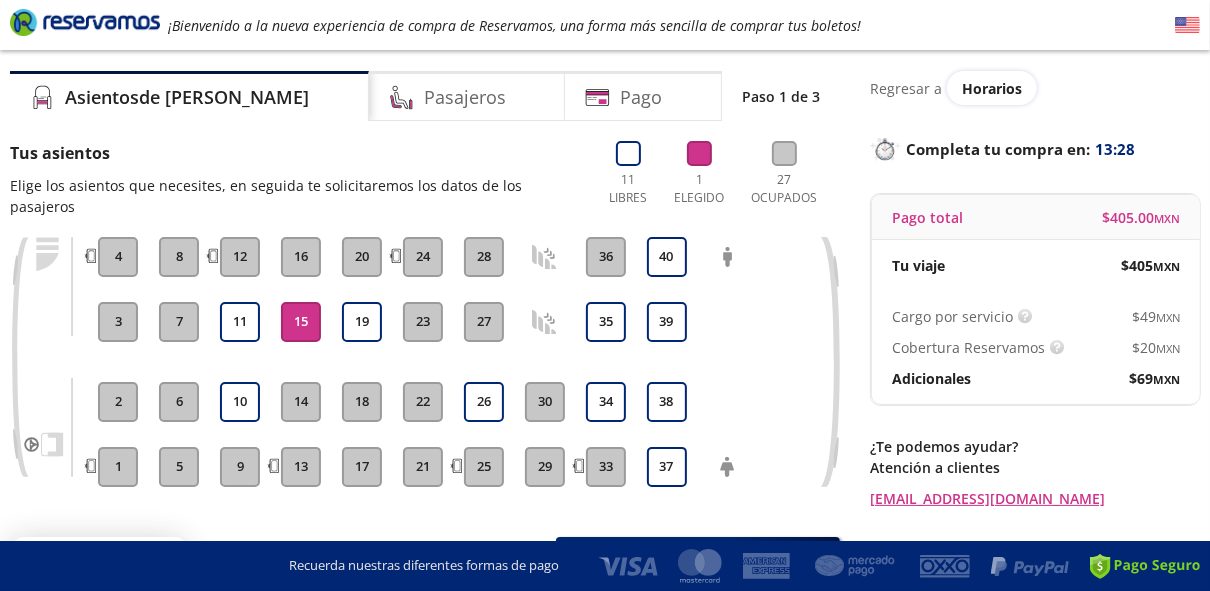 click on "15" at bounding box center [301, 322] 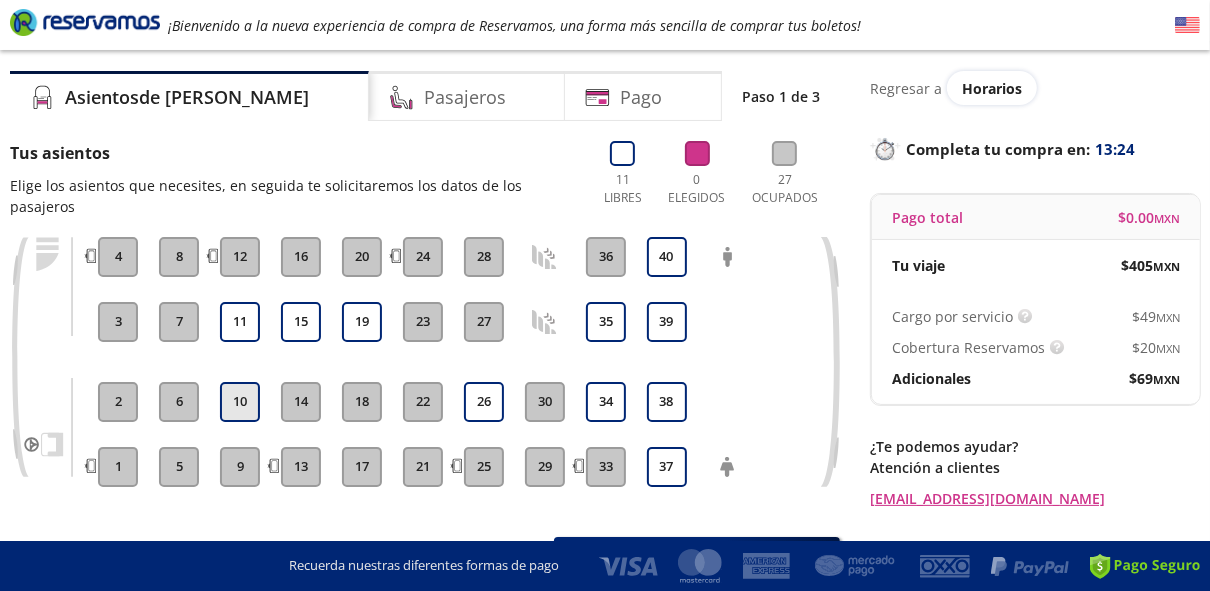 click on "10" at bounding box center (240, 402) 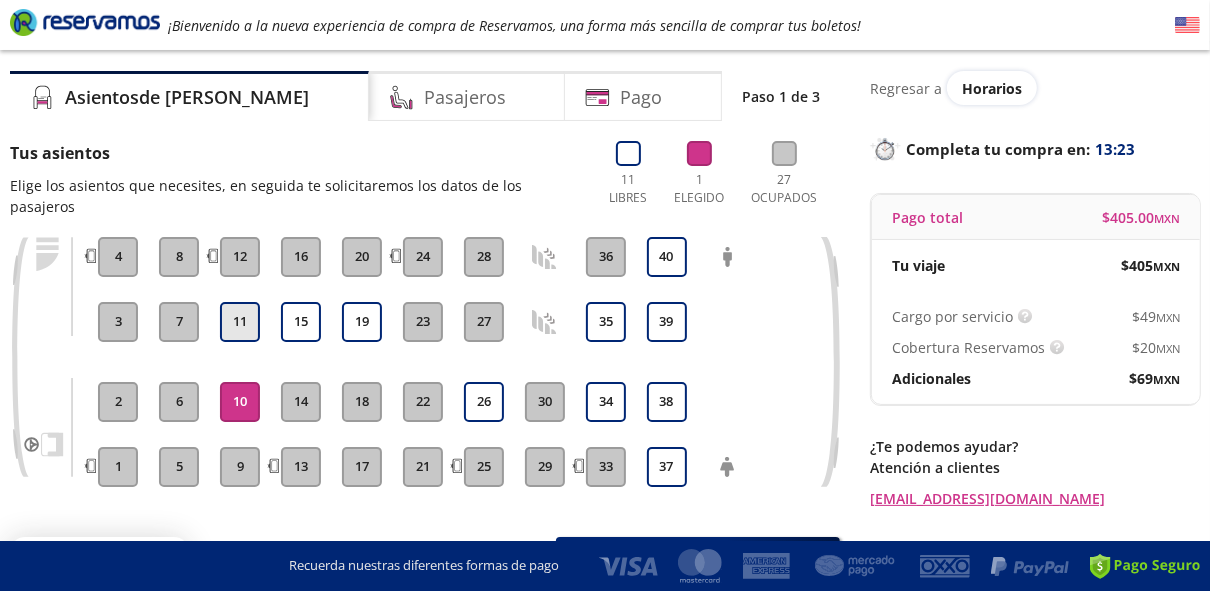 click on "11" at bounding box center [240, 322] 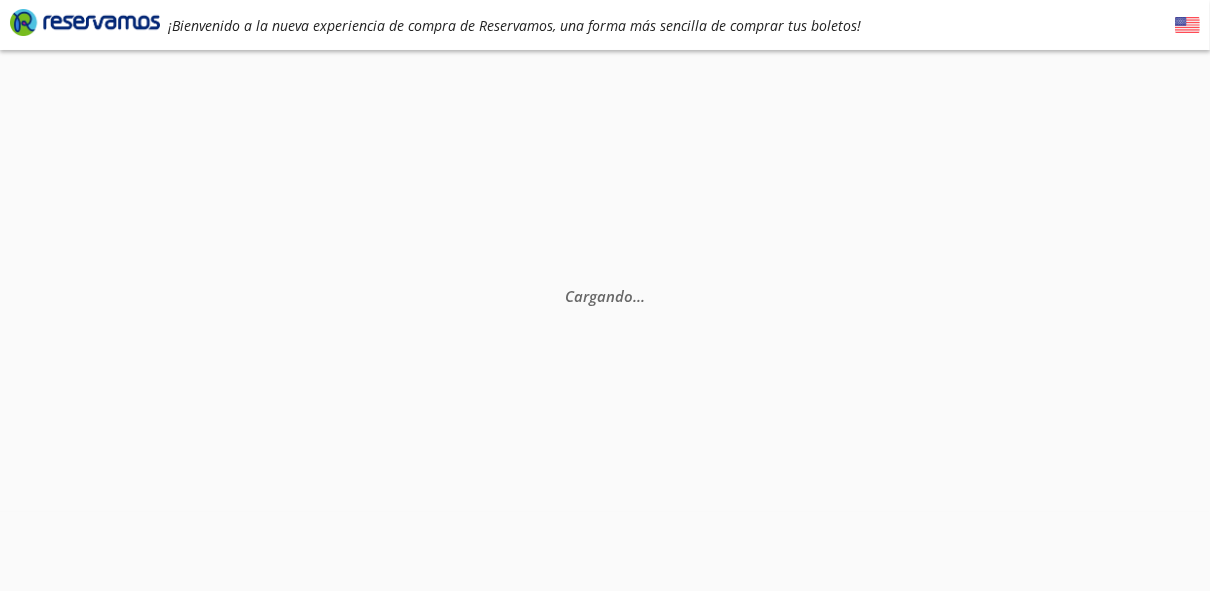 scroll, scrollTop: 0, scrollLeft: 0, axis: both 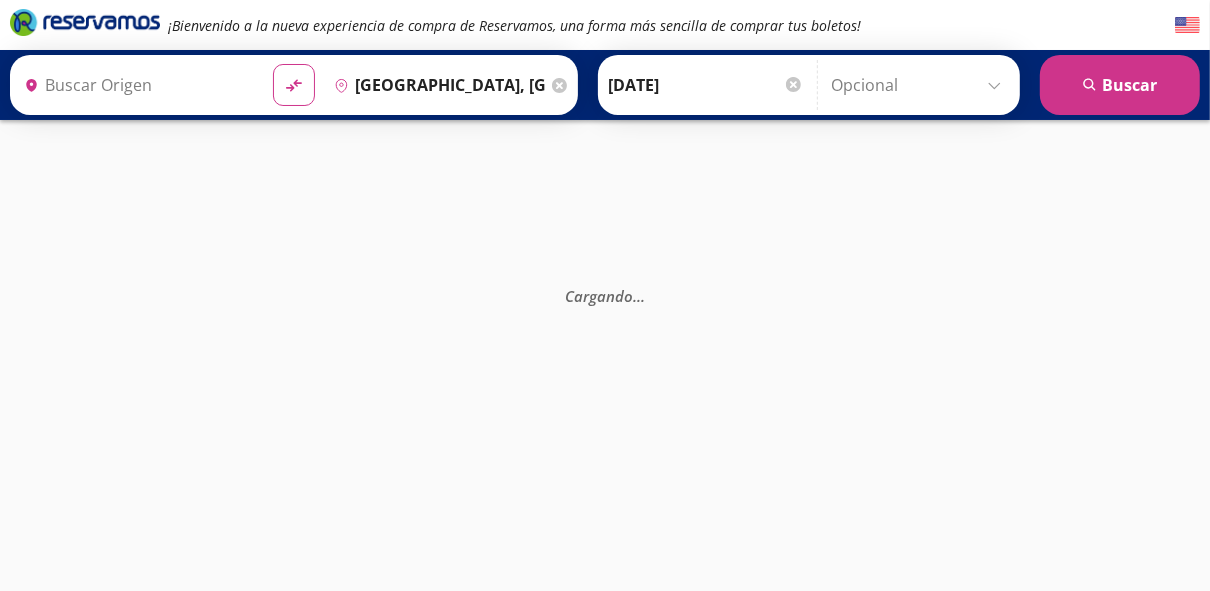 type on "Iguala, [GEOGRAPHIC_DATA]" 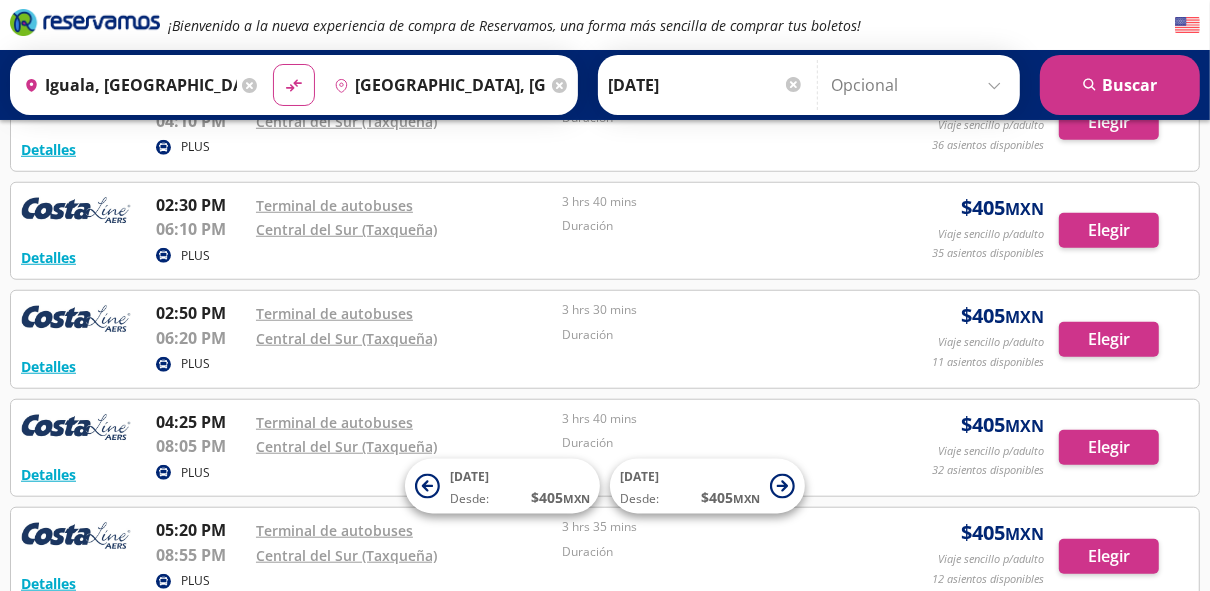 scroll, scrollTop: 1045, scrollLeft: 0, axis: vertical 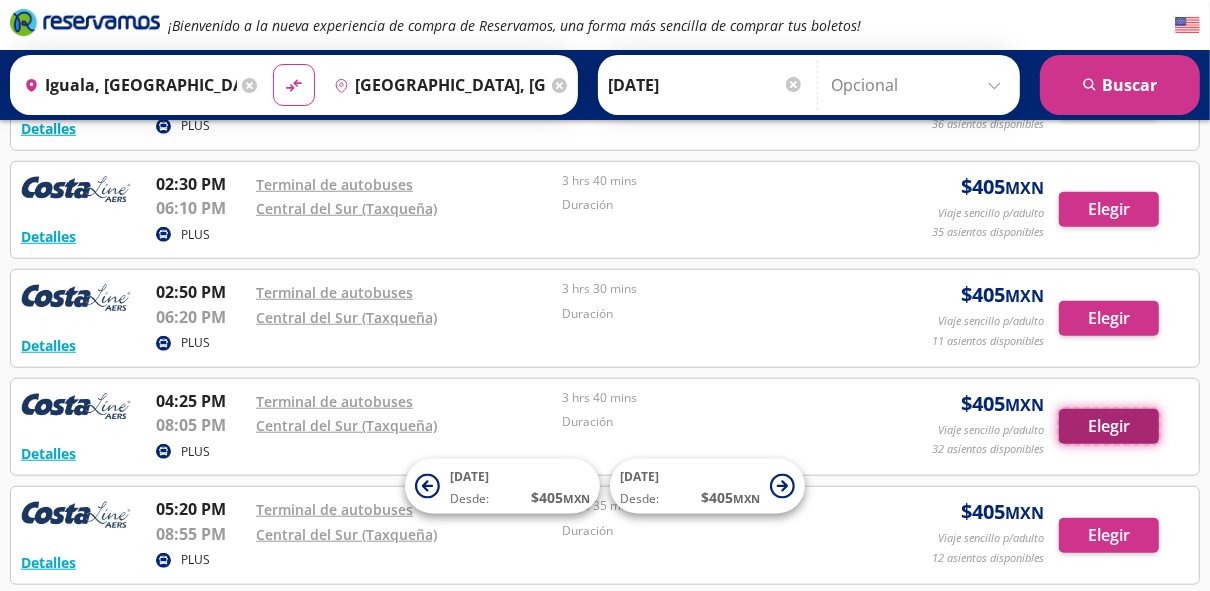 click on "Elegir" at bounding box center (1109, 426) 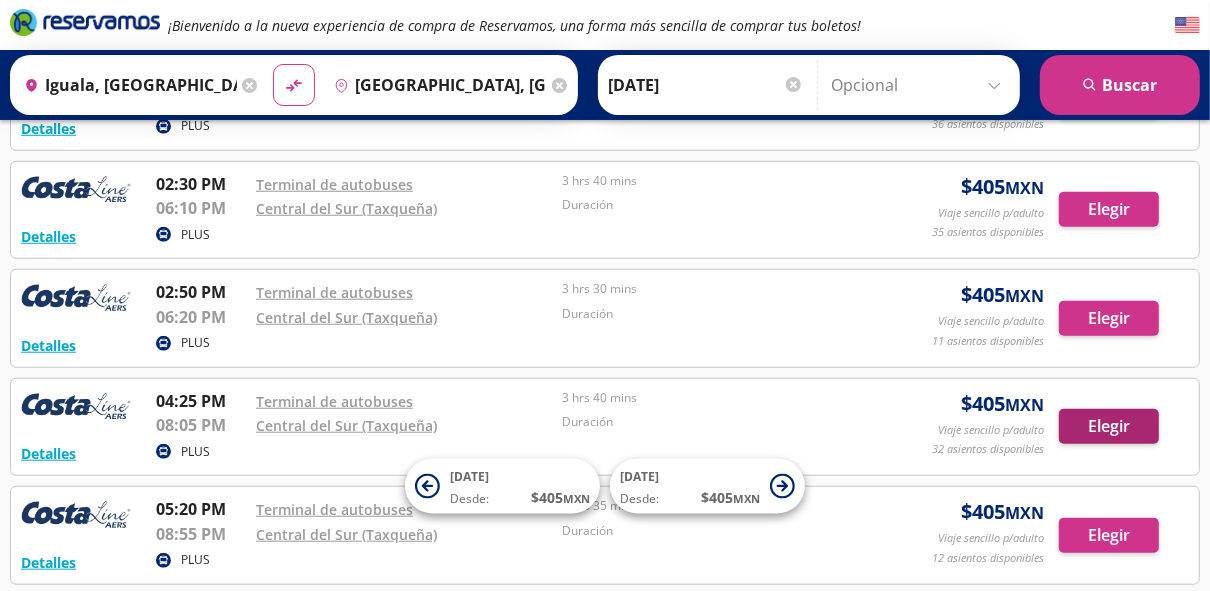 scroll, scrollTop: 0, scrollLeft: 0, axis: both 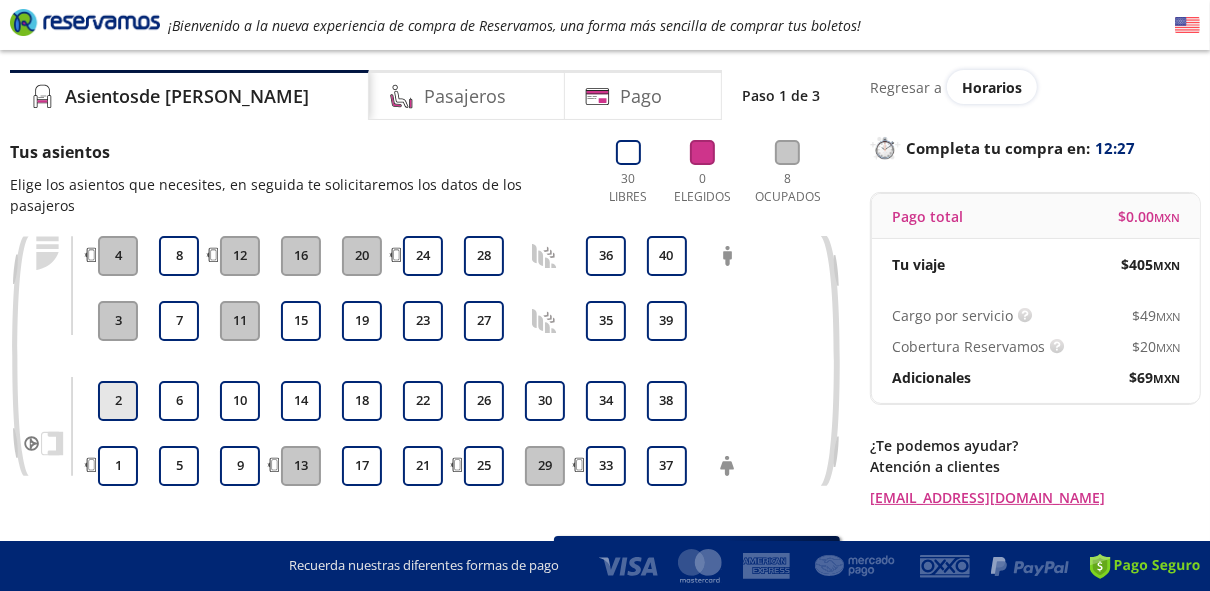 click on "2" at bounding box center (118, 401) 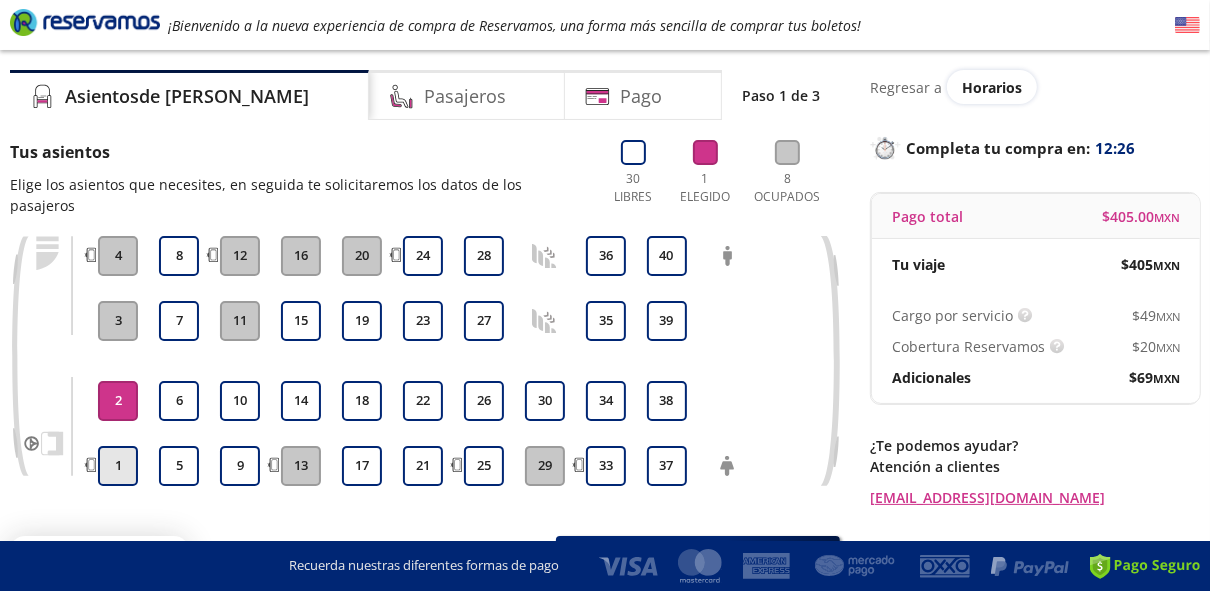 click on "1" at bounding box center [118, 466] 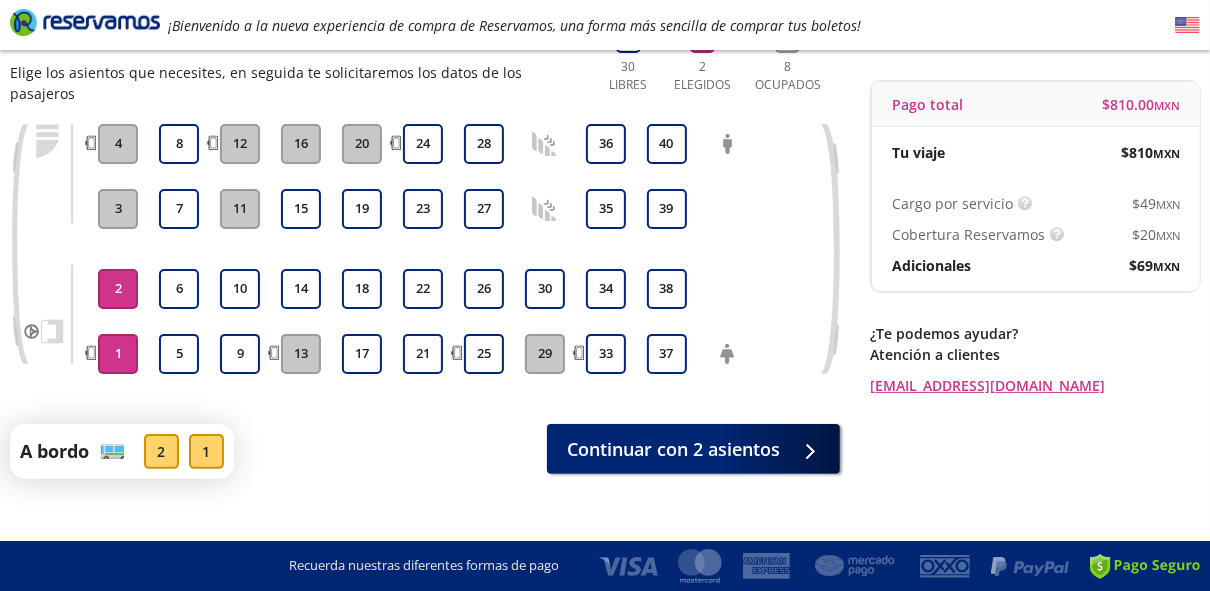 scroll, scrollTop: 176, scrollLeft: 0, axis: vertical 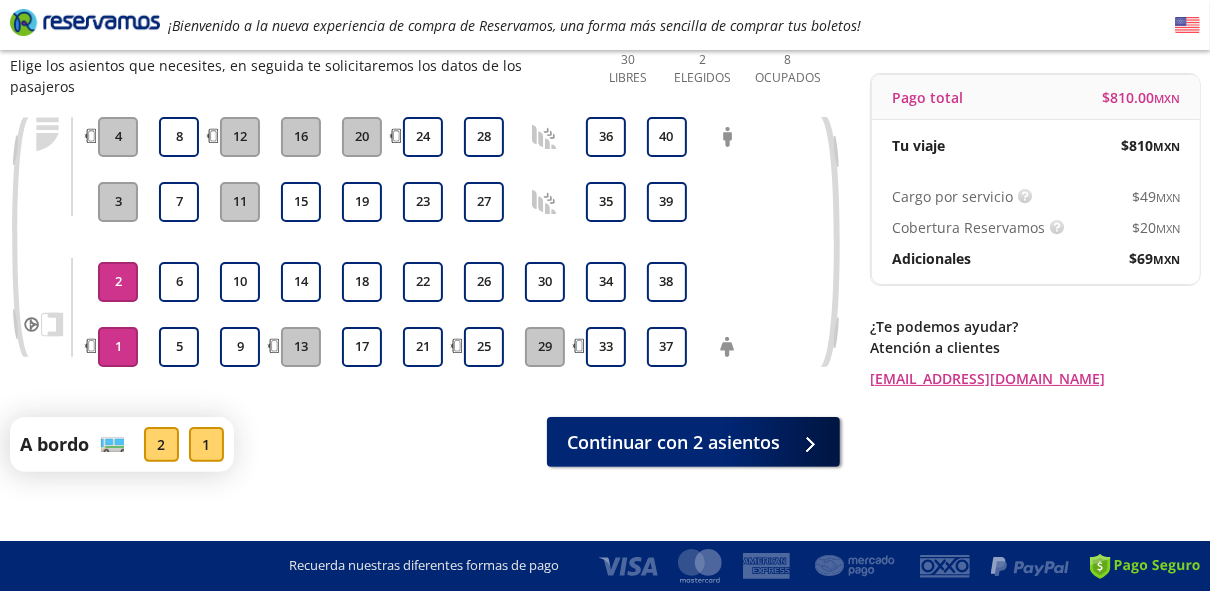 click on "1 2 3 4   5 6 7 8   9 10 11 12   13 14 15 16   17 18 19 20   21 22 23 24   25 26 27 28   29 30   33 34 35 36   37 38 39 40" at bounding box center (425, 257) 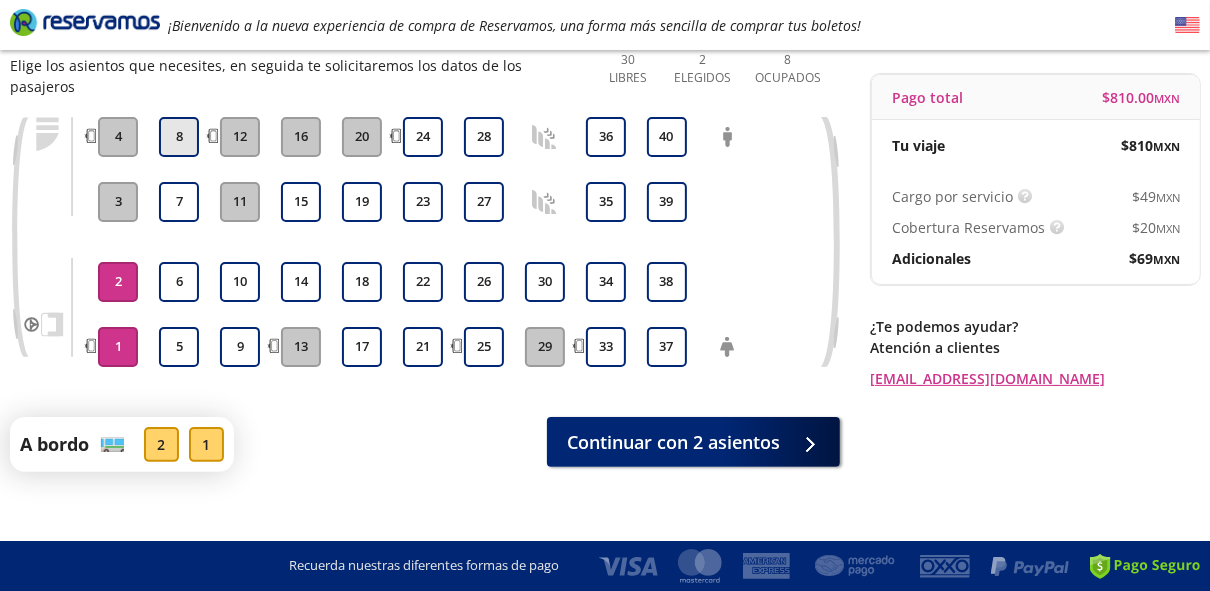 click on "8" at bounding box center (179, 137) 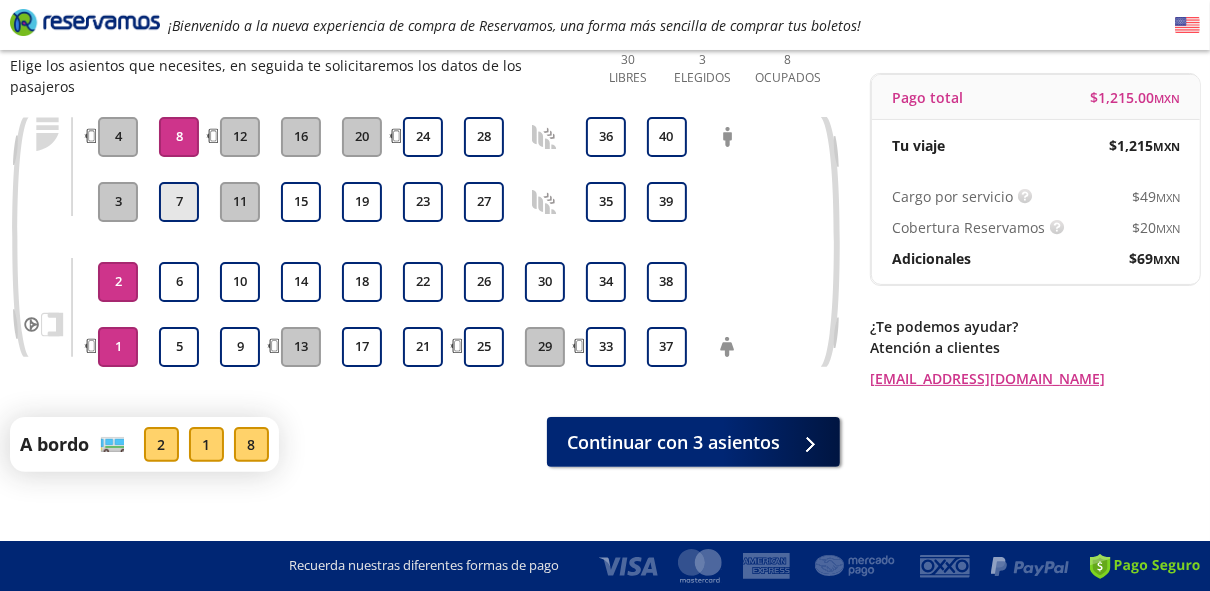 click on "7" at bounding box center (179, 202) 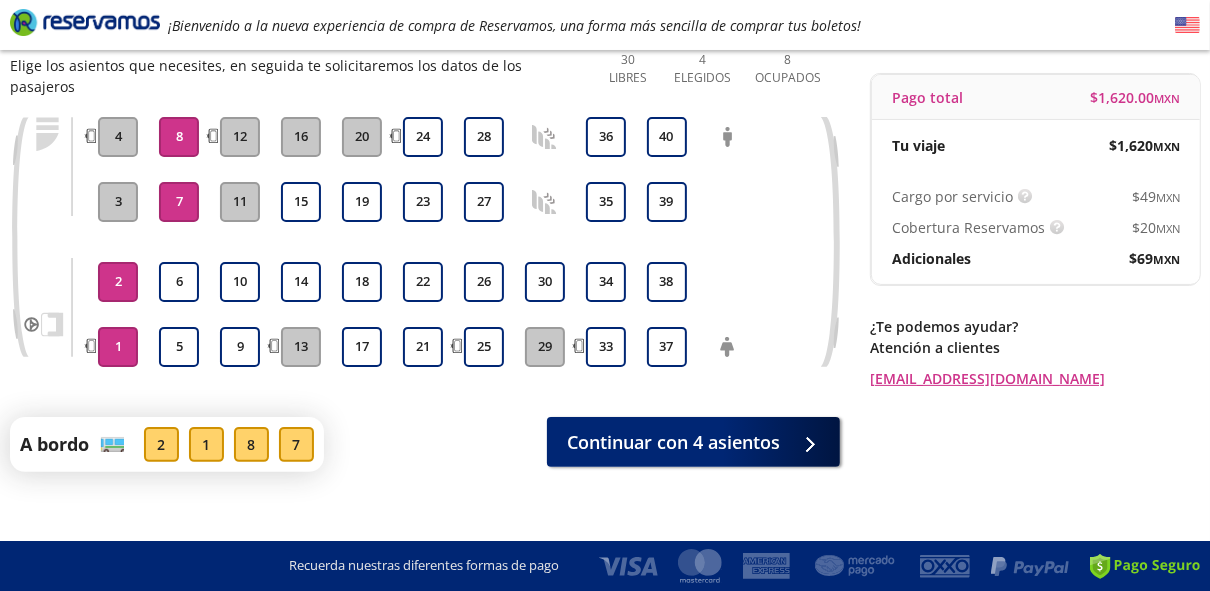 click on "2" at bounding box center [118, 282] 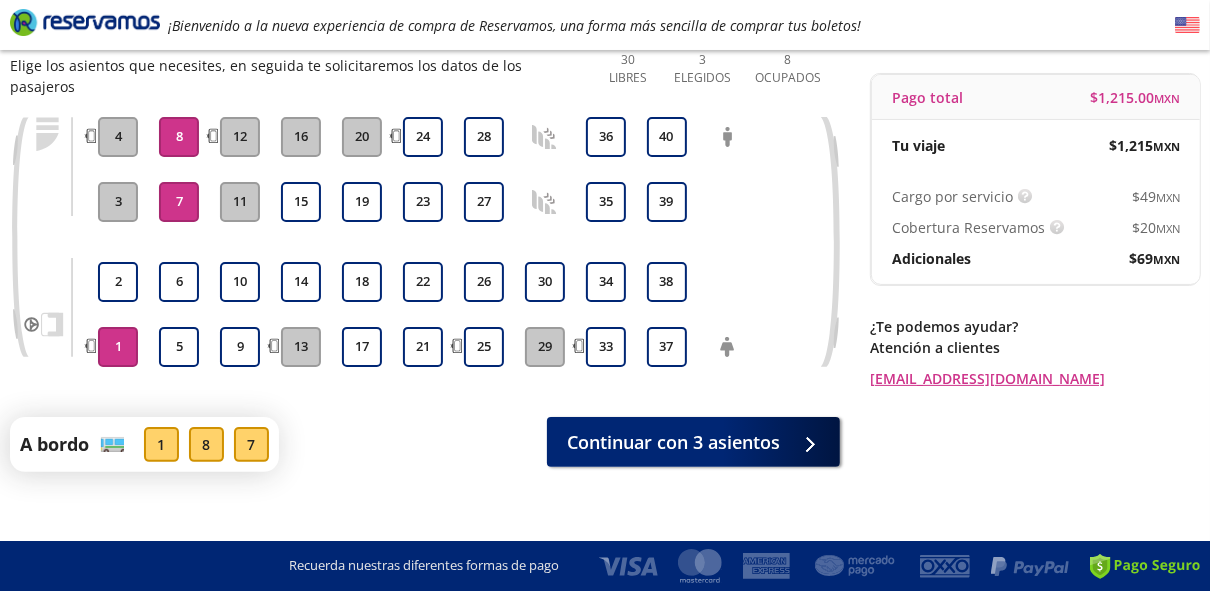 click on "1" at bounding box center (118, 347) 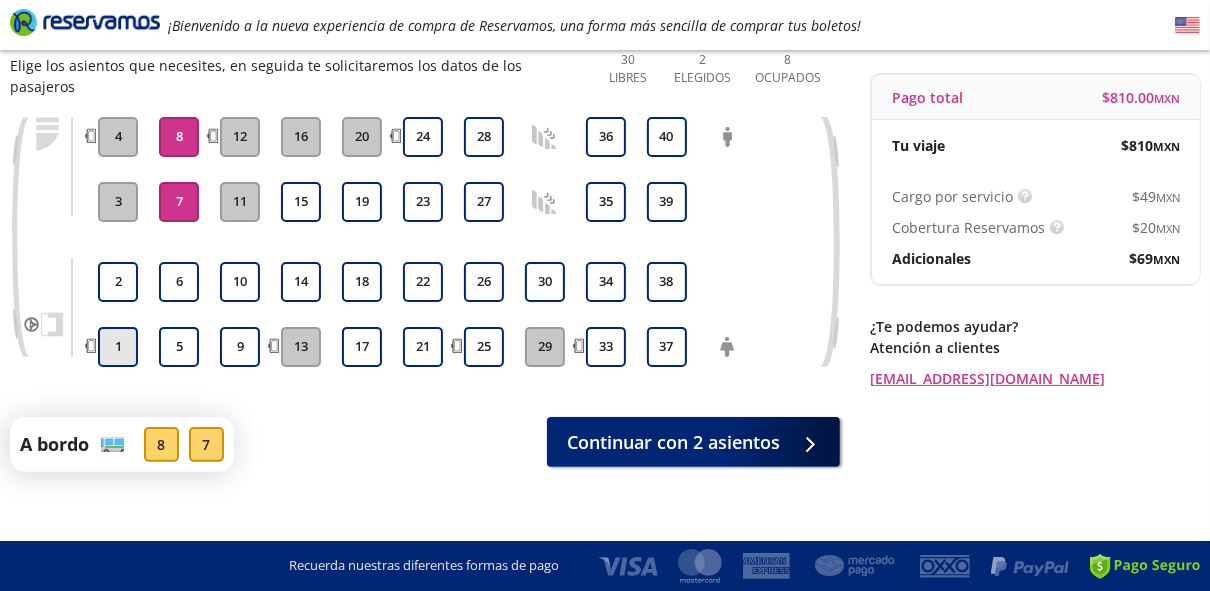 click on "1" at bounding box center (118, 347) 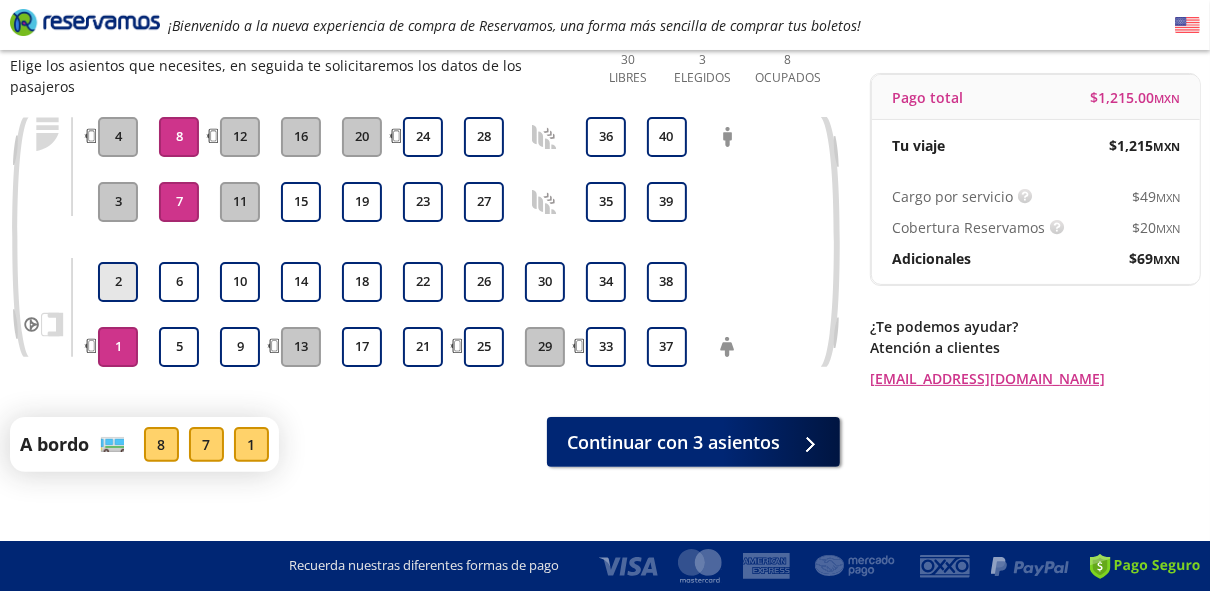 click on "2" at bounding box center [118, 282] 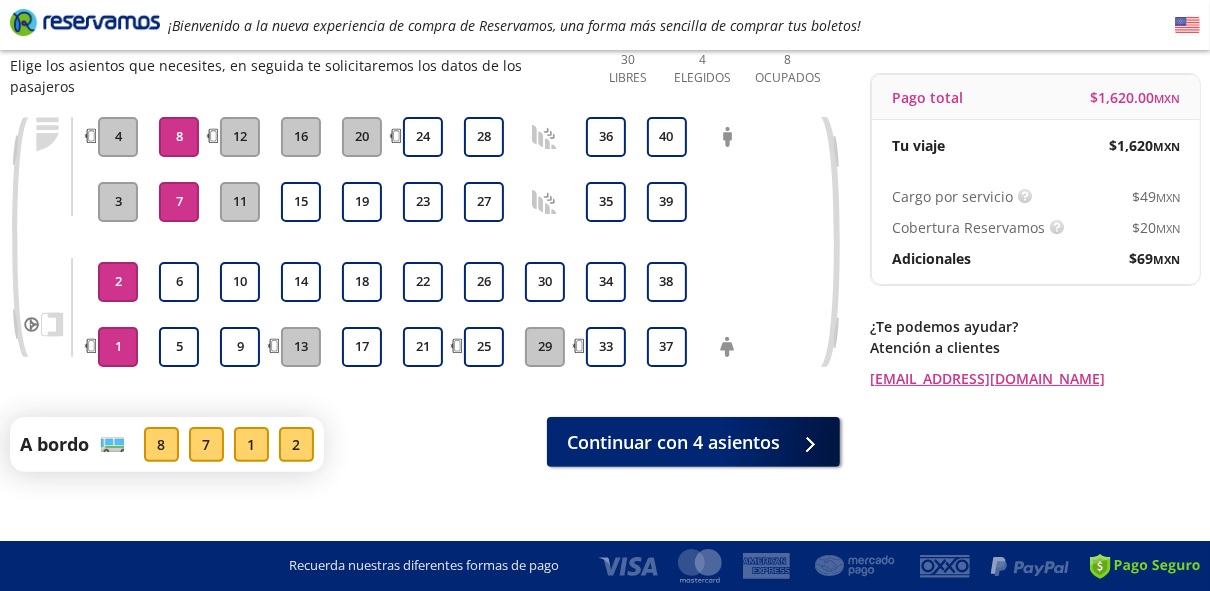 click on "7" at bounding box center [179, 202] 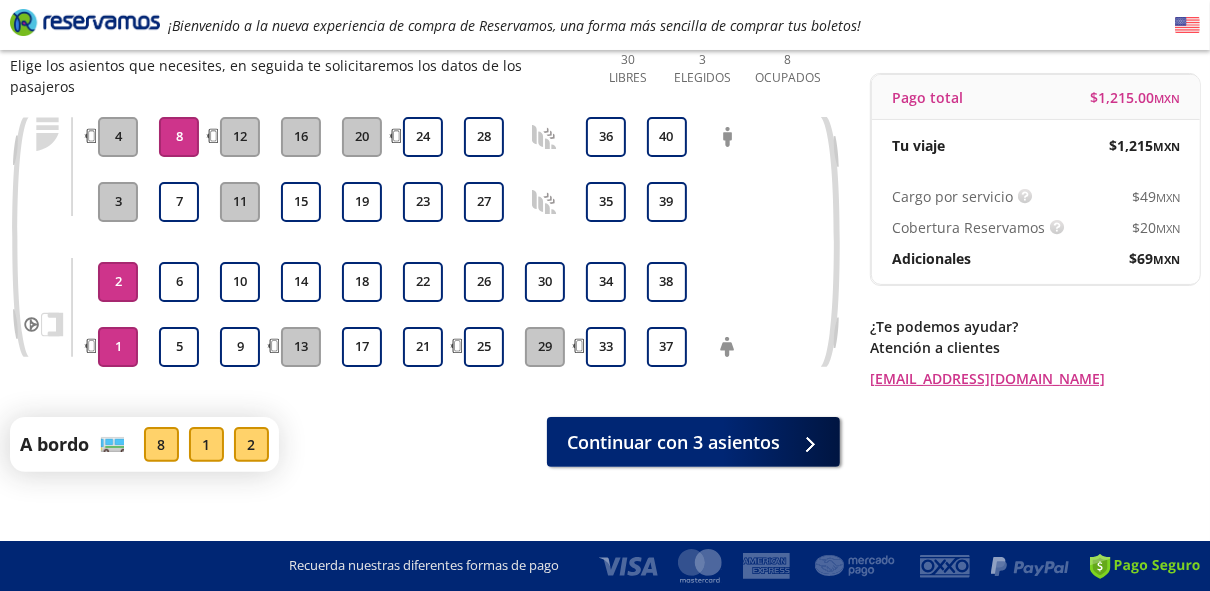 click on "8" at bounding box center (179, 137) 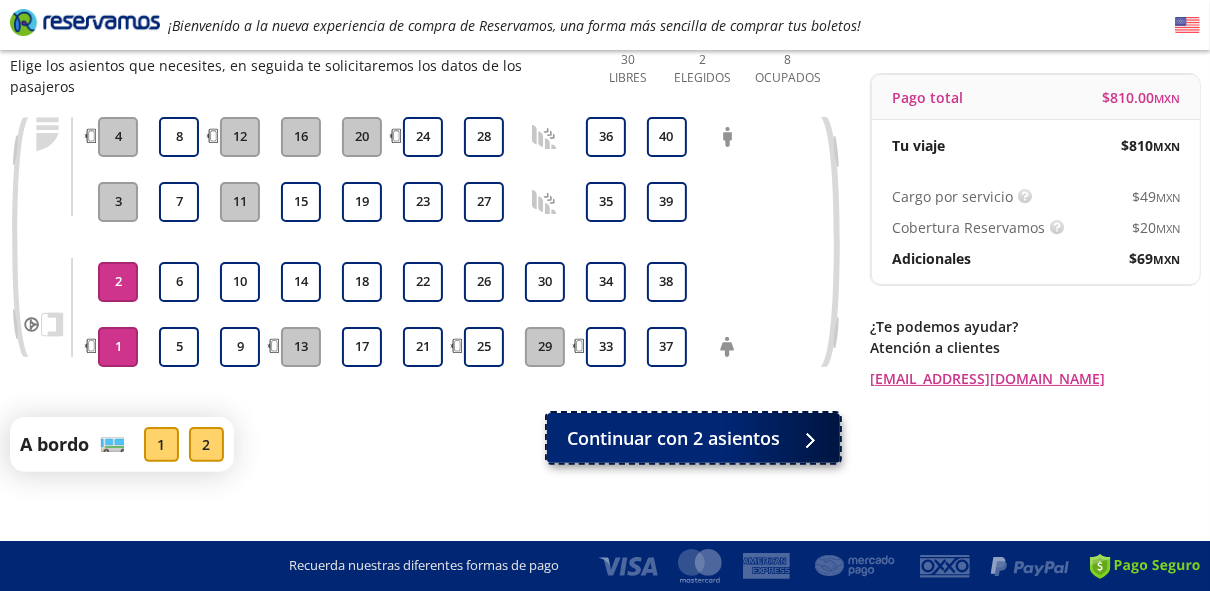 click on "Continuar con 2 asientos" at bounding box center (673, 438) 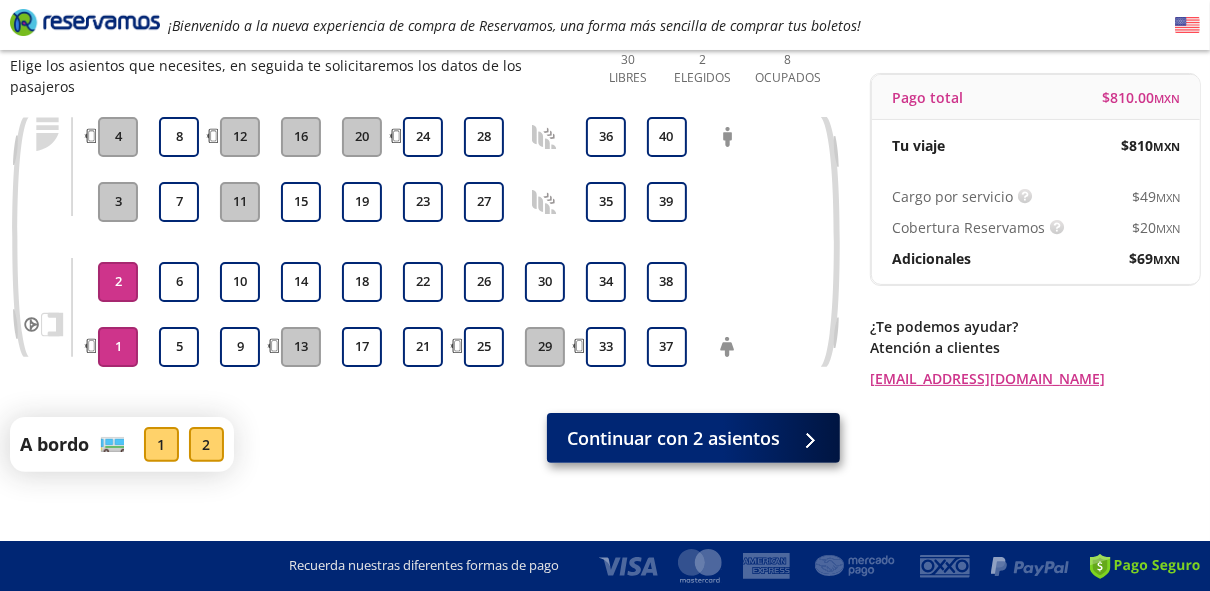 scroll, scrollTop: 0, scrollLeft: 0, axis: both 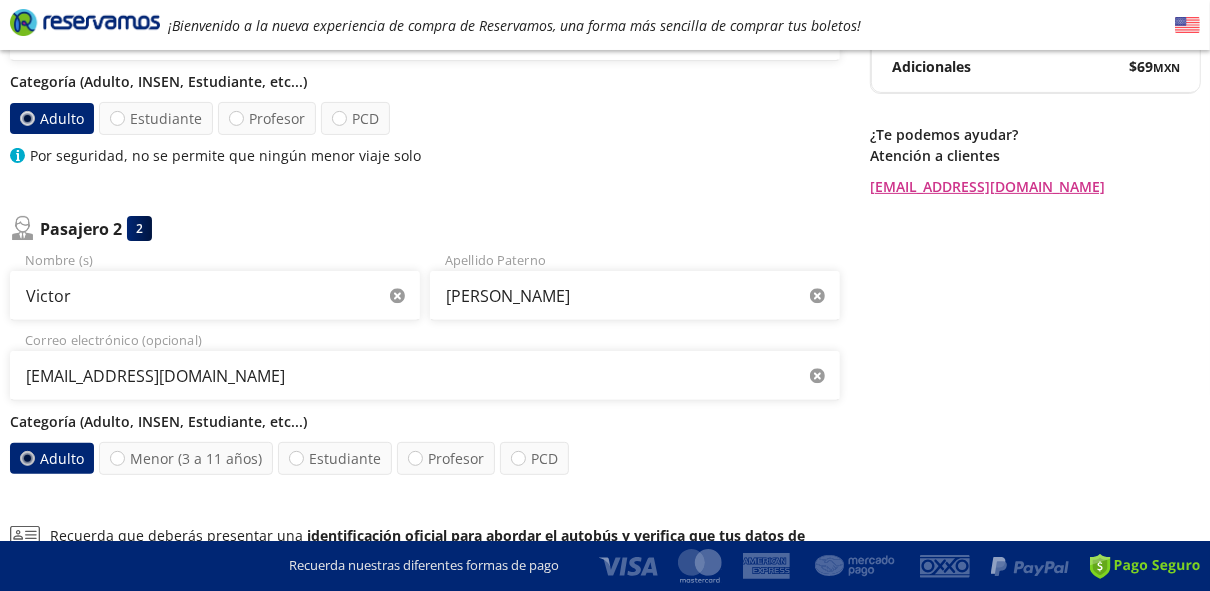 click on "Adulto" at bounding box center [52, 458] 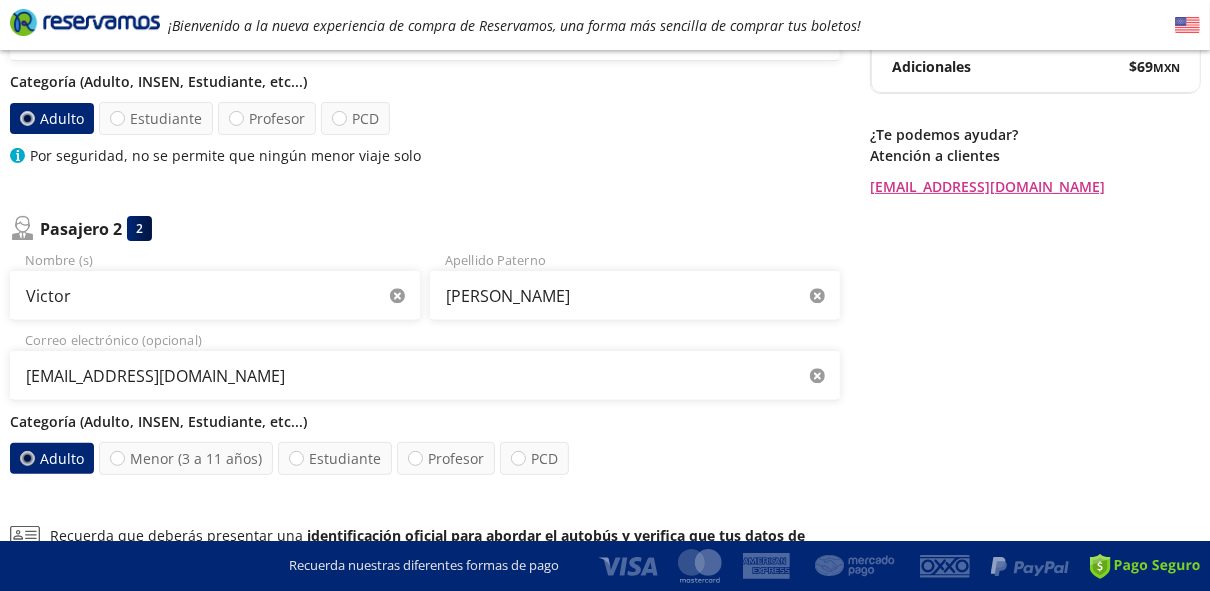 click on "Adulto" at bounding box center [27, 458] 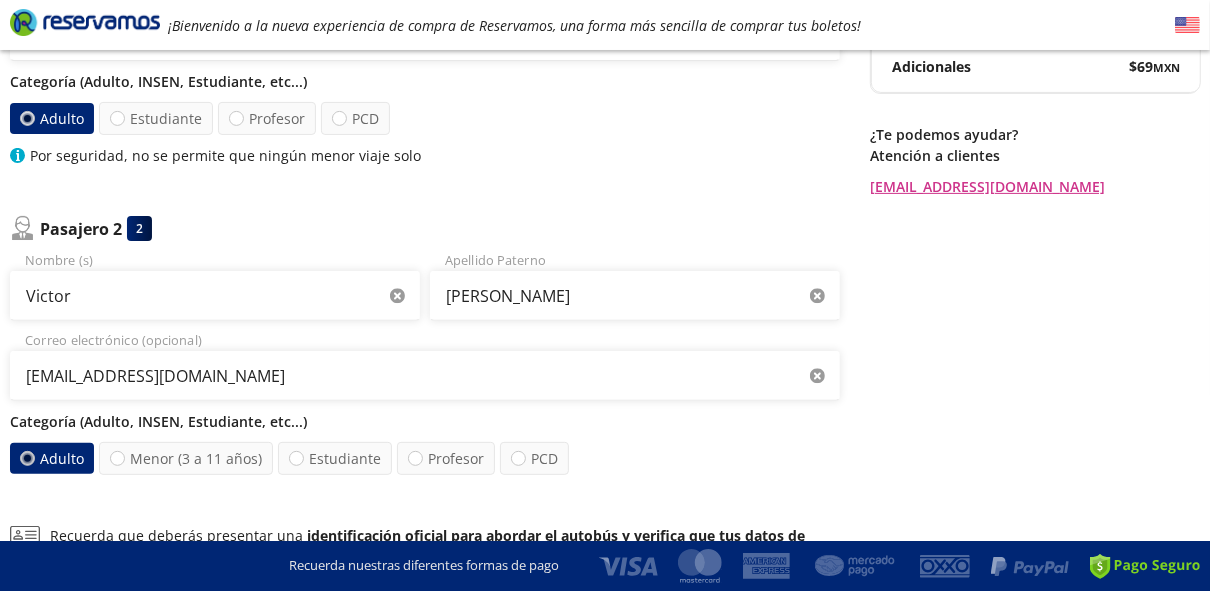 click at bounding box center [27, 458] 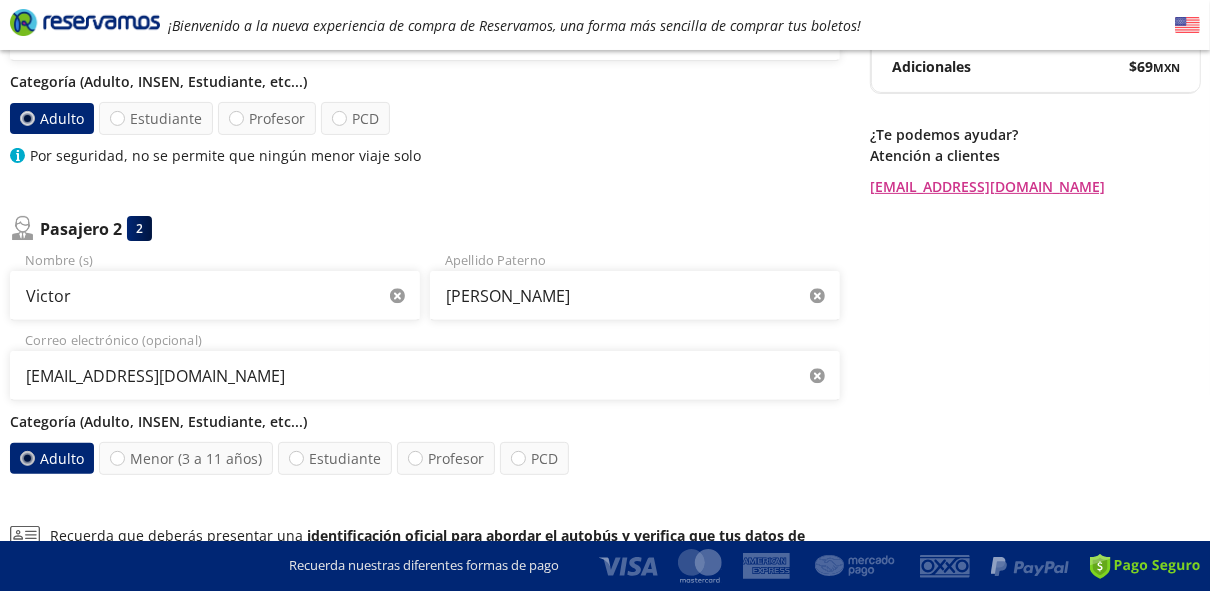 click on "Adulto" at bounding box center [27, 458] 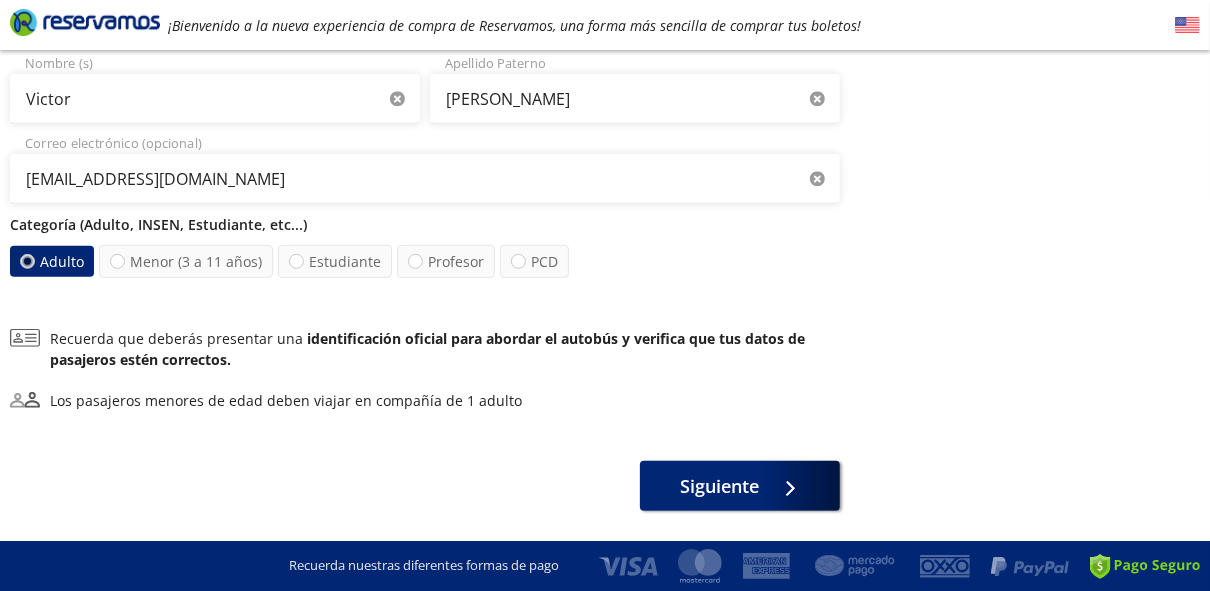 scroll, scrollTop: 592, scrollLeft: 0, axis: vertical 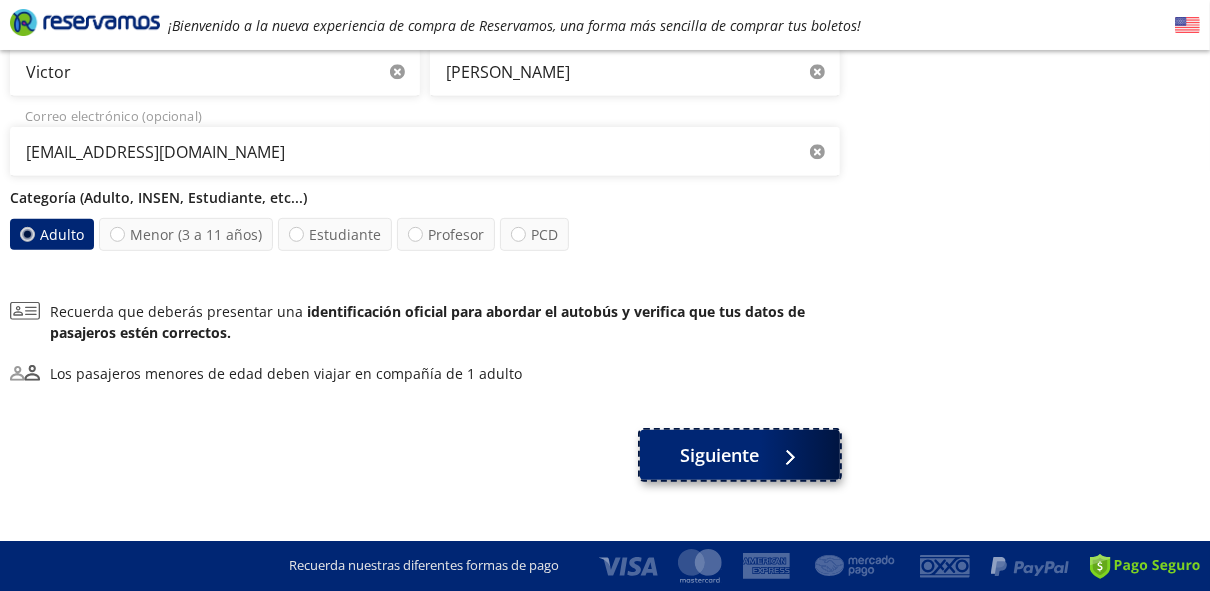 click on "Siguiente" at bounding box center (720, 455) 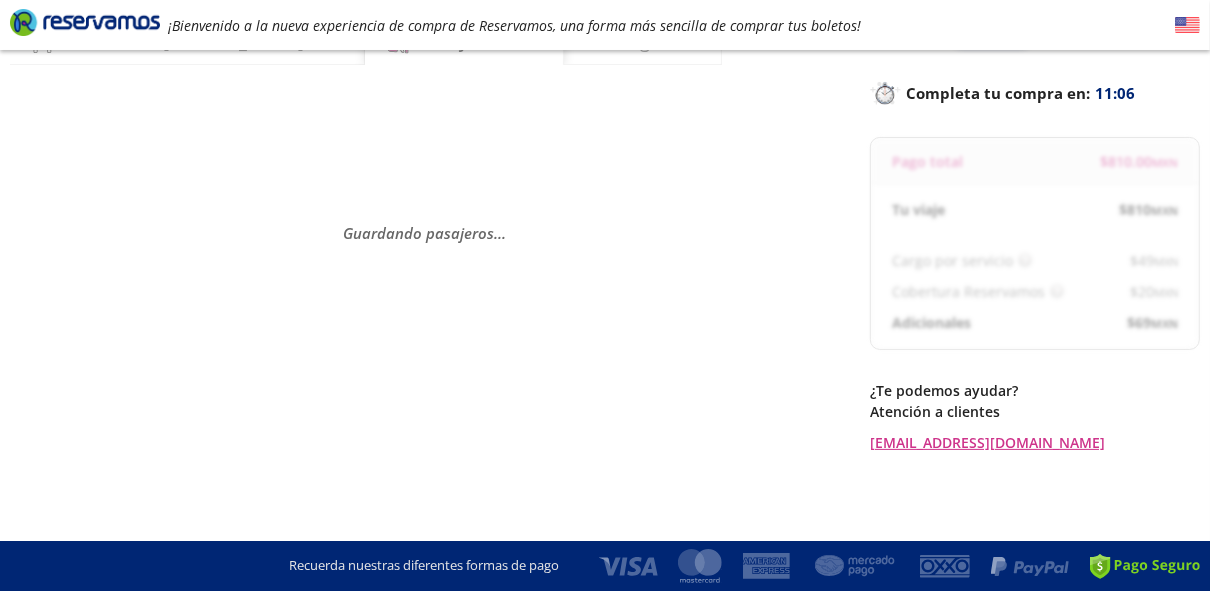 select on "MX" 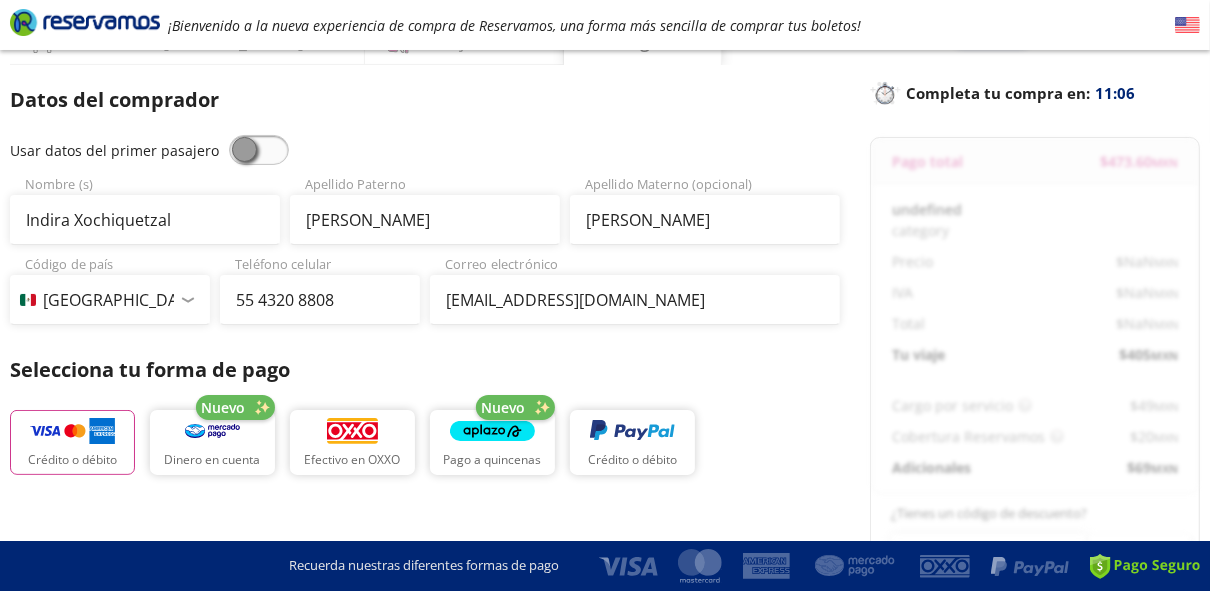 scroll, scrollTop: 0, scrollLeft: 0, axis: both 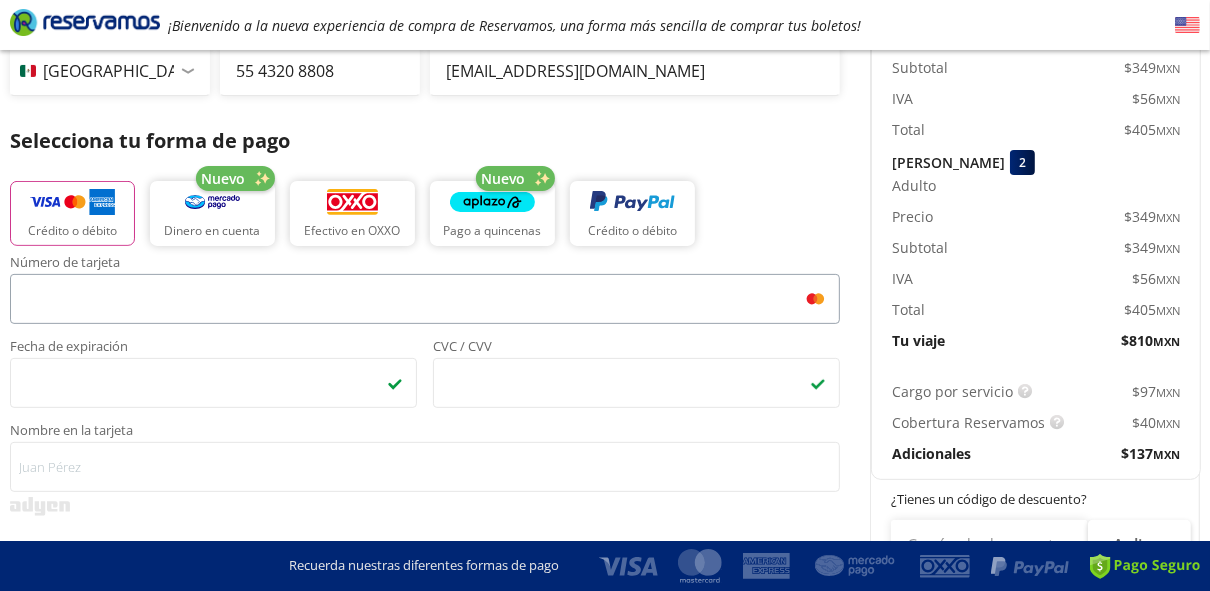 click on "<p>Your browser does not support iframes.</p>" at bounding box center (425, 299) 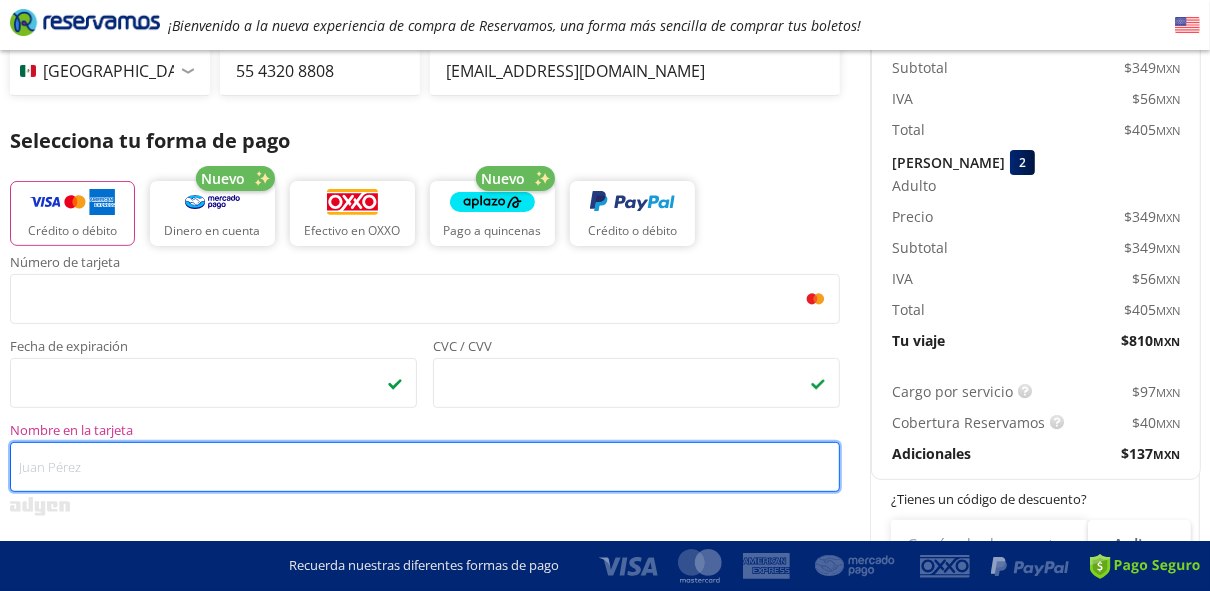 click on "Nombre en la tarjeta" at bounding box center (425, 467) 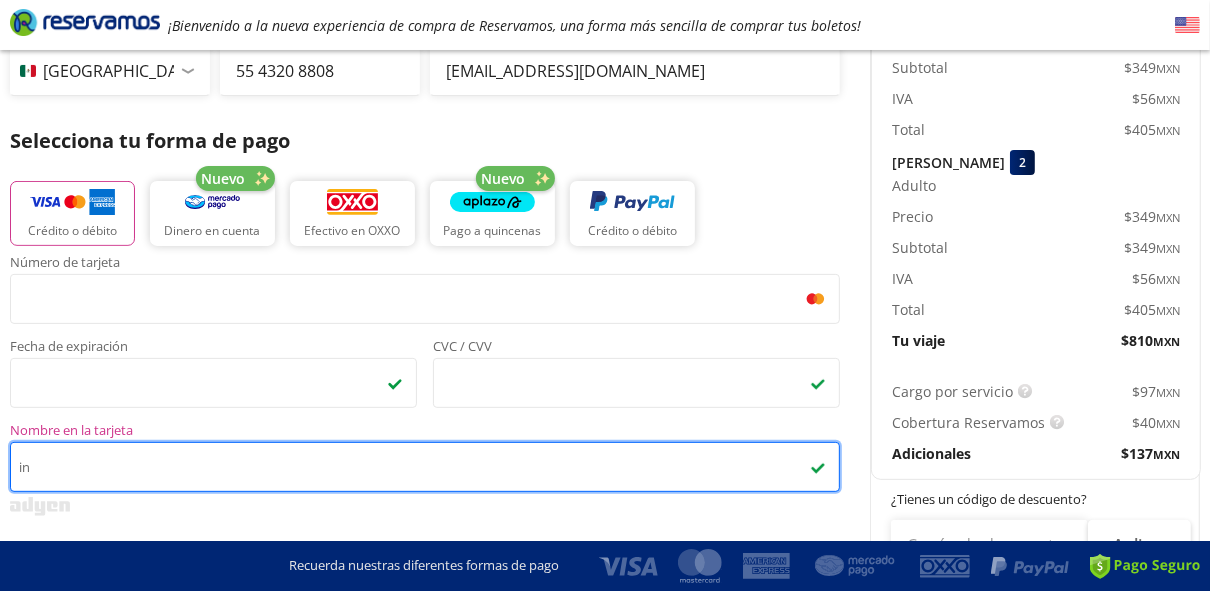 type on "i" 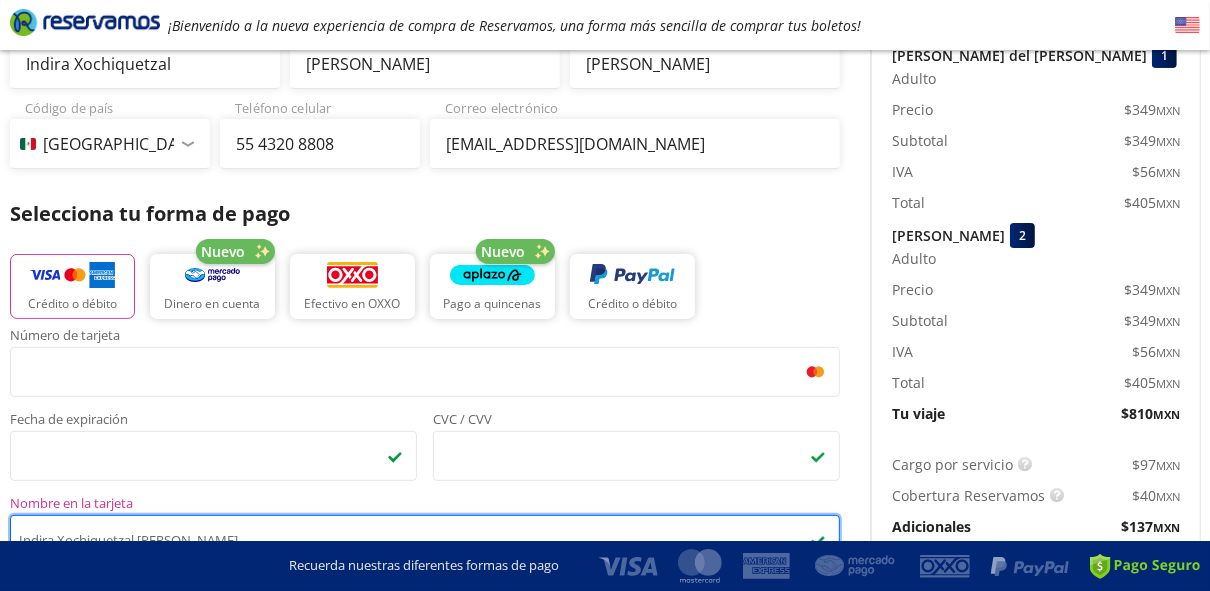 scroll, scrollTop: 0, scrollLeft: 0, axis: both 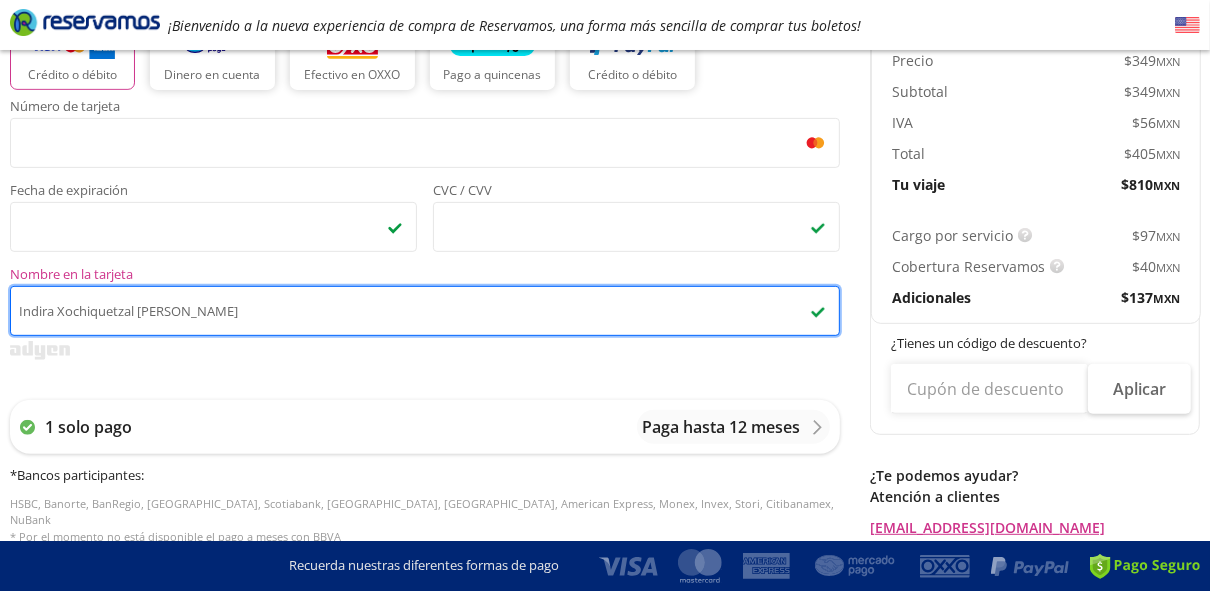 type on "Indira Xochiquetzal [PERSON_NAME]" 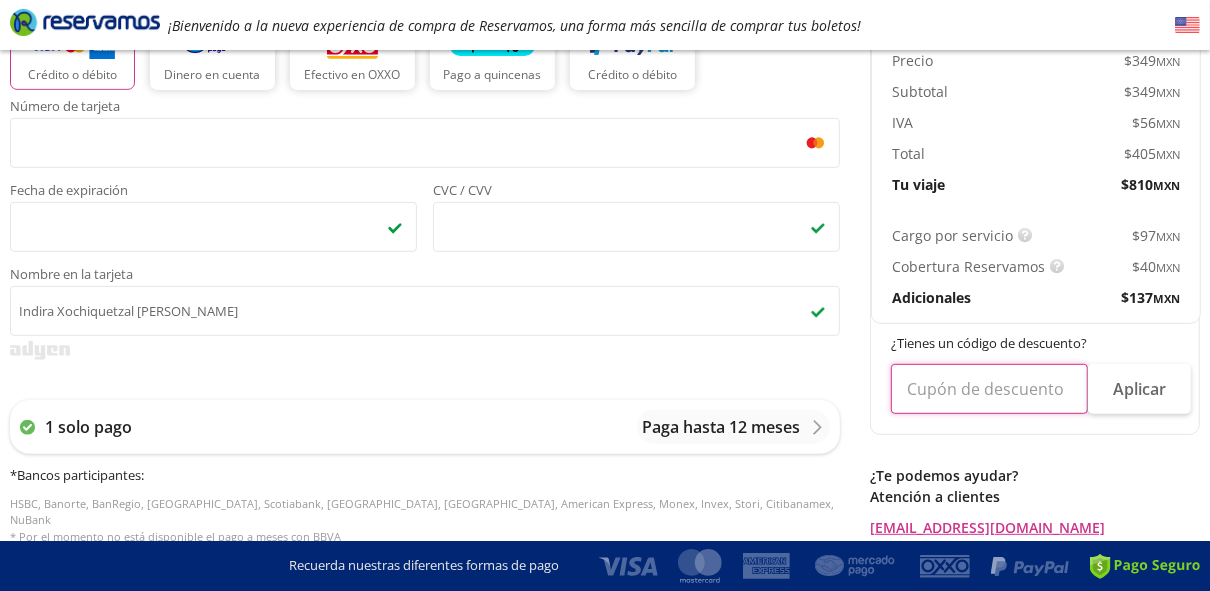 click at bounding box center [989, 389] 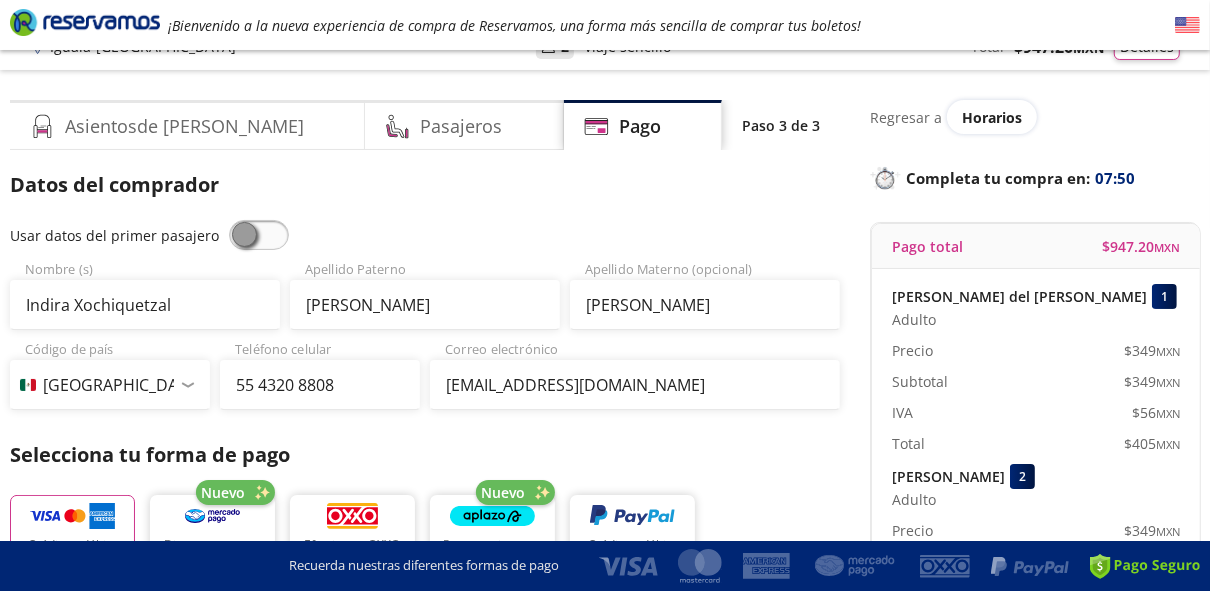 scroll, scrollTop: 0, scrollLeft: 0, axis: both 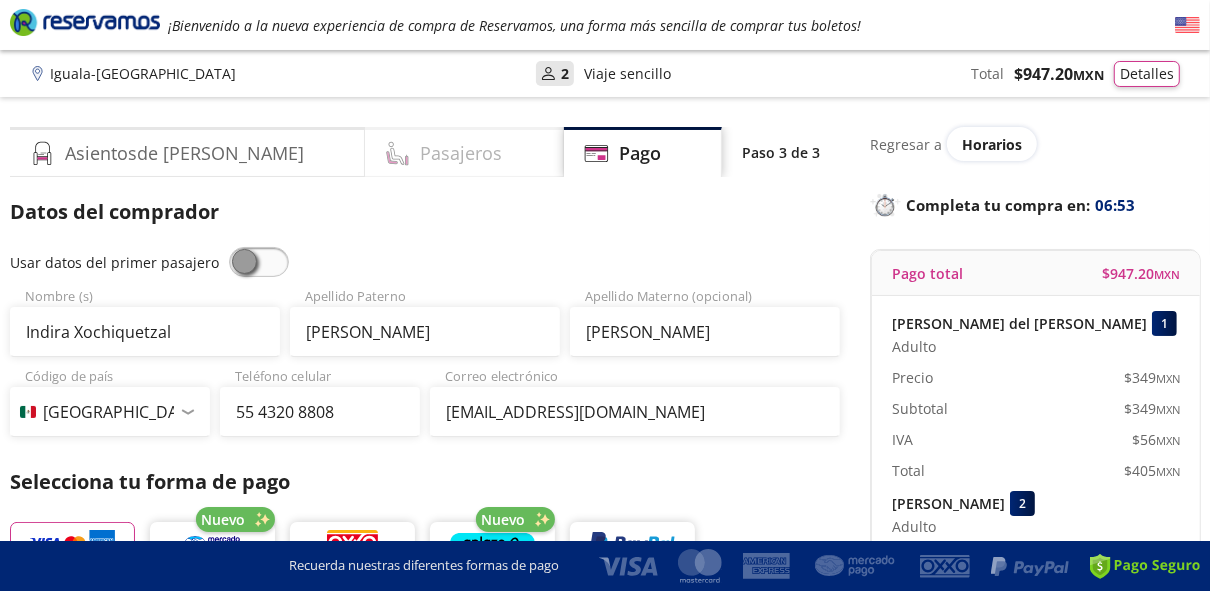 click on "Pasajeros" at bounding box center (461, 153) 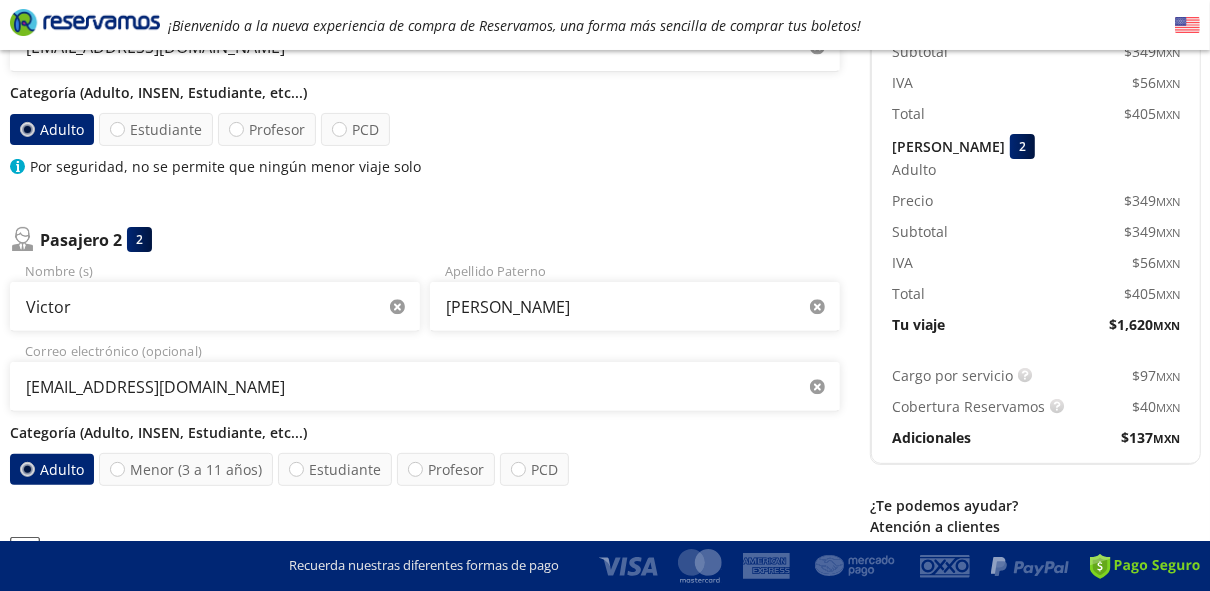 scroll, scrollTop: 361, scrollLeft: 0, axis: vertical 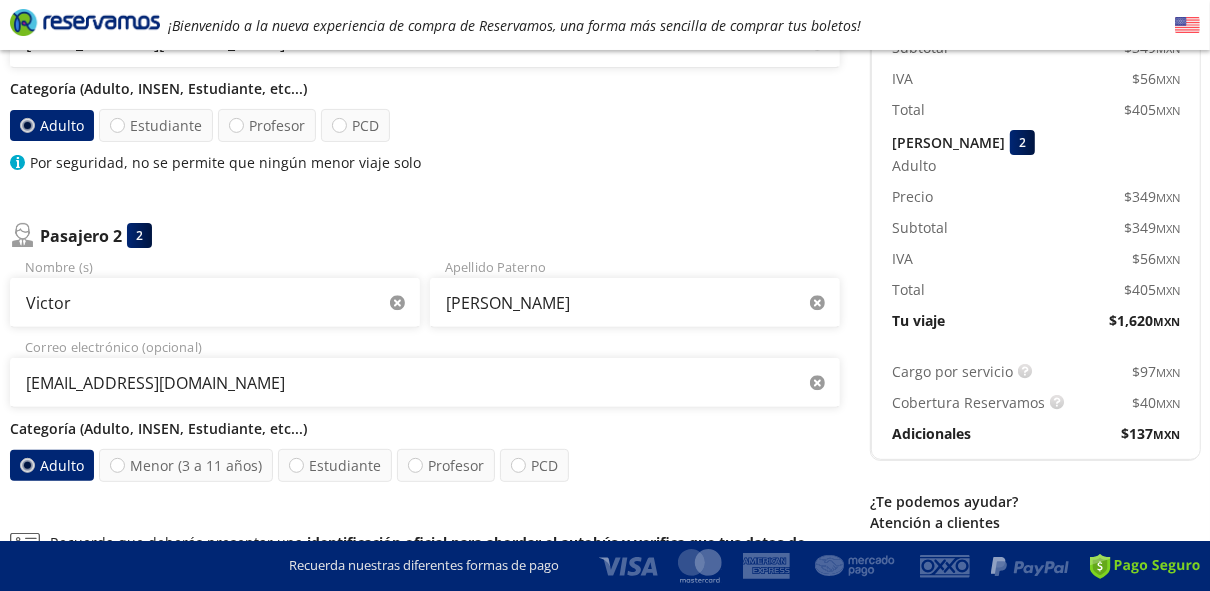 click on "Categoría (Adulto, INSEN, Estudiante, etc...)" at bounding box center [425, 428] 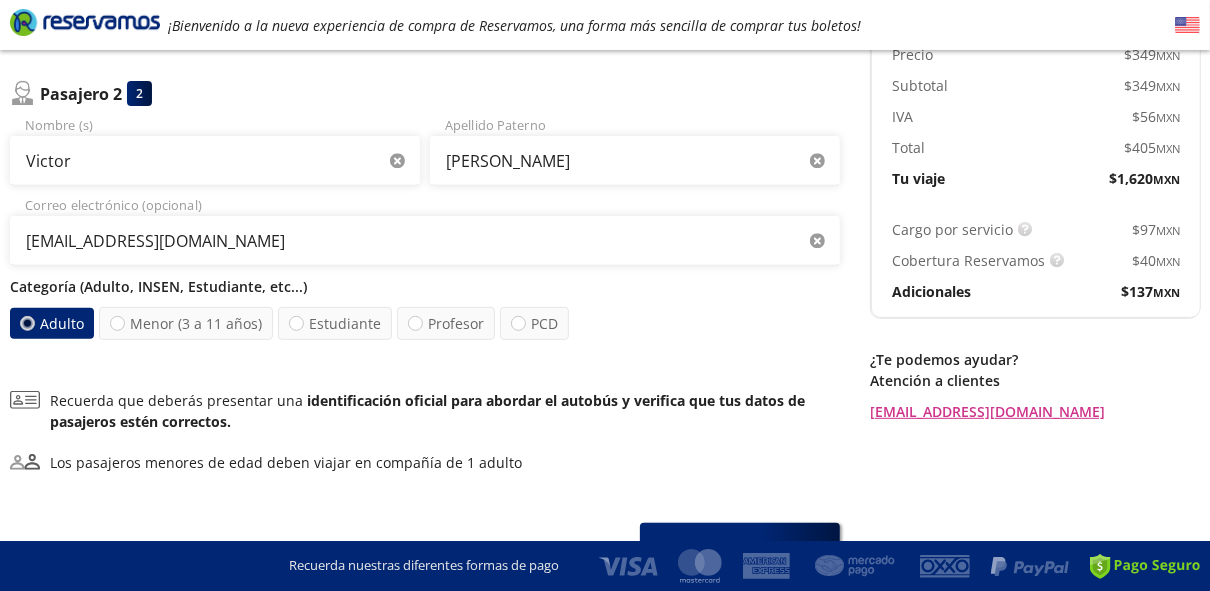 scroll, scrollTop: 504, scrollLeft: 0, axis: vertical 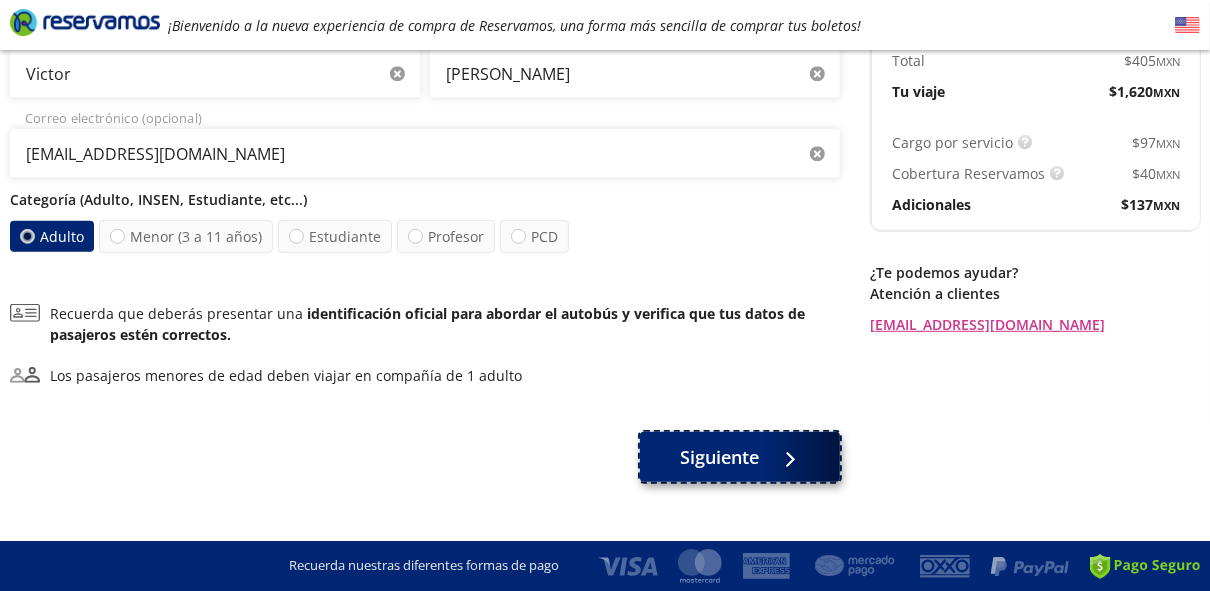 click on "Siguiente" at bounding box center [740, 457] 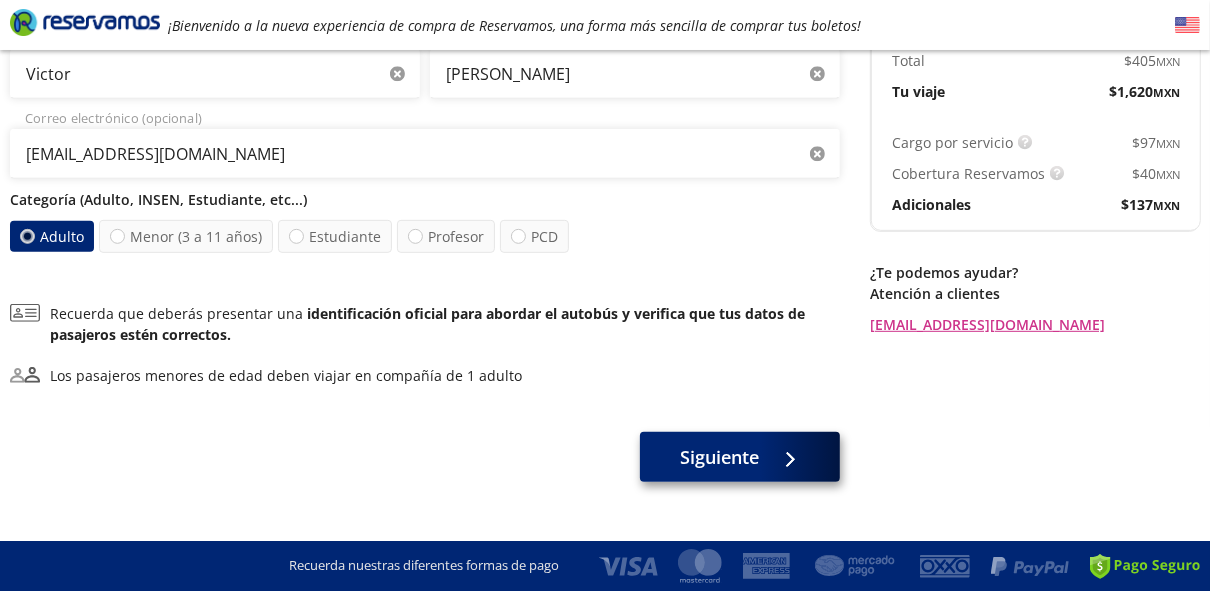 scroll, scrollTop: 0, scrollLeft: 0, axis: both 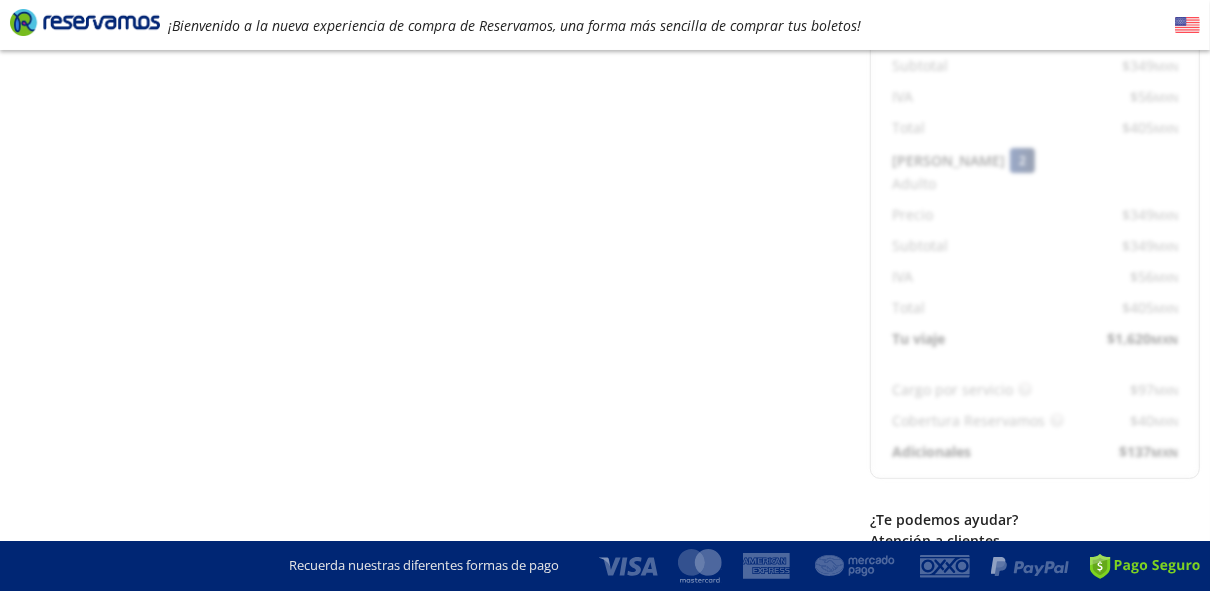 select on "MX" 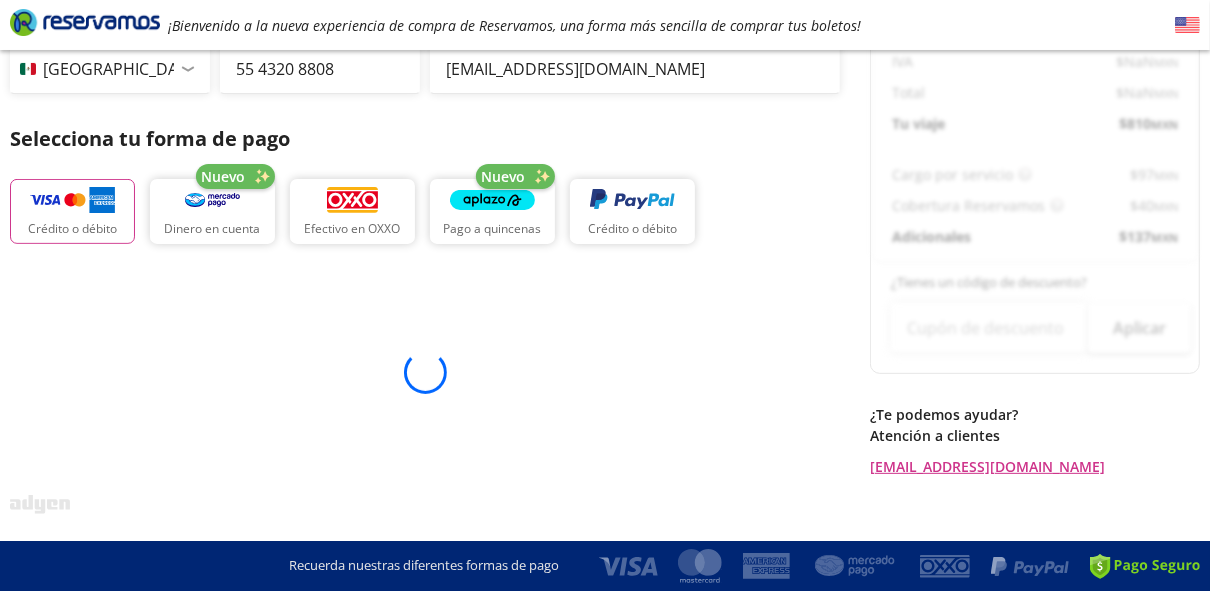 scroll, scrollTop: 0, scrollLeft: 0, axis: both 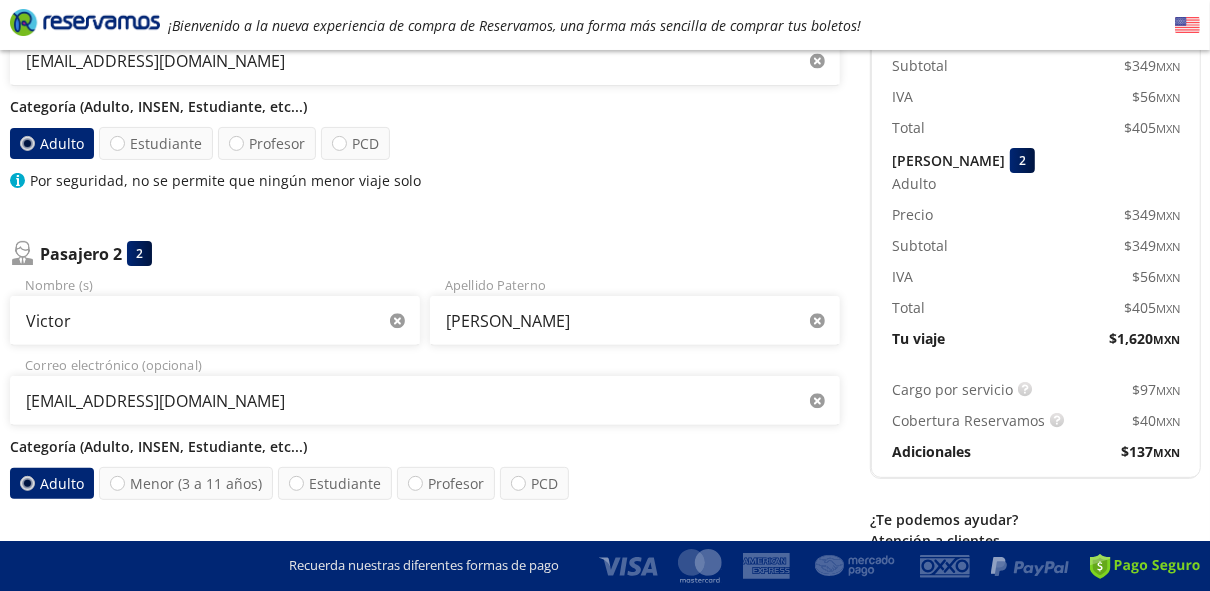 select on "MX" 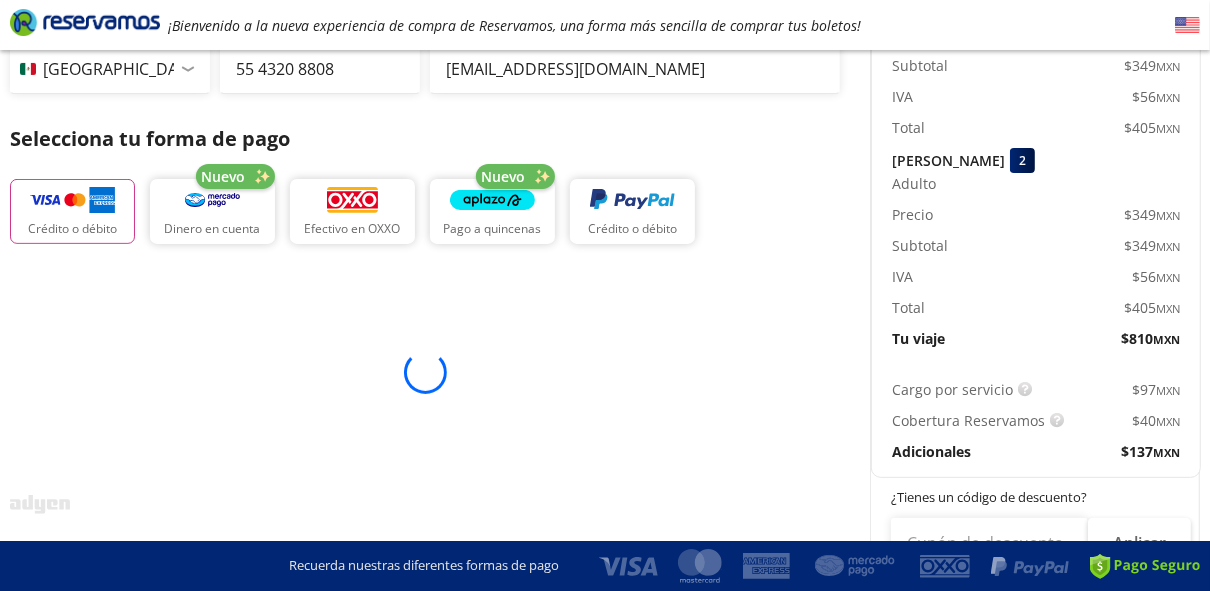 scroll, scrollTop: 0, scrollLeft: 0, axis: both 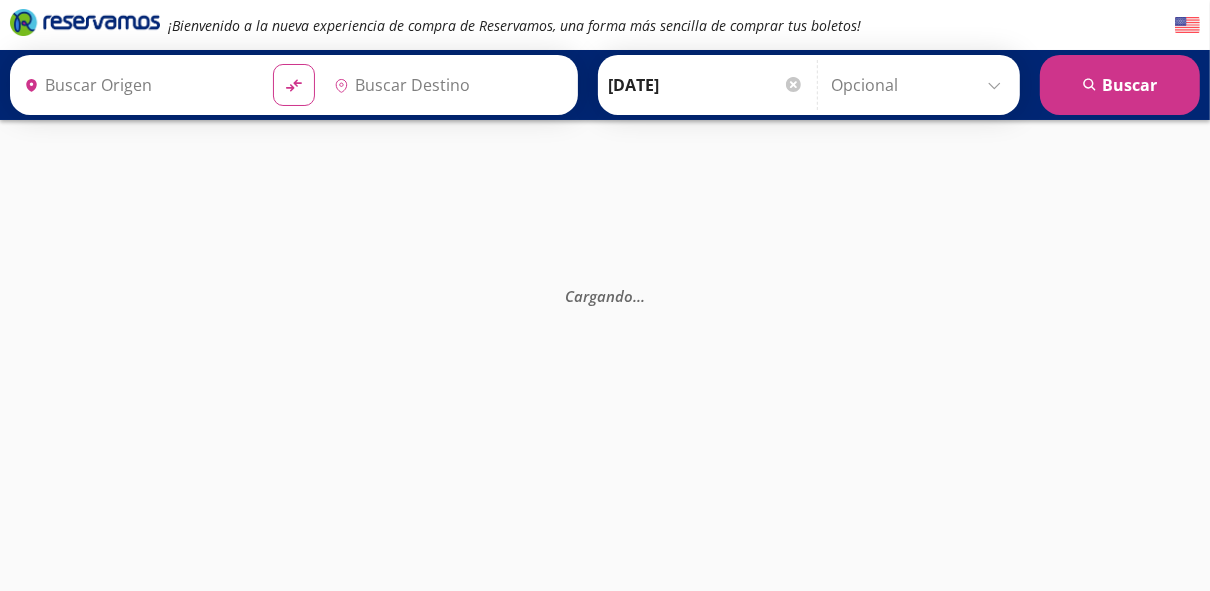 type on "[GEOGRAPHIC_DATA], [GEOGRAPHIC_DATA]" 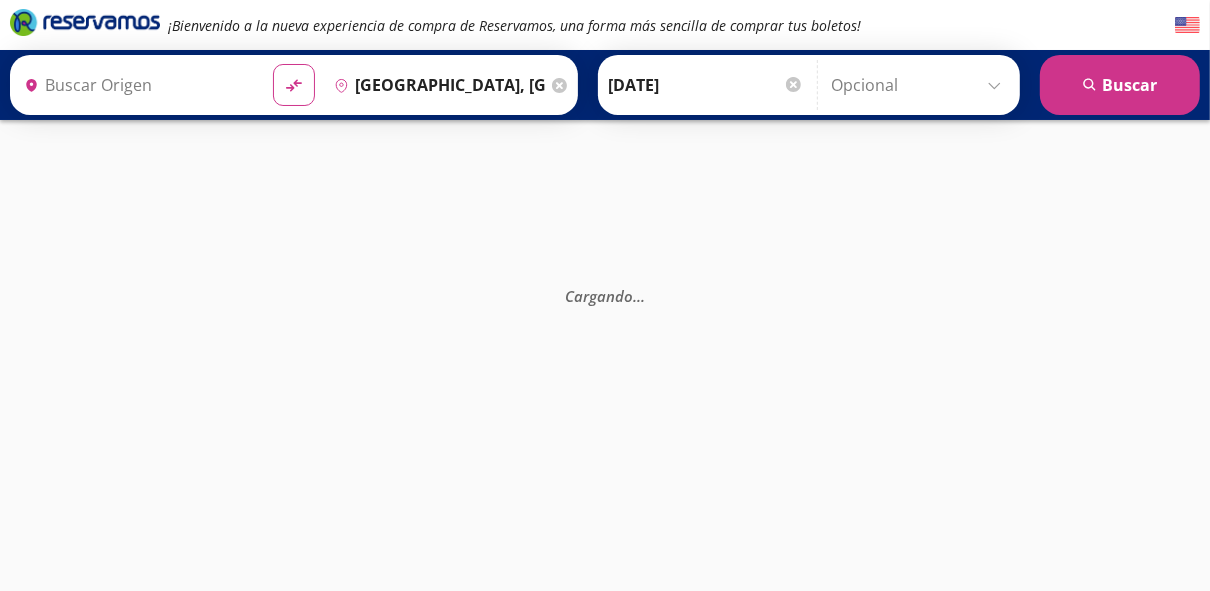 type on "Iguala, [GEOGRAPHIC_DATA]" 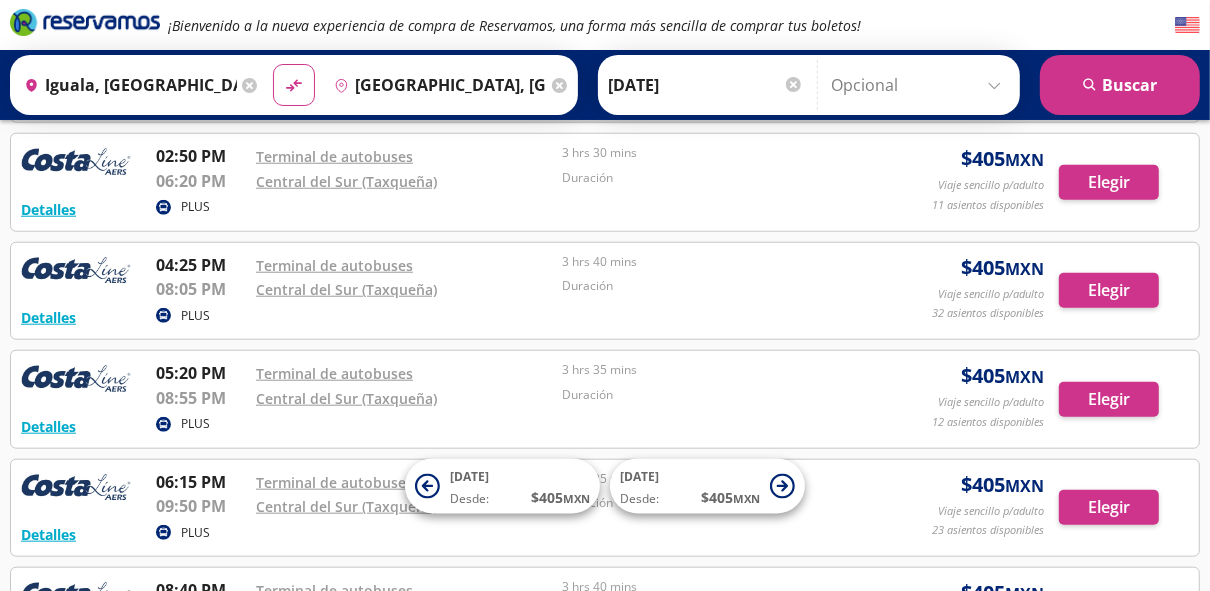 scroll, scrollTop: 1195, scrollLeft: 0, axis: vertical 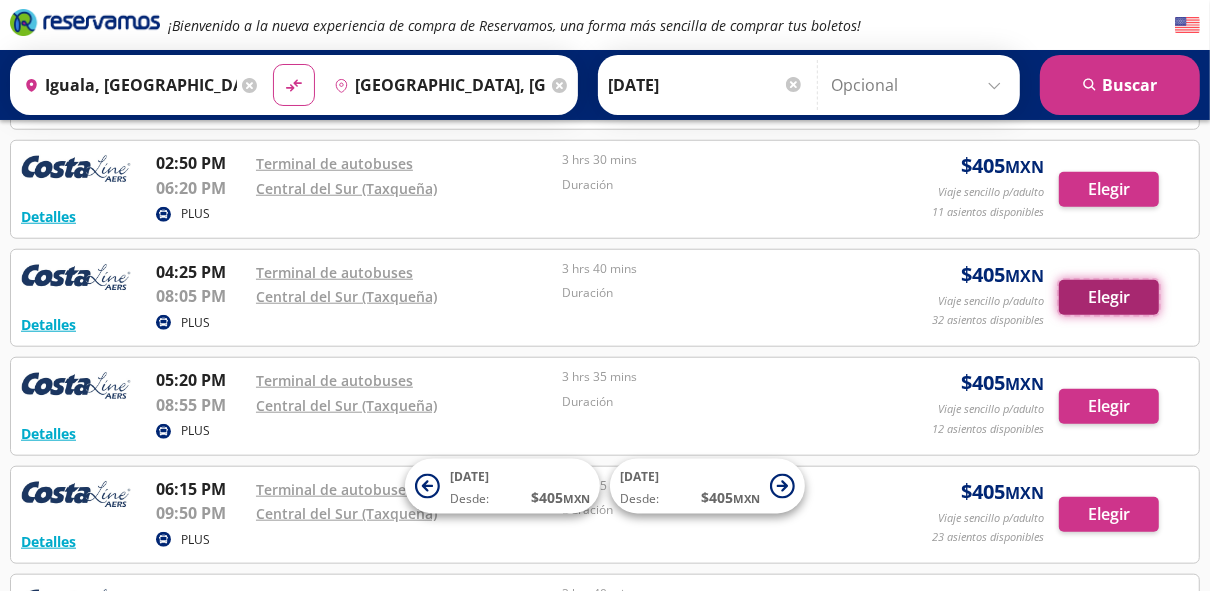 click on "Elegir" at bounding box center [1109, 297] 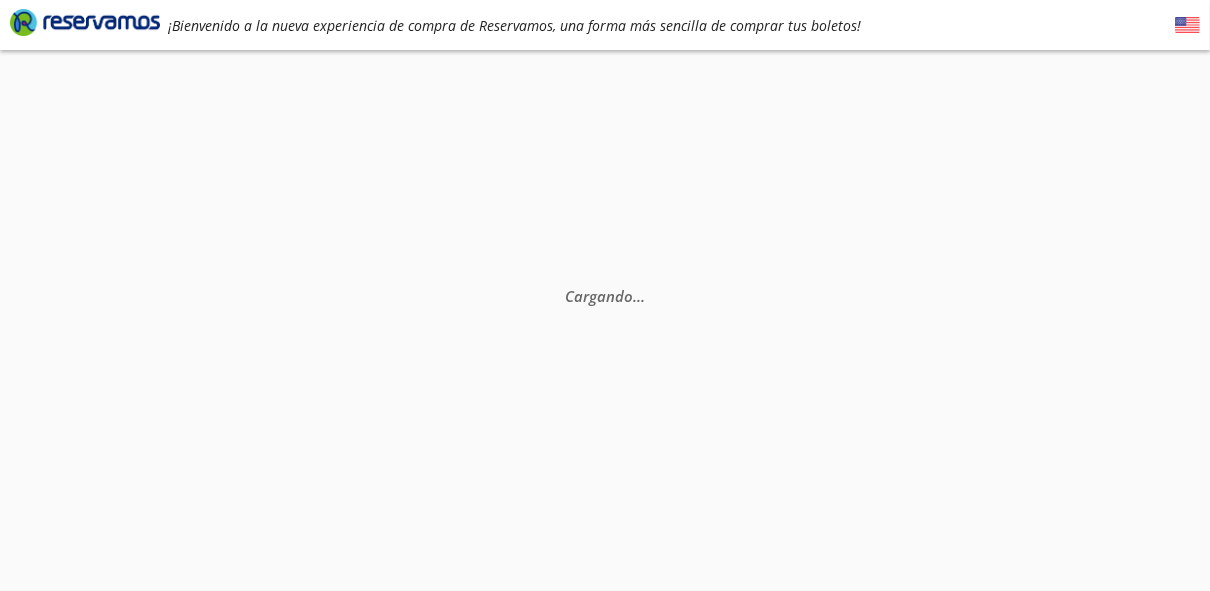 scroll, scrollTop: 0, scrollLeft: 0, axis: both 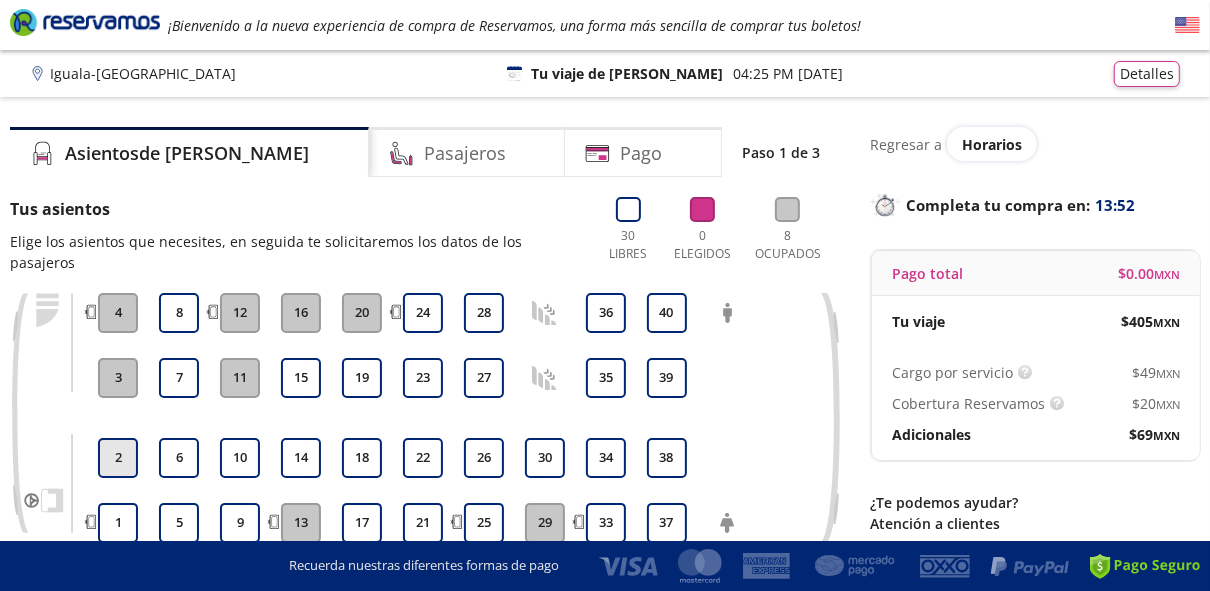 click on "2" at bounding box center (118, 458) 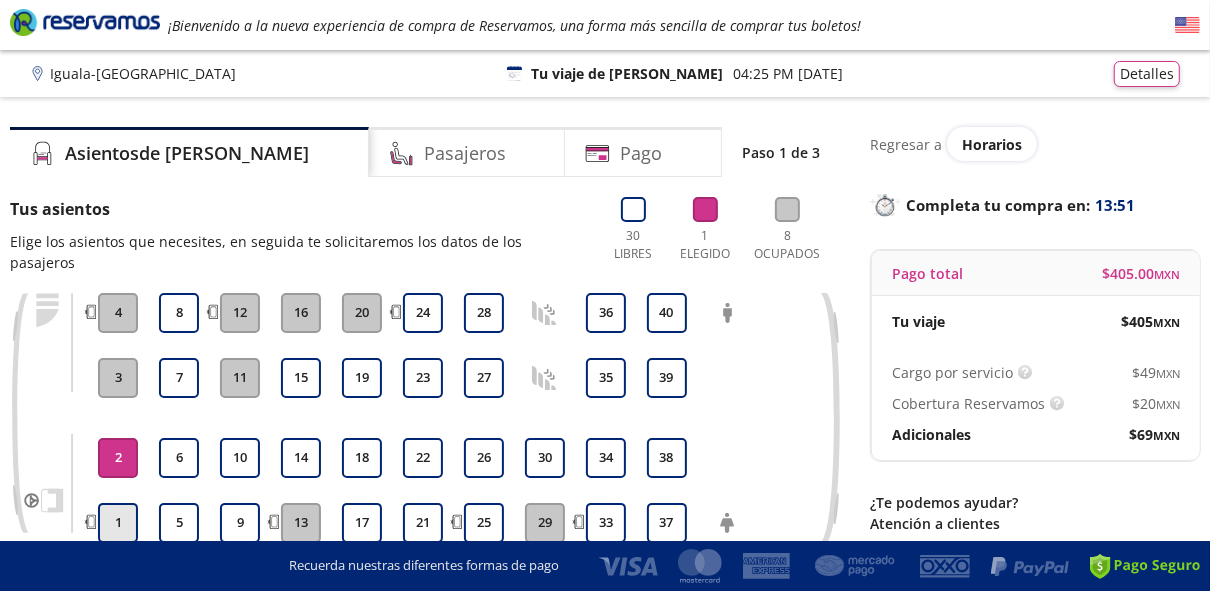 click on "1" at bounding box center [118, 523] 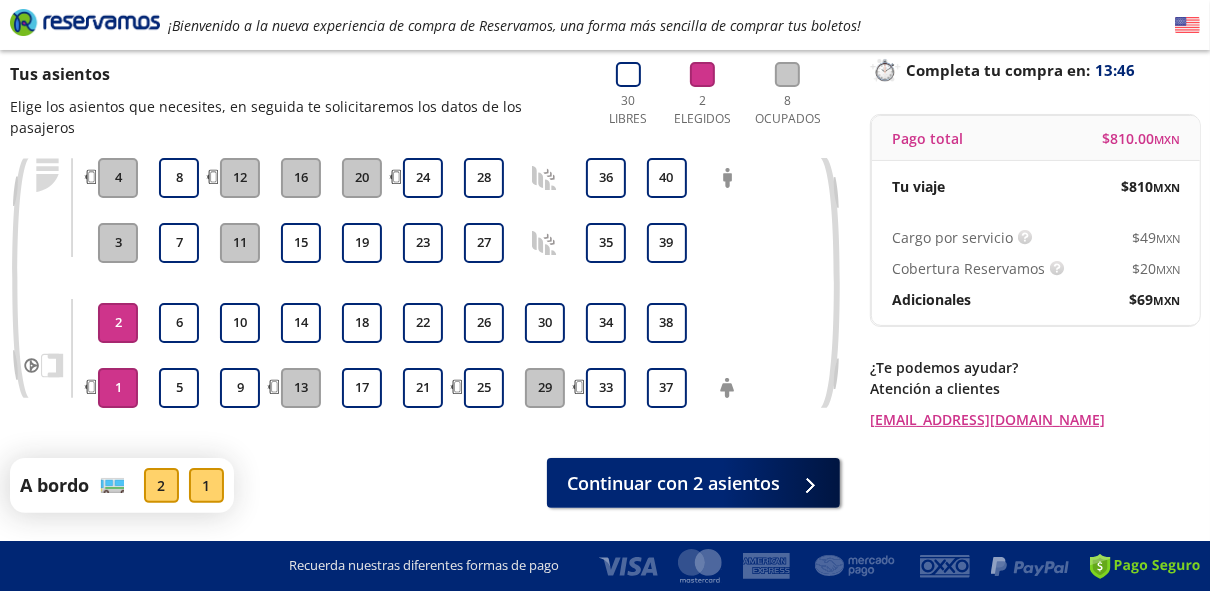 scroll, scrollTop: 142, scrollLeft: 0, axis: vertical 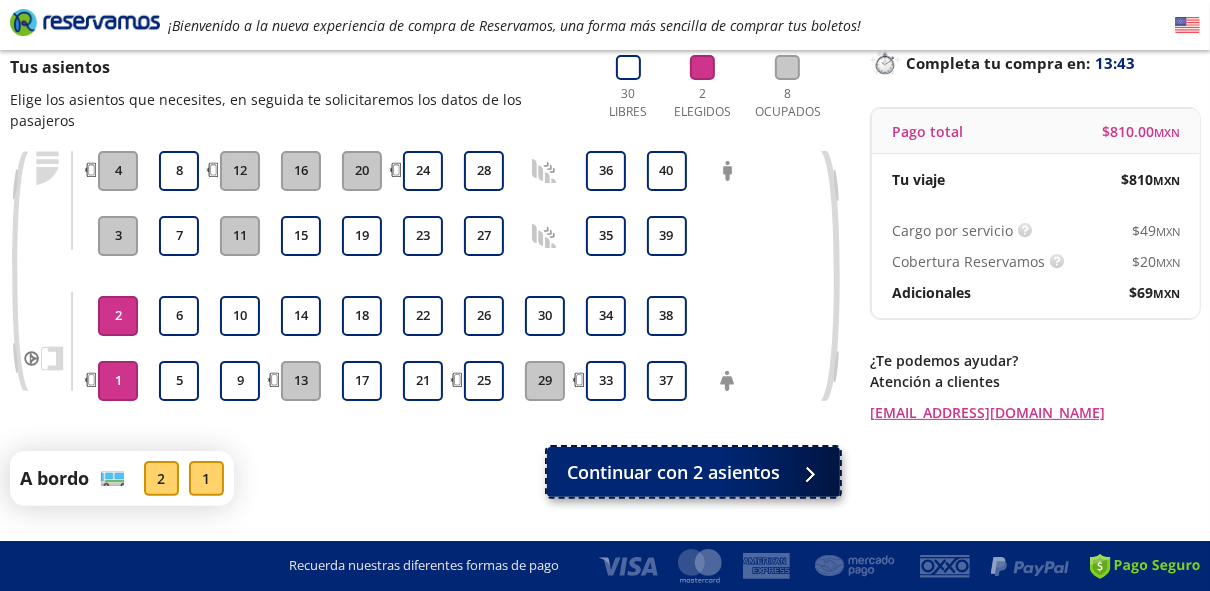 click on "Continuar con 2 asientos" at bounding box center (673, 472) 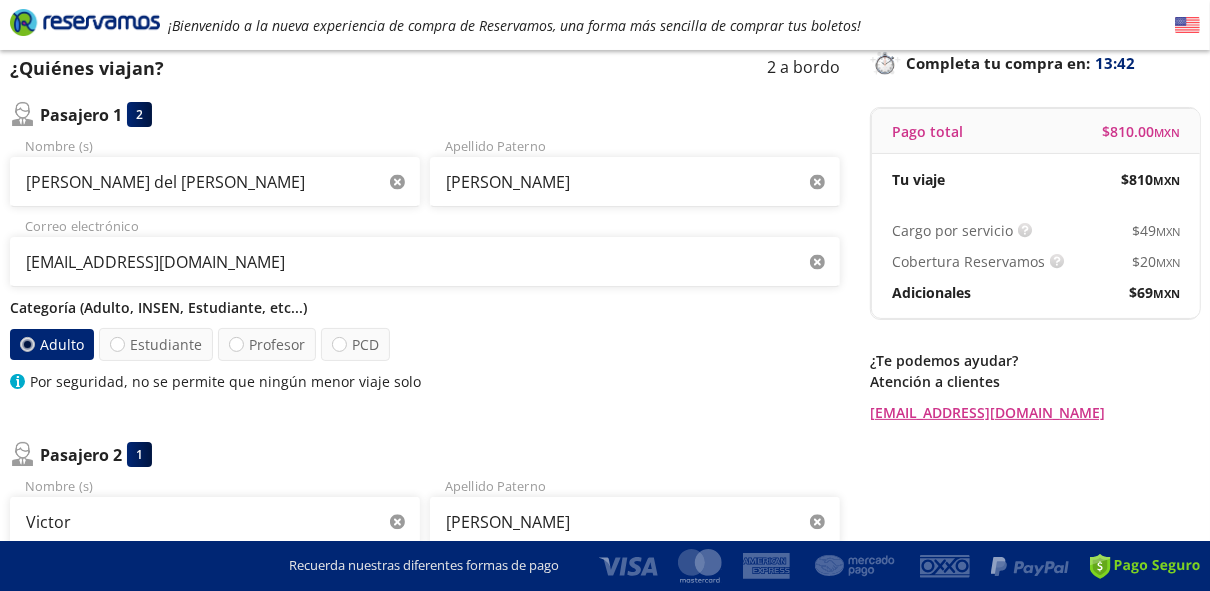scroll, scrollTop: 0, scrollLeft: 0, axis: both 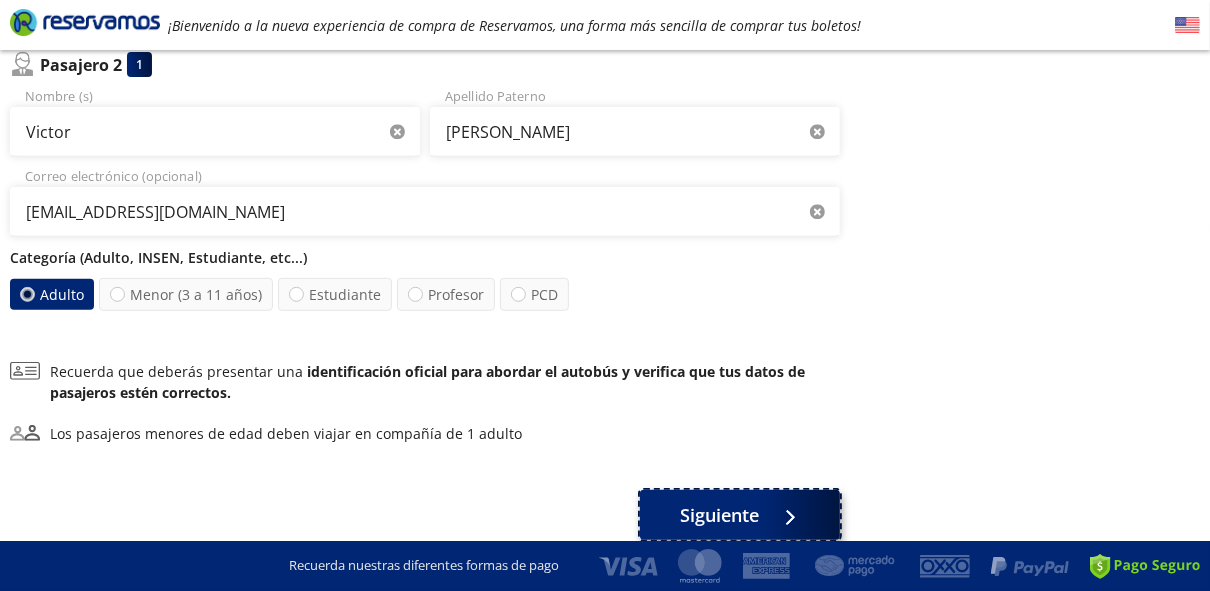 click at bounding box center [785, 515] 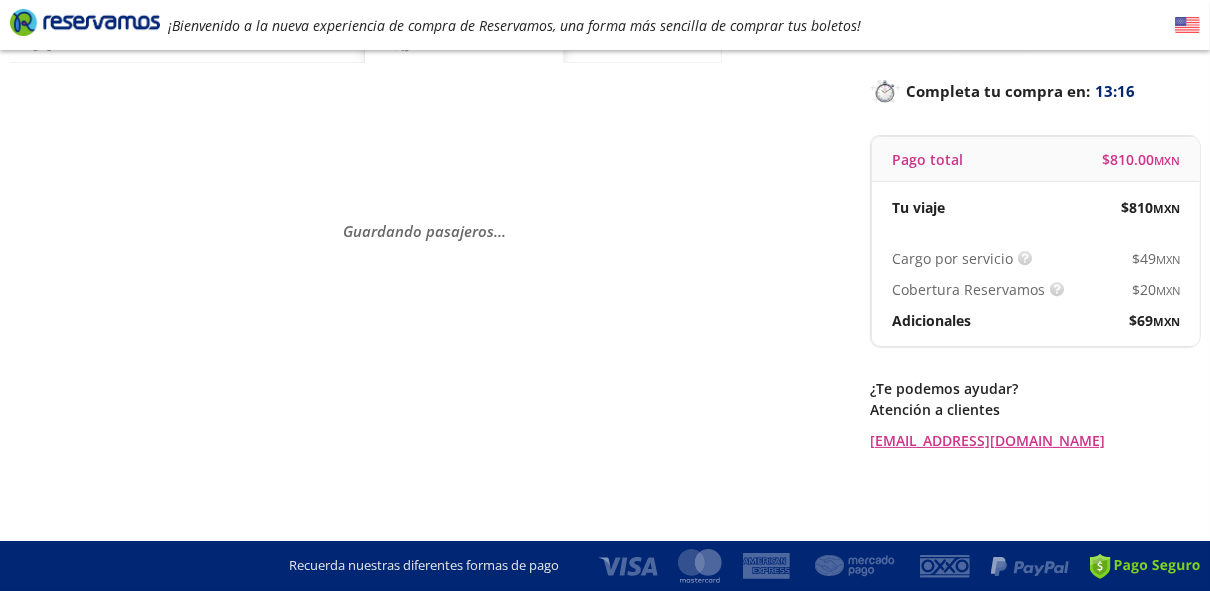 scroll, scrollTop: 0, scrollLeft: 0, axis: both 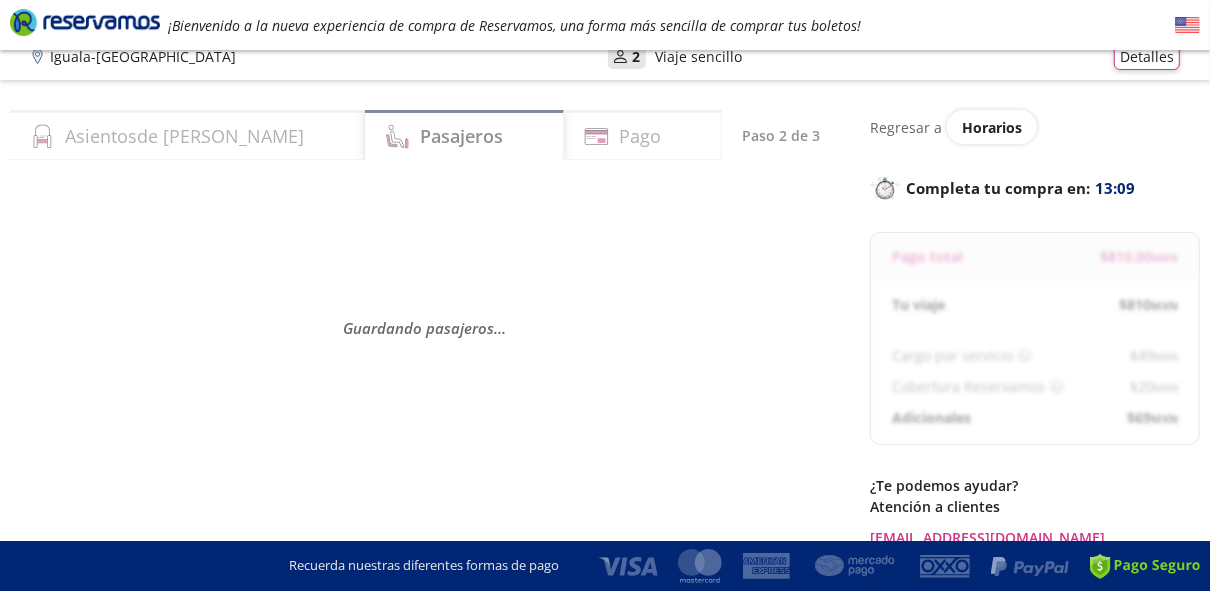 select on "MX" 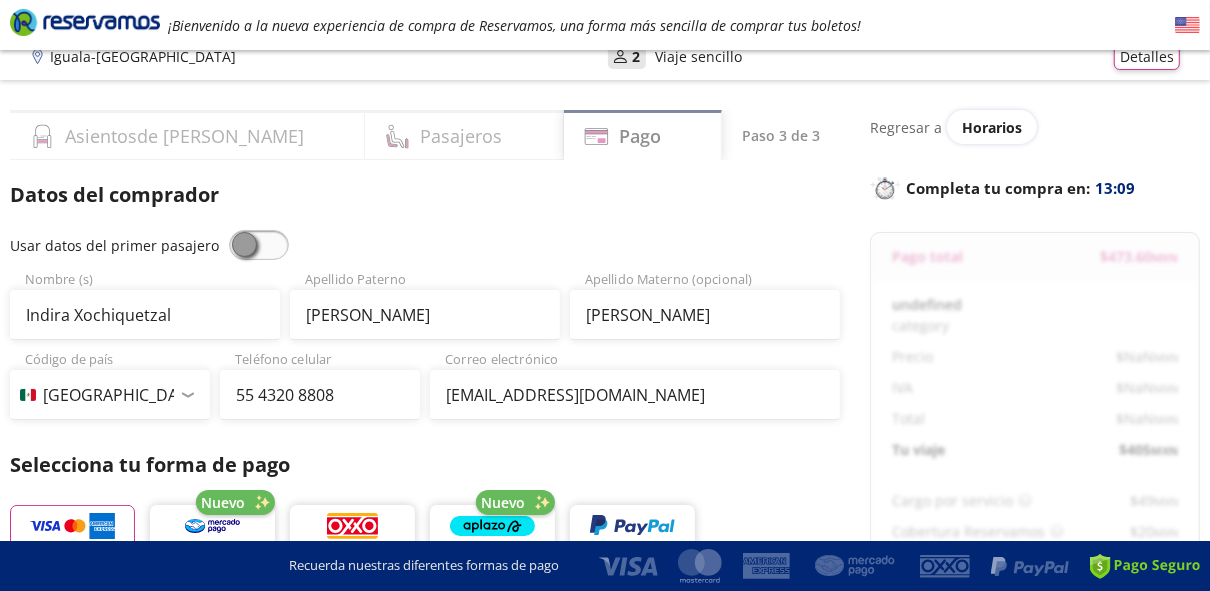 scroll, scrollTop: 0, scrollLeft: 0, axis: both 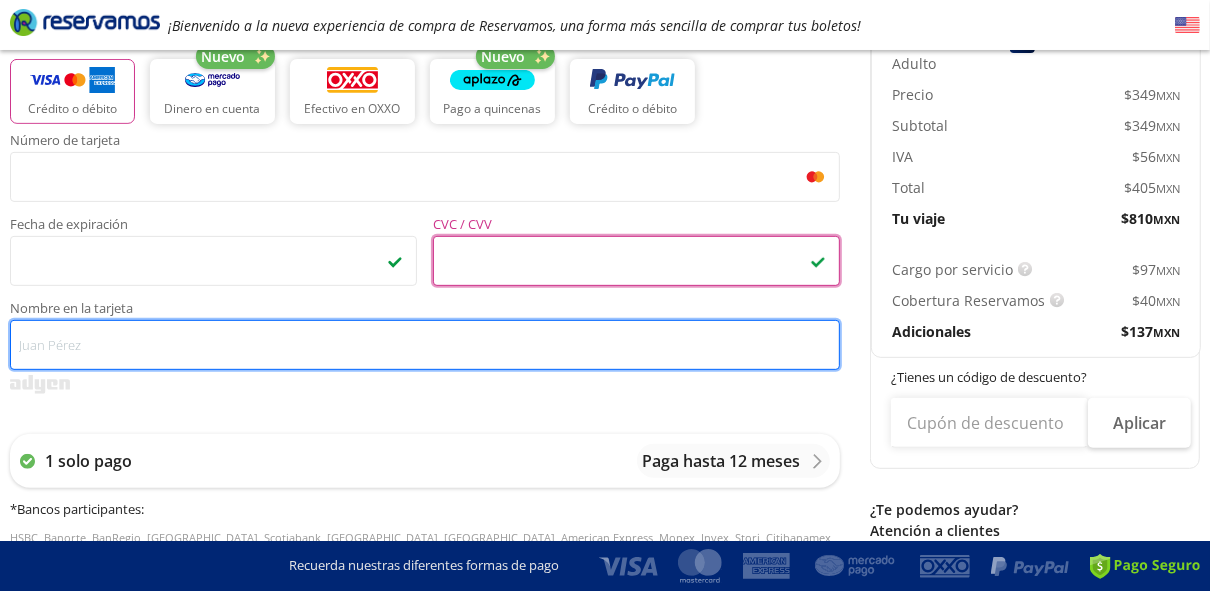 click on "Nombre en la tarjeta" at bounding box center (425, 345) 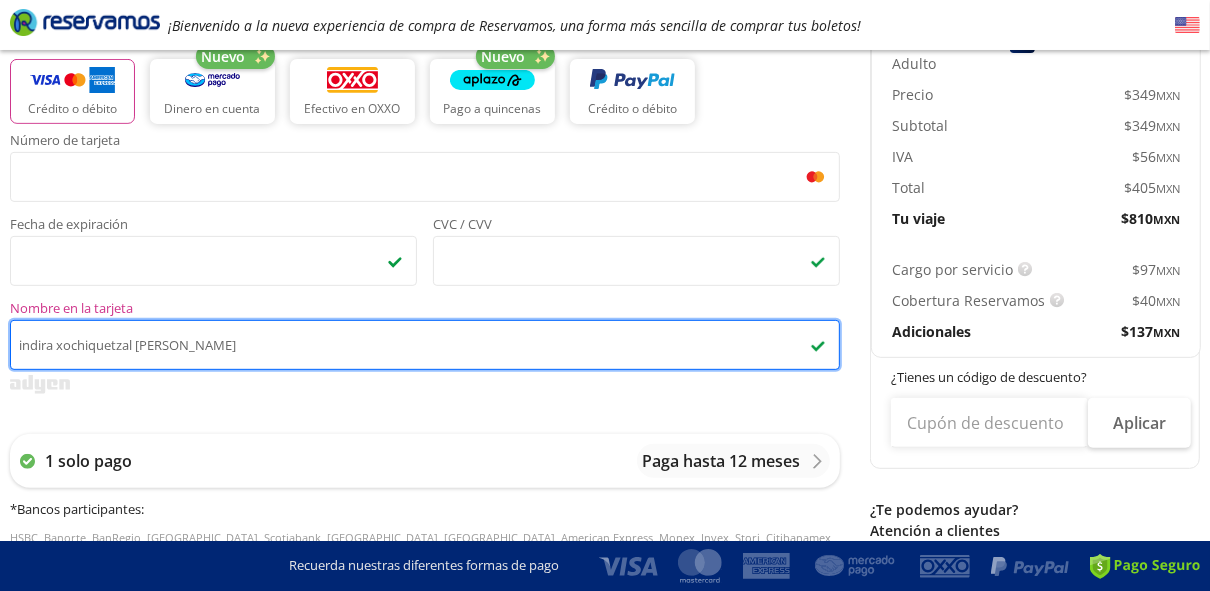 type on "indira xochiquetzal [PERSON_NAME]" 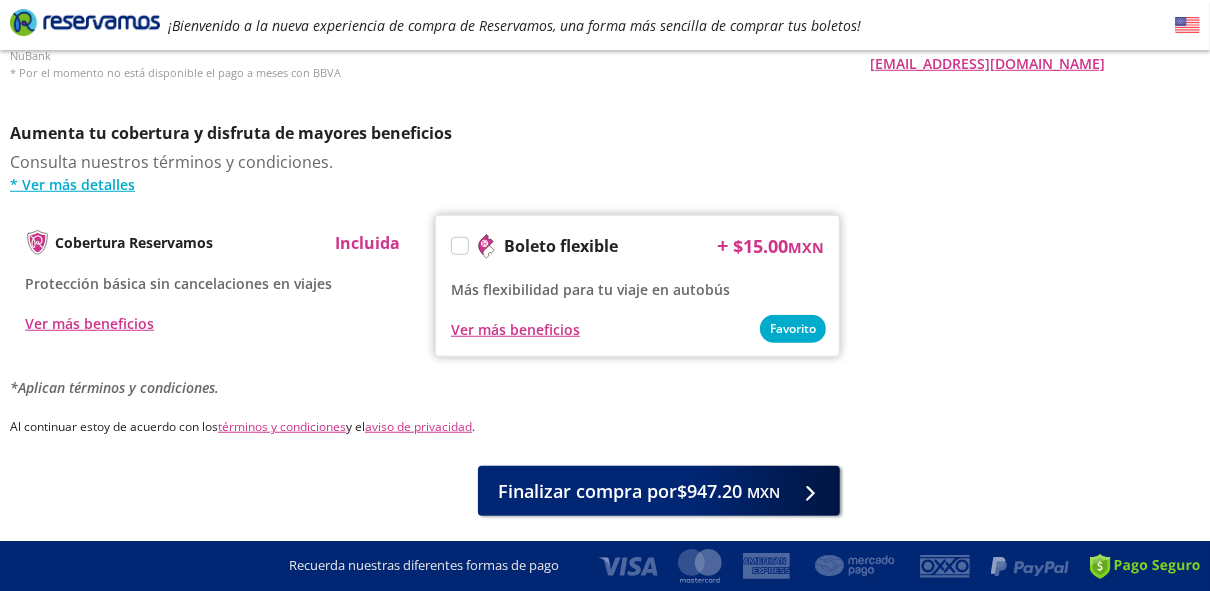 scroll, scrollTop: 970, scrollLeft: 0, axis: vertical 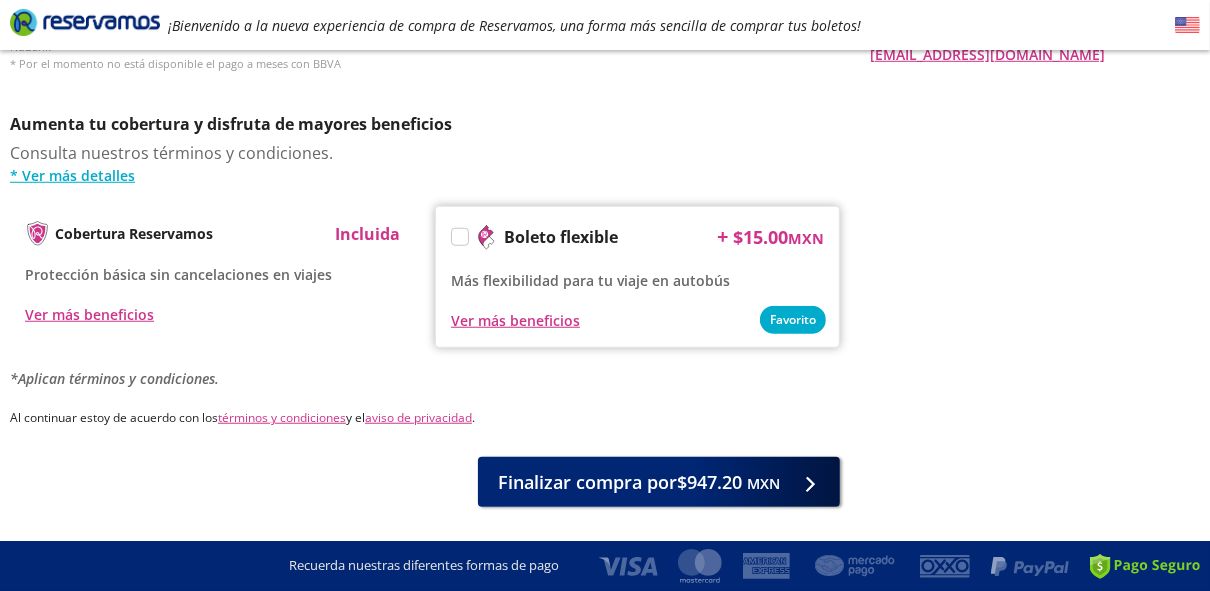 click at bounding box center (460, 237) 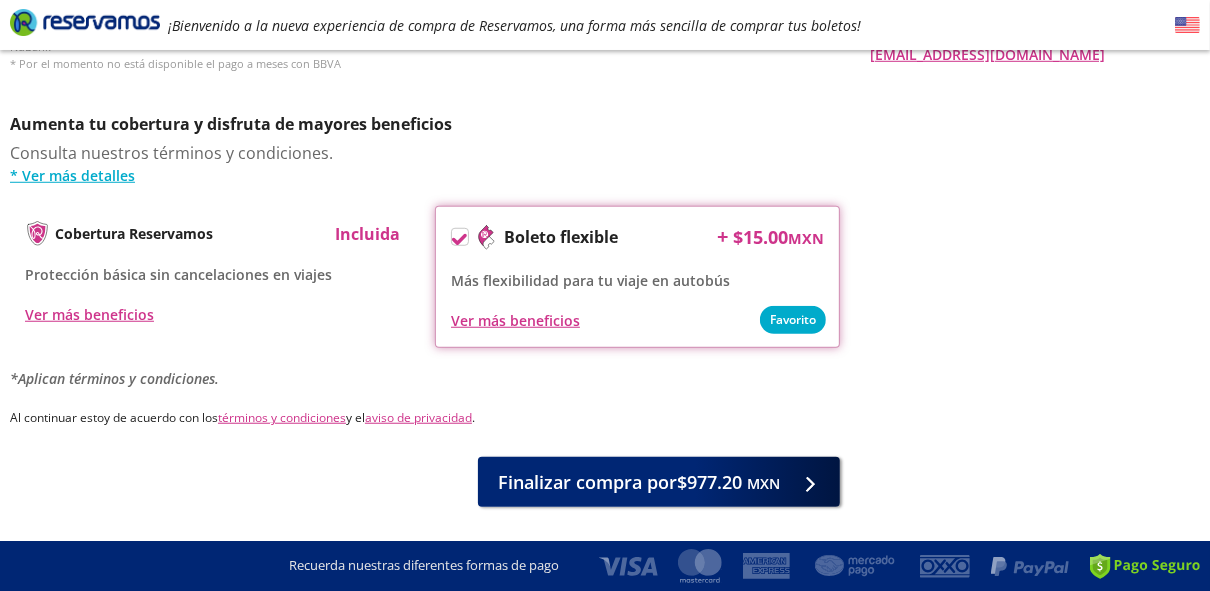 click 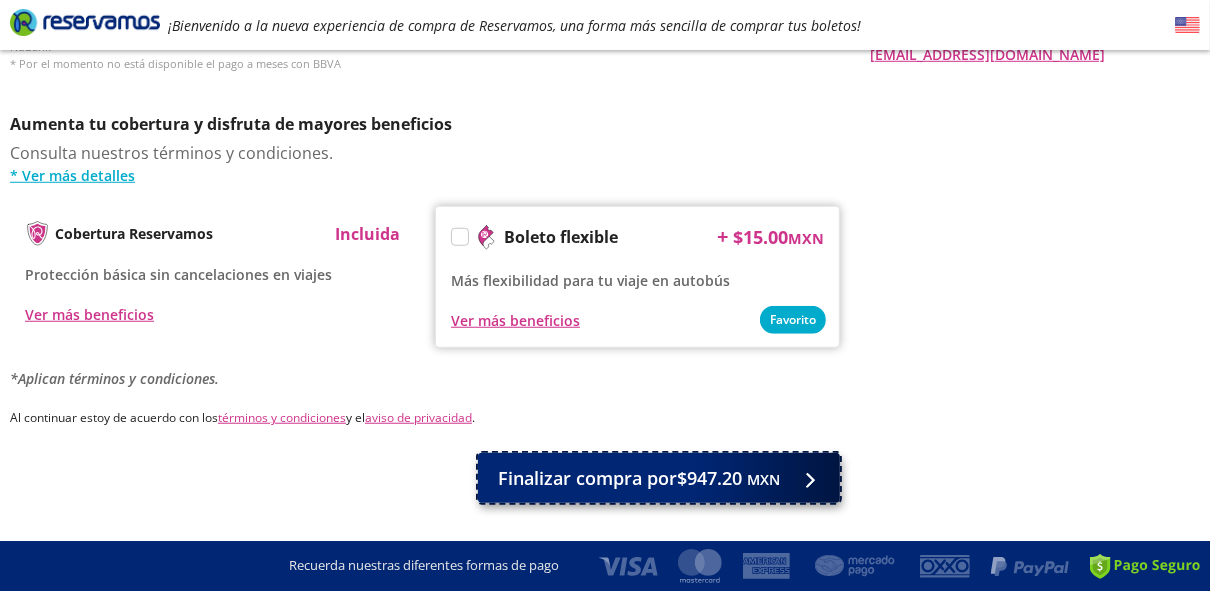 click on "Finalizar compra por  $947.20   MXN" at bounding box center [639, 478] 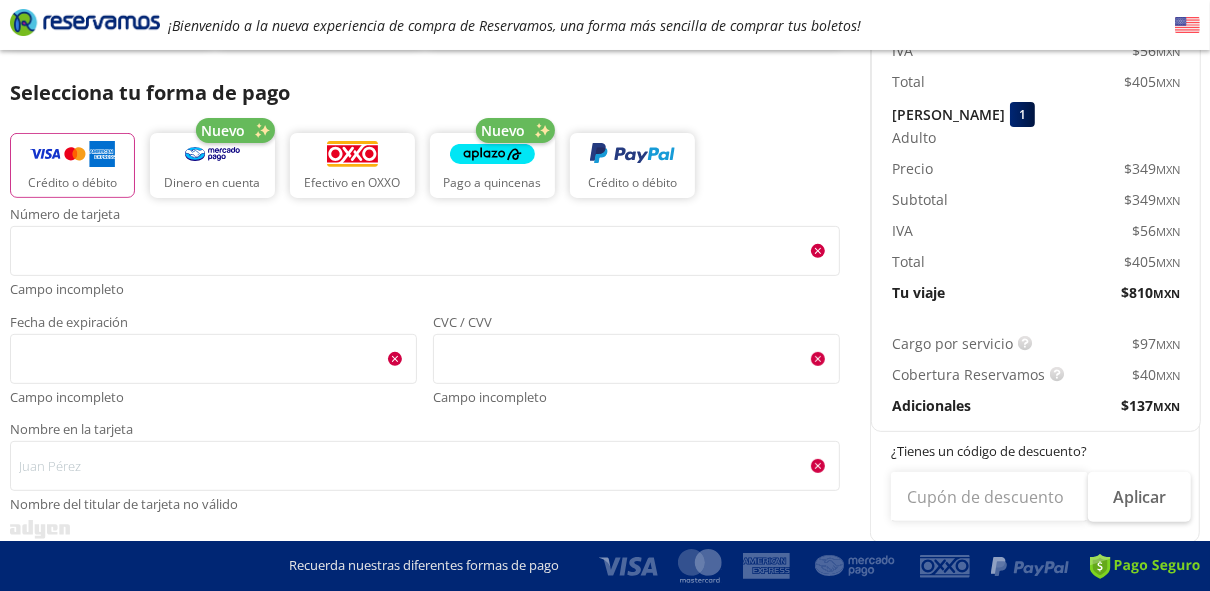 scroll, scrollTop: 391, scrollLeft: 0, axis: vertical 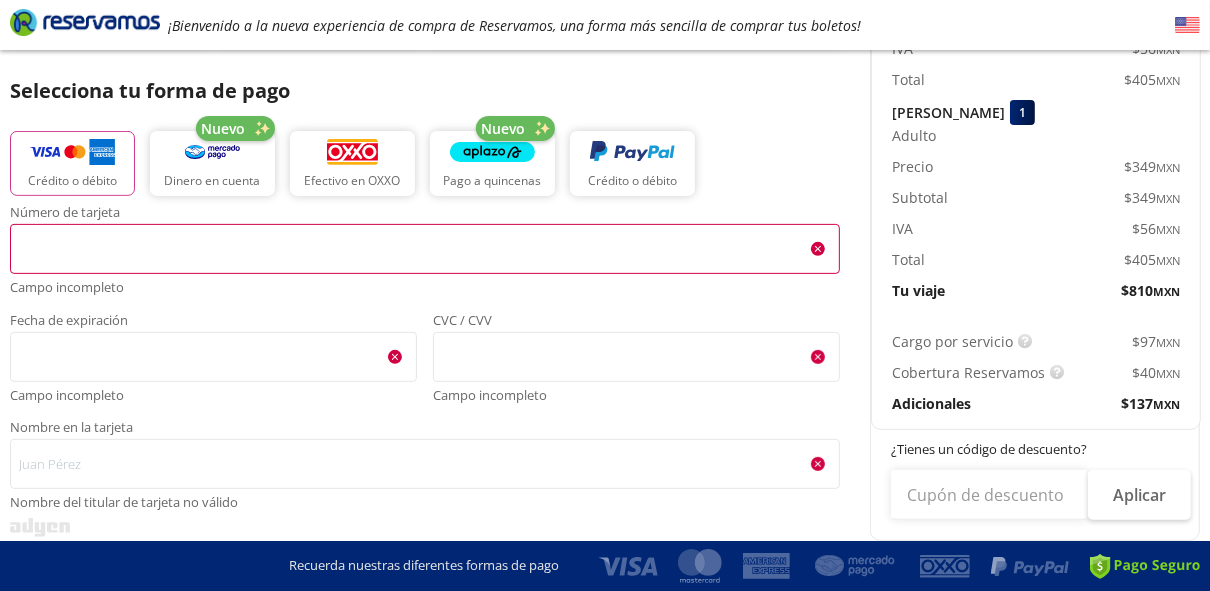 click on "<p>Your browser does not support iframes.</p>" at bounding box center [425, 249] 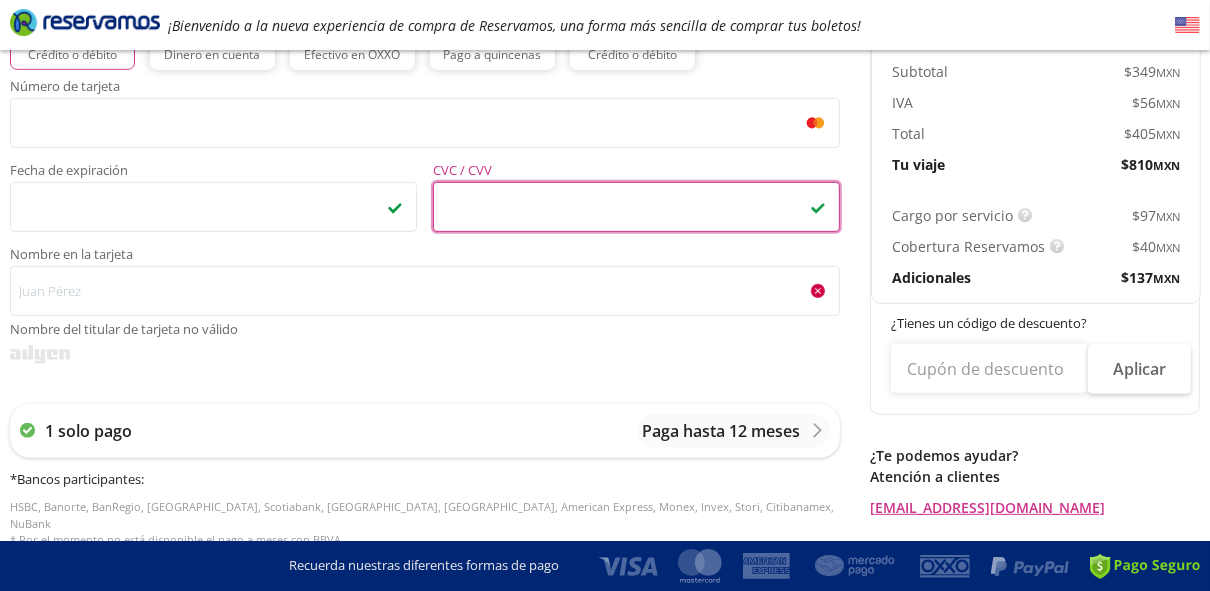 scroll, scrollTop: 521, scrollLeft: 0, axis: vertical 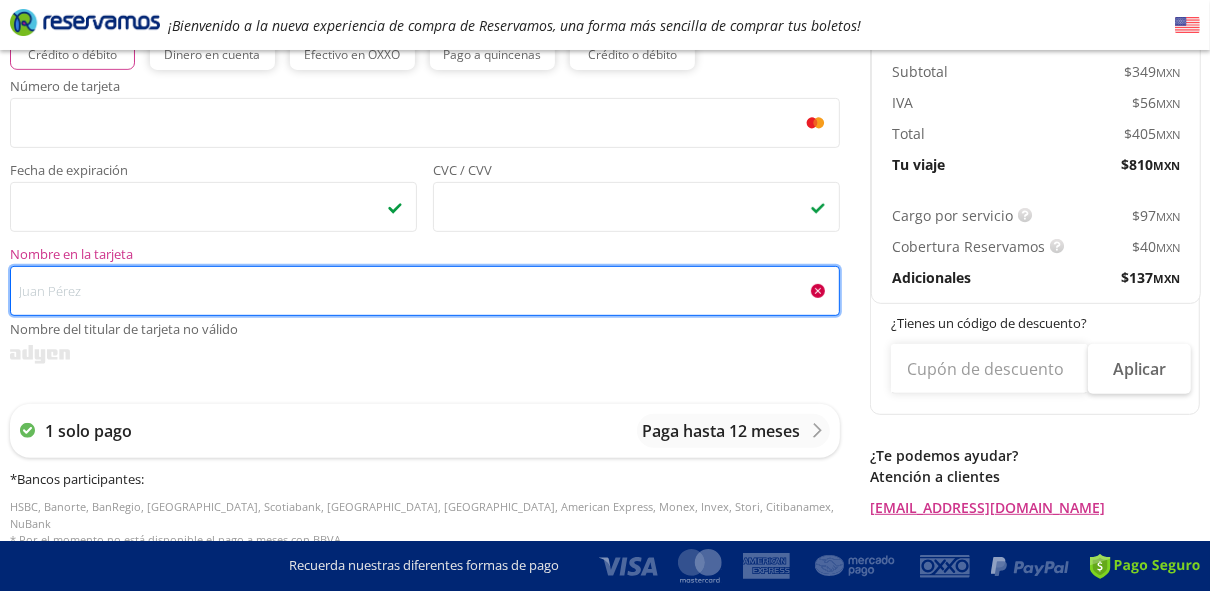 click on "Nombre en la tarjeta Nombre del titular de tarjeta no válido" at bounding box center (425, 291) 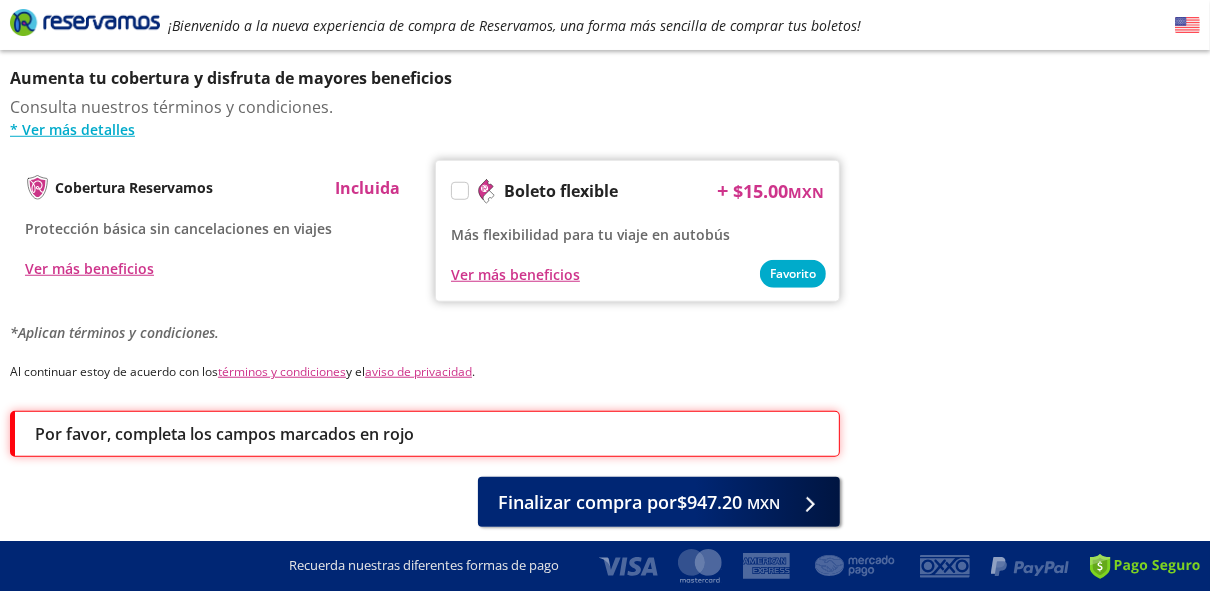 scroll, scrollTop: 1020, scrollLeft: 0, axis: vertical 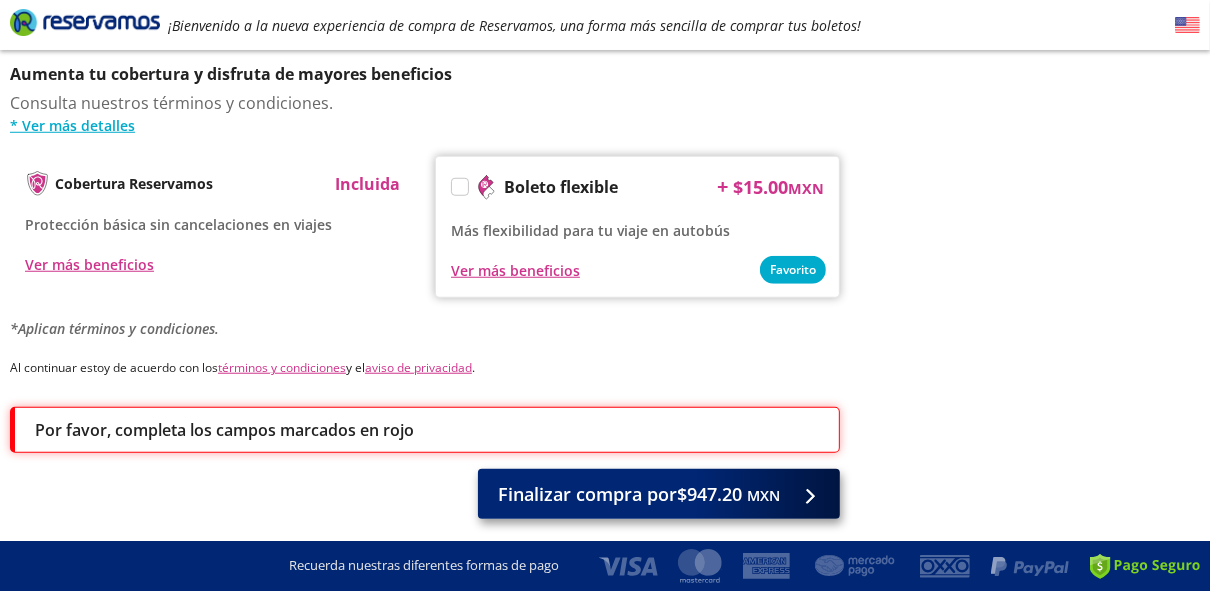 type on "Indira Xochiquetzal [PERSON_NAME]" 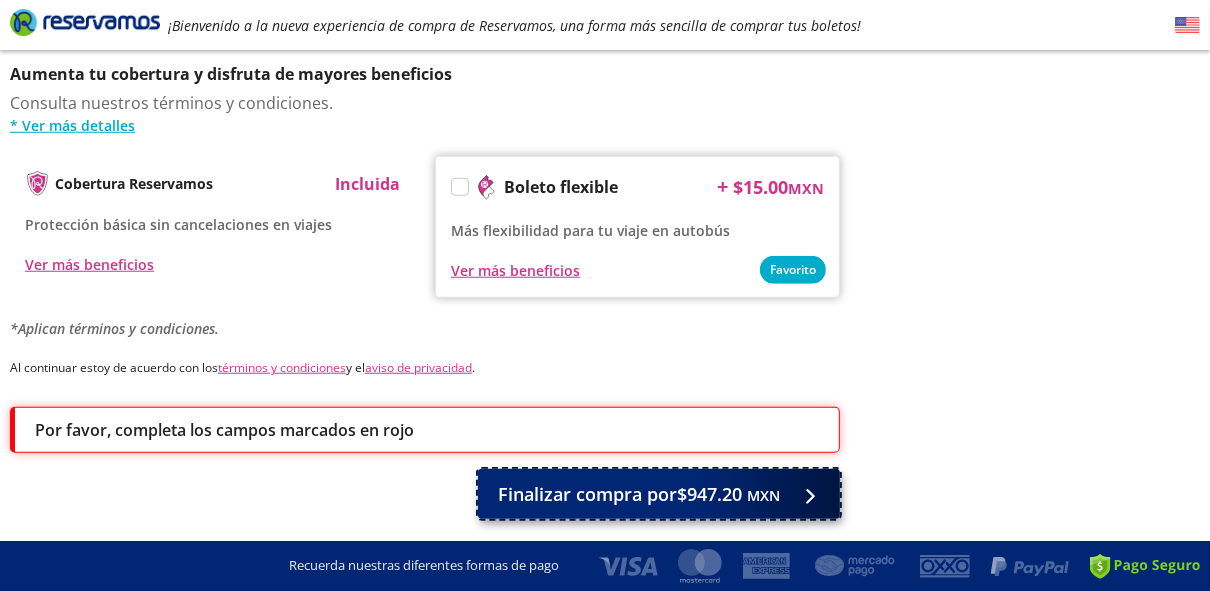 click at bounding box center (805, 494) 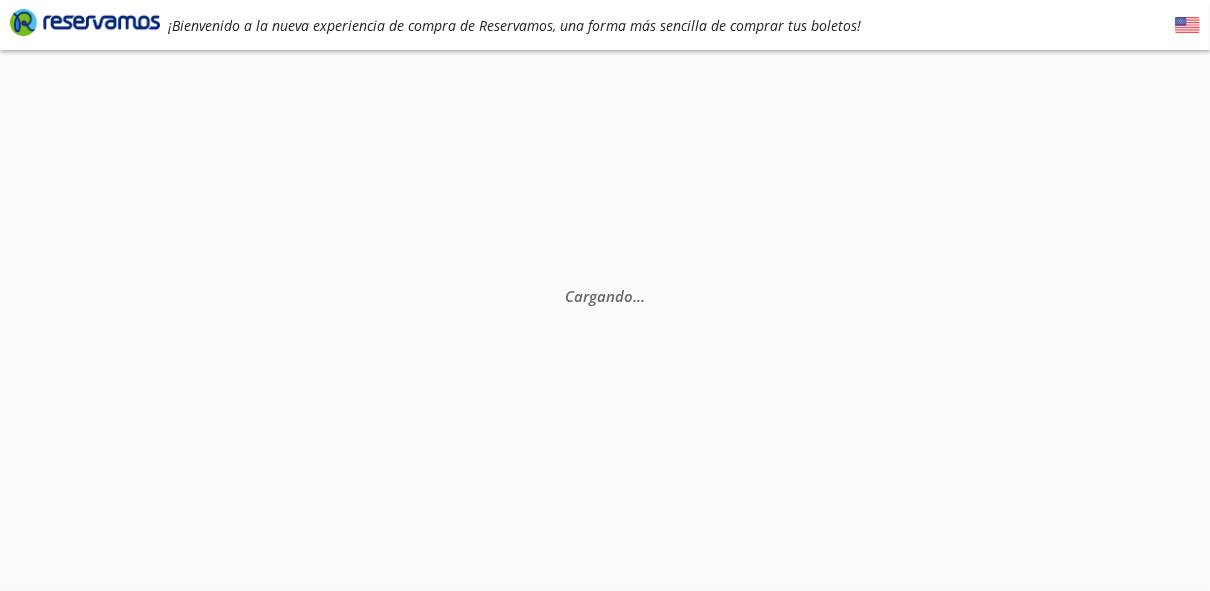 scroll, scrollTop: 0, scrollLeft: 0, axis: both 